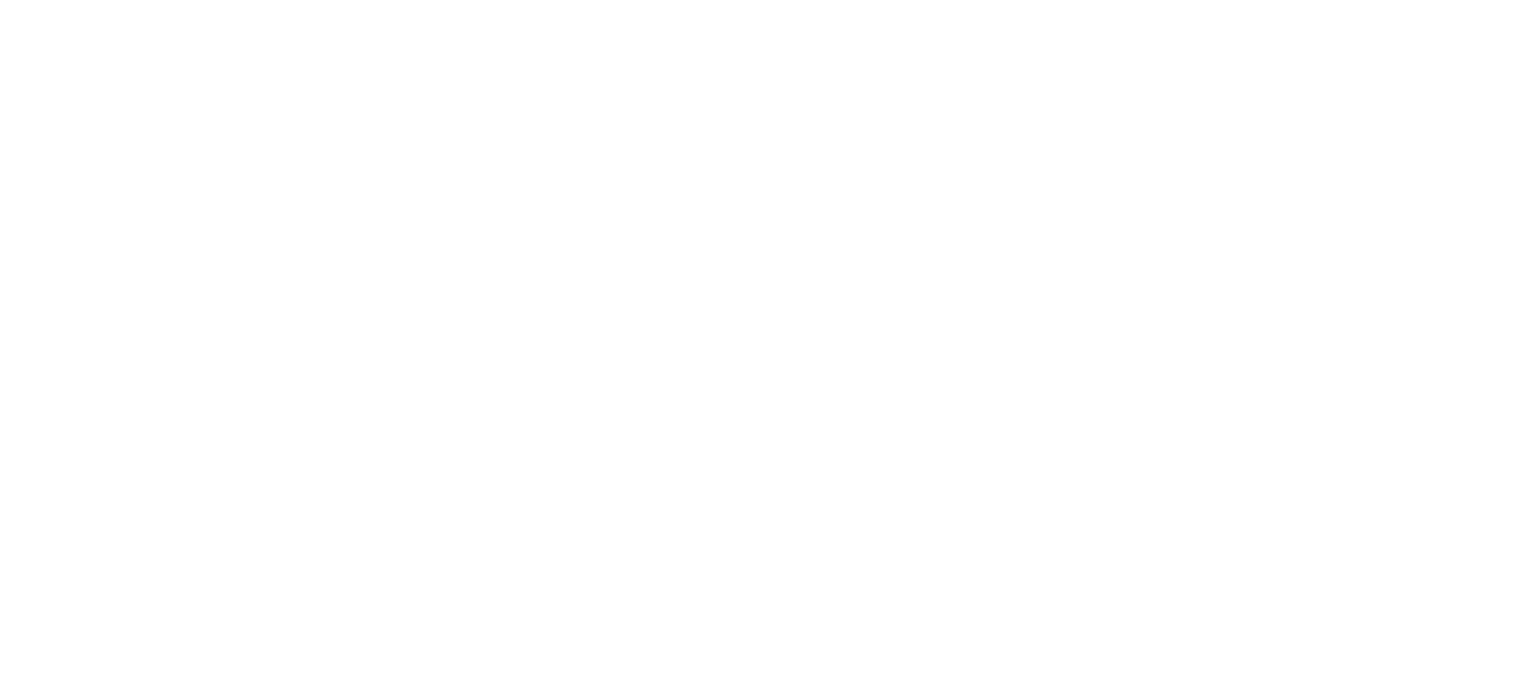 scroll, scrollTop: 0, scrollLeft: 0, axis: both 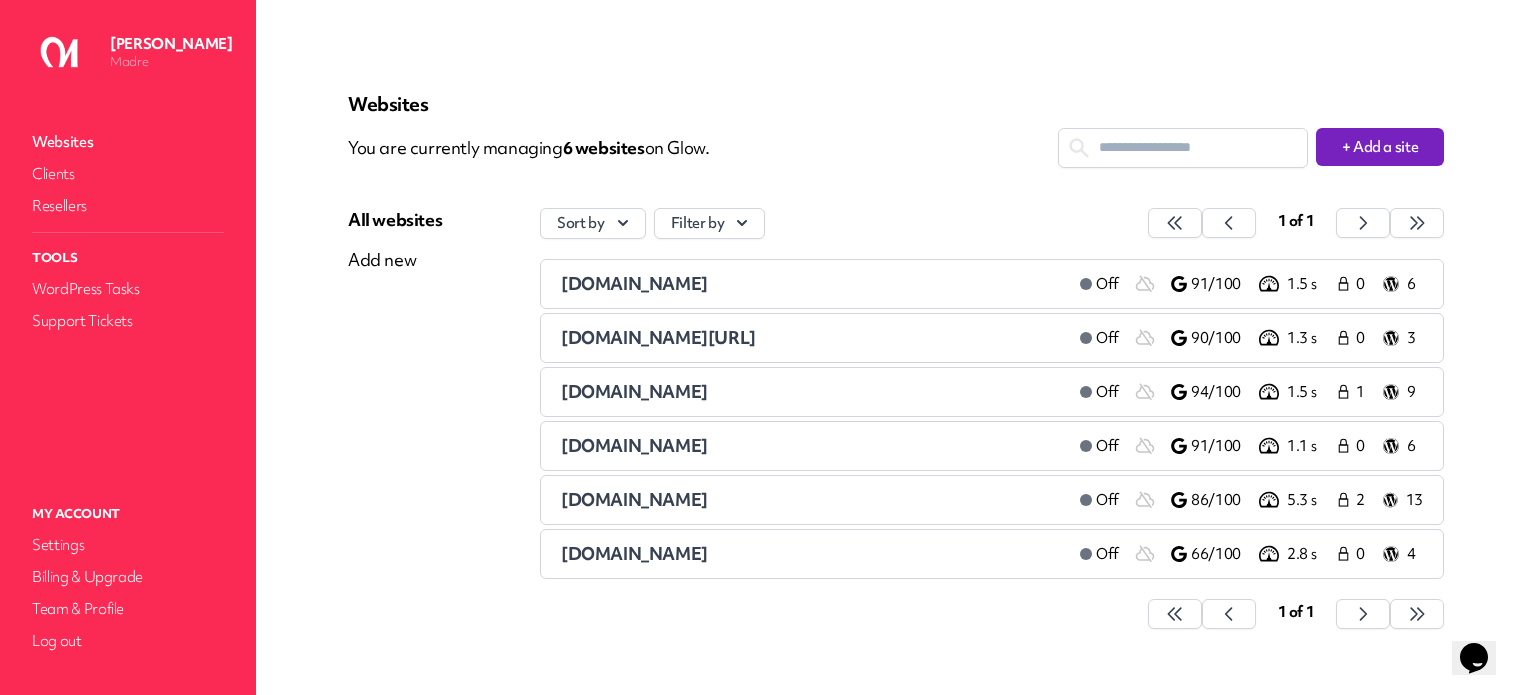 click on "[DOMAIN_NAME]" at bounding box center [634, 391] 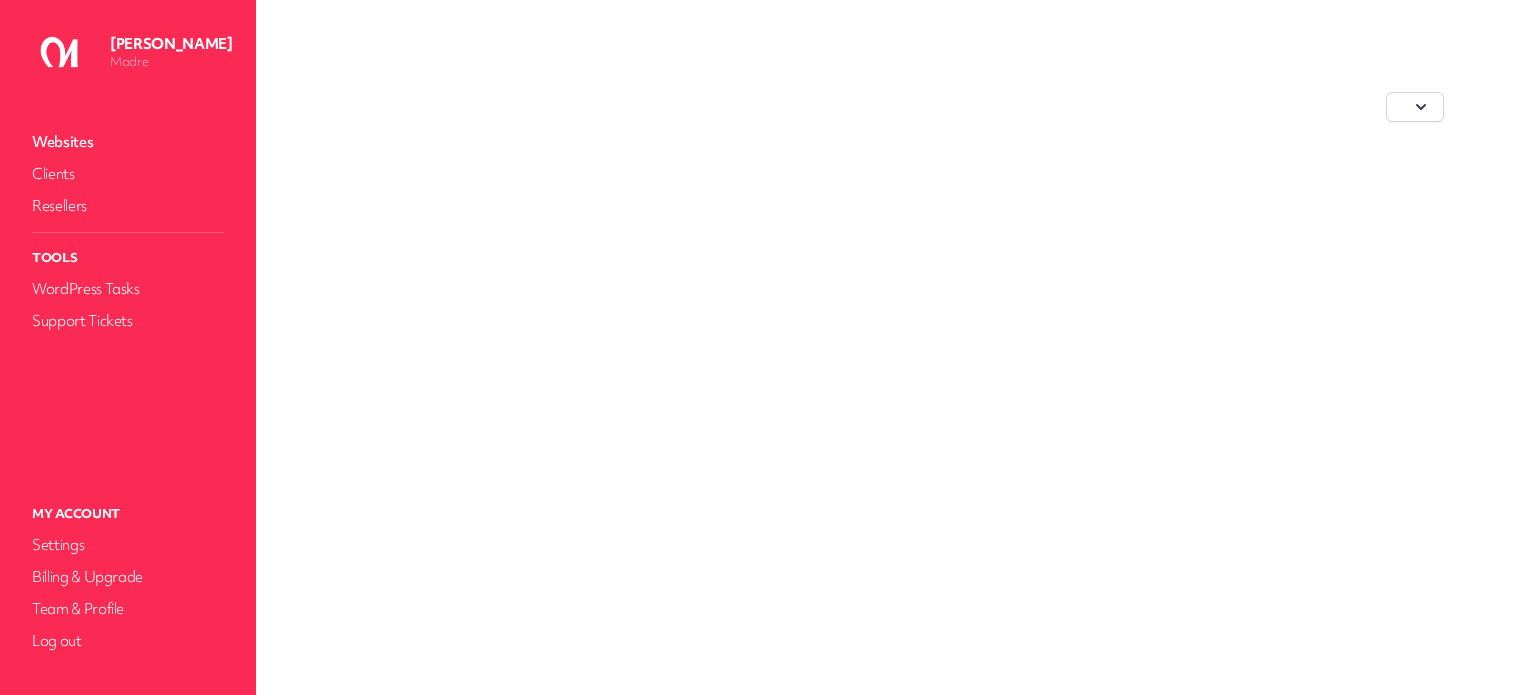 scroll, scrollTop: 0, scrollLeft: 0, axis: both 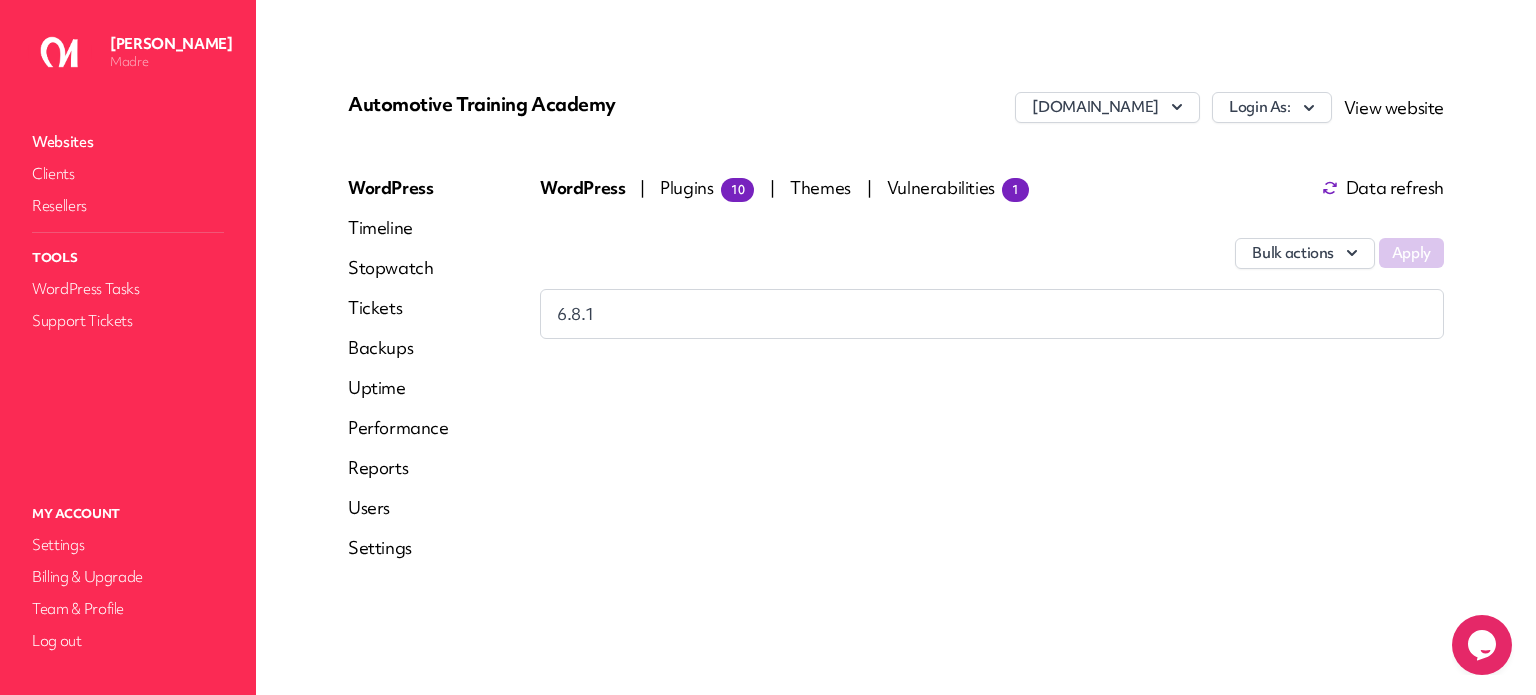 click on "Plugins
10" at bounding box center (707, 187) 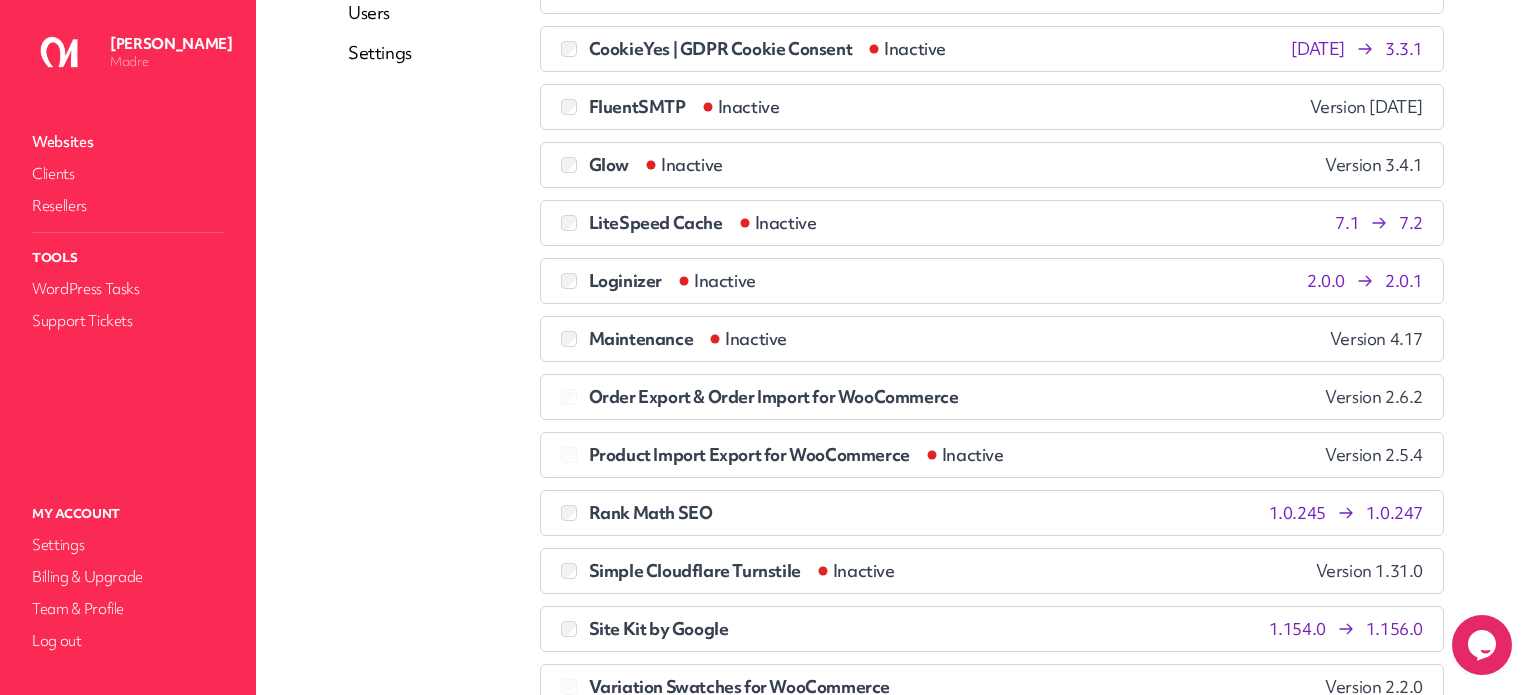 scroll, scrollTop: 500, scrollLeft: 0, axis: vertical 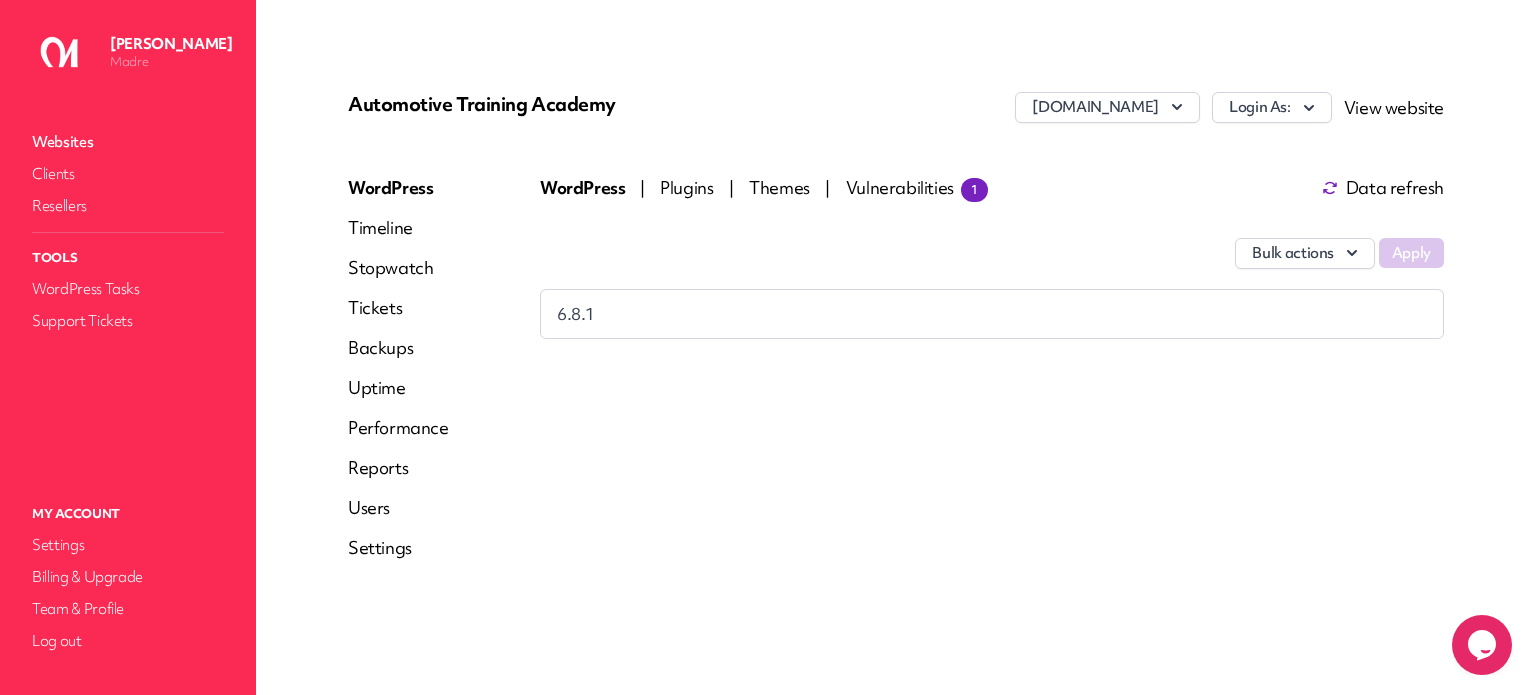 click on "Timeline" at bounding box center (398, 228) 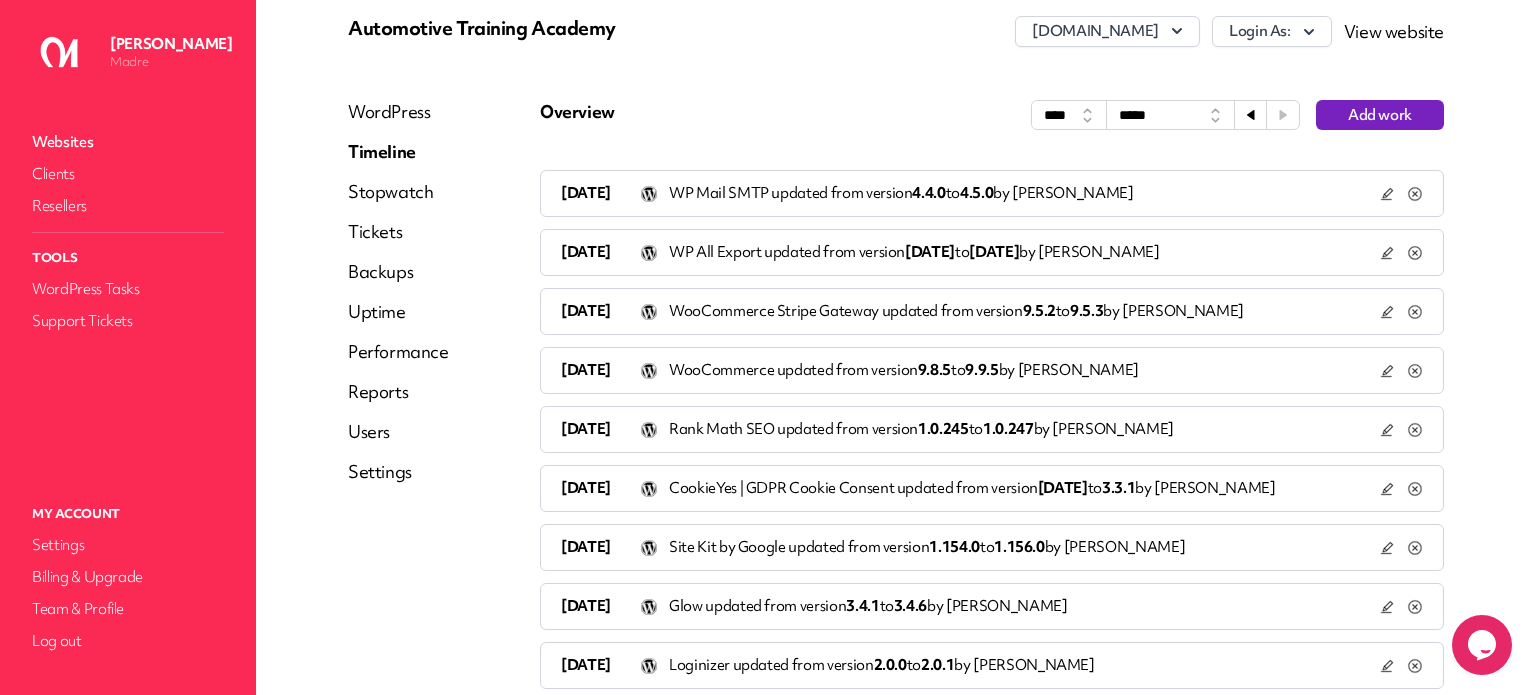 scroll, scrollTop: 0, scrollLeft: 0, axis: both 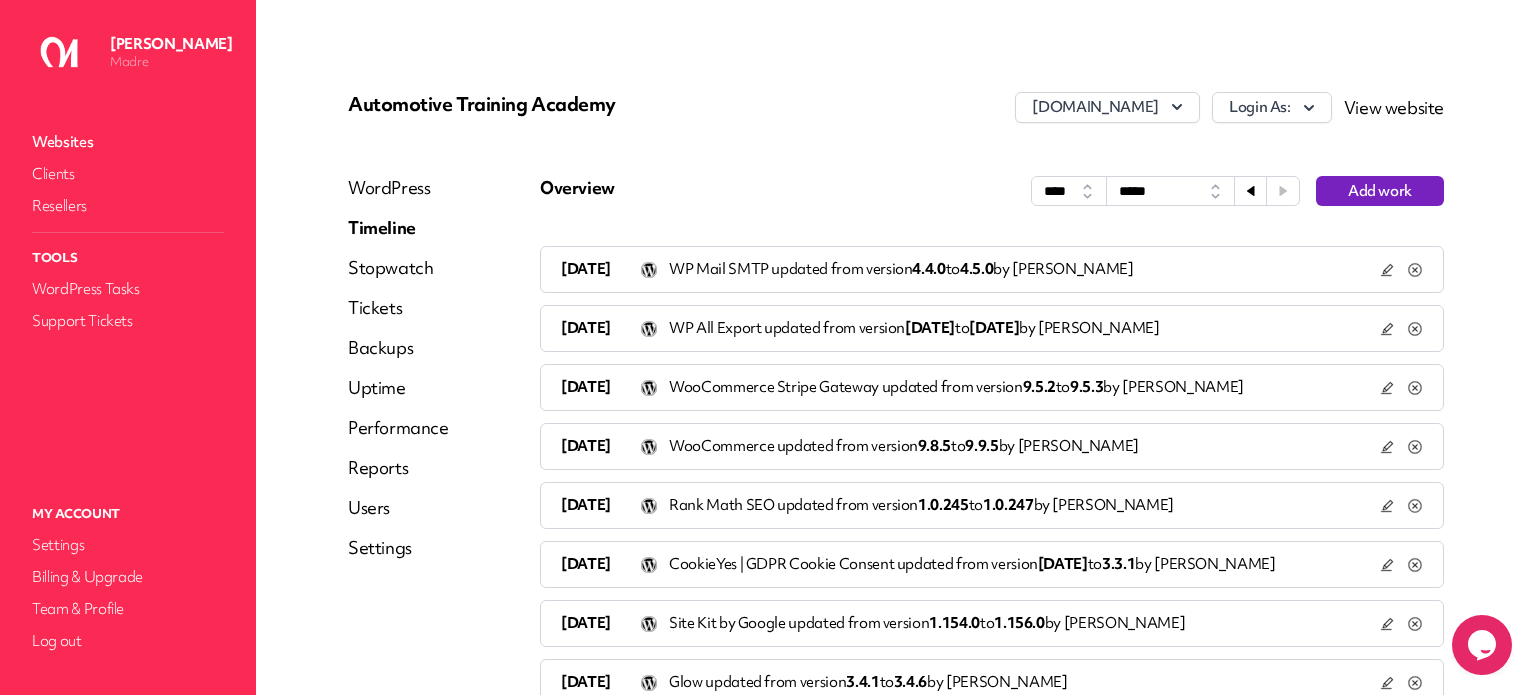 click 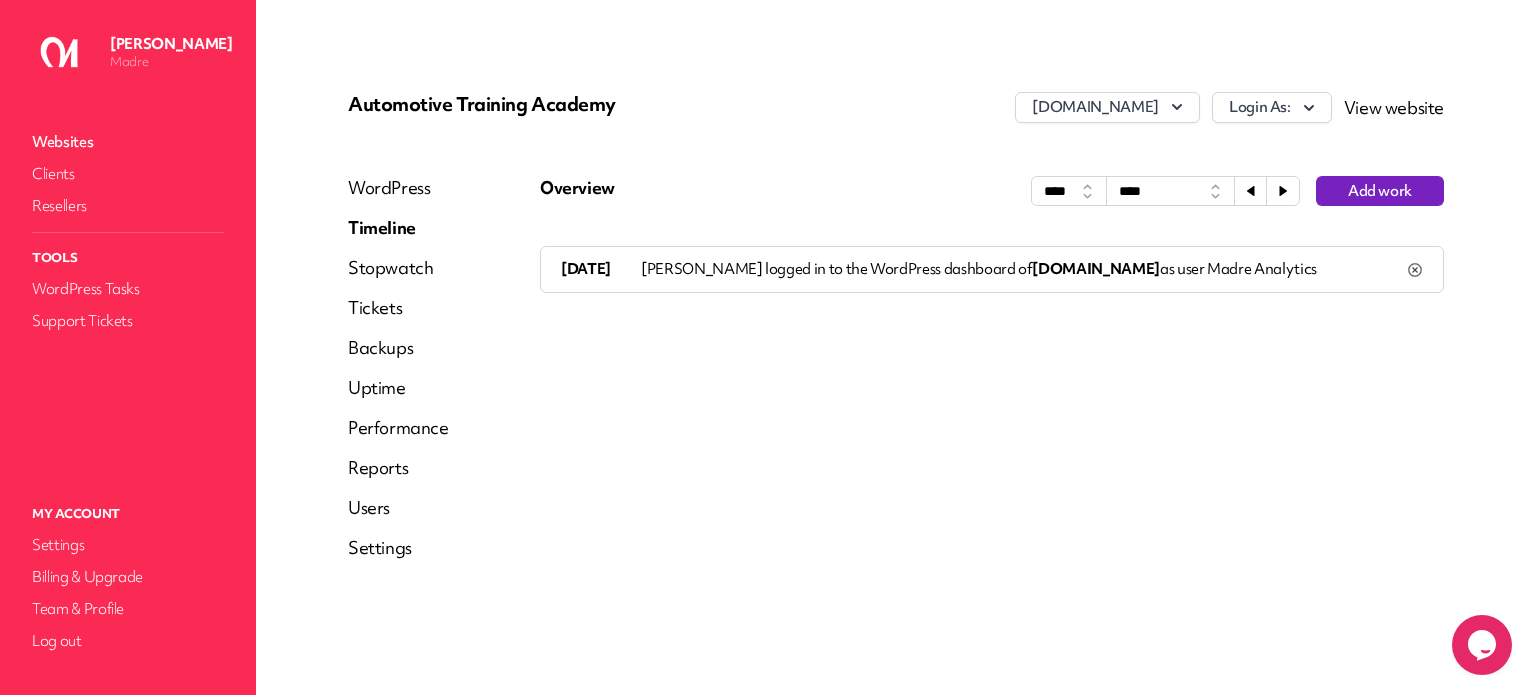 click 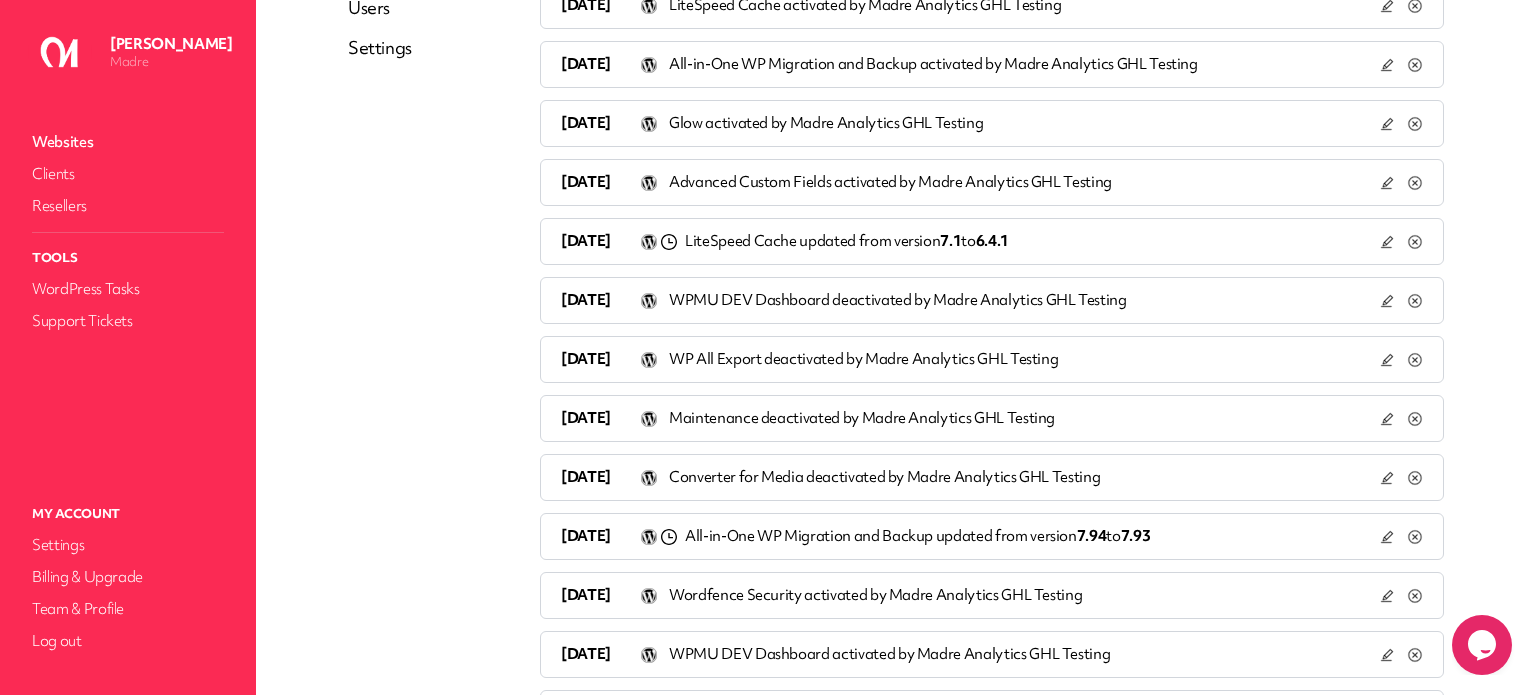 scroll, scrollTop: 0, scrollLeft: 0, axis: both 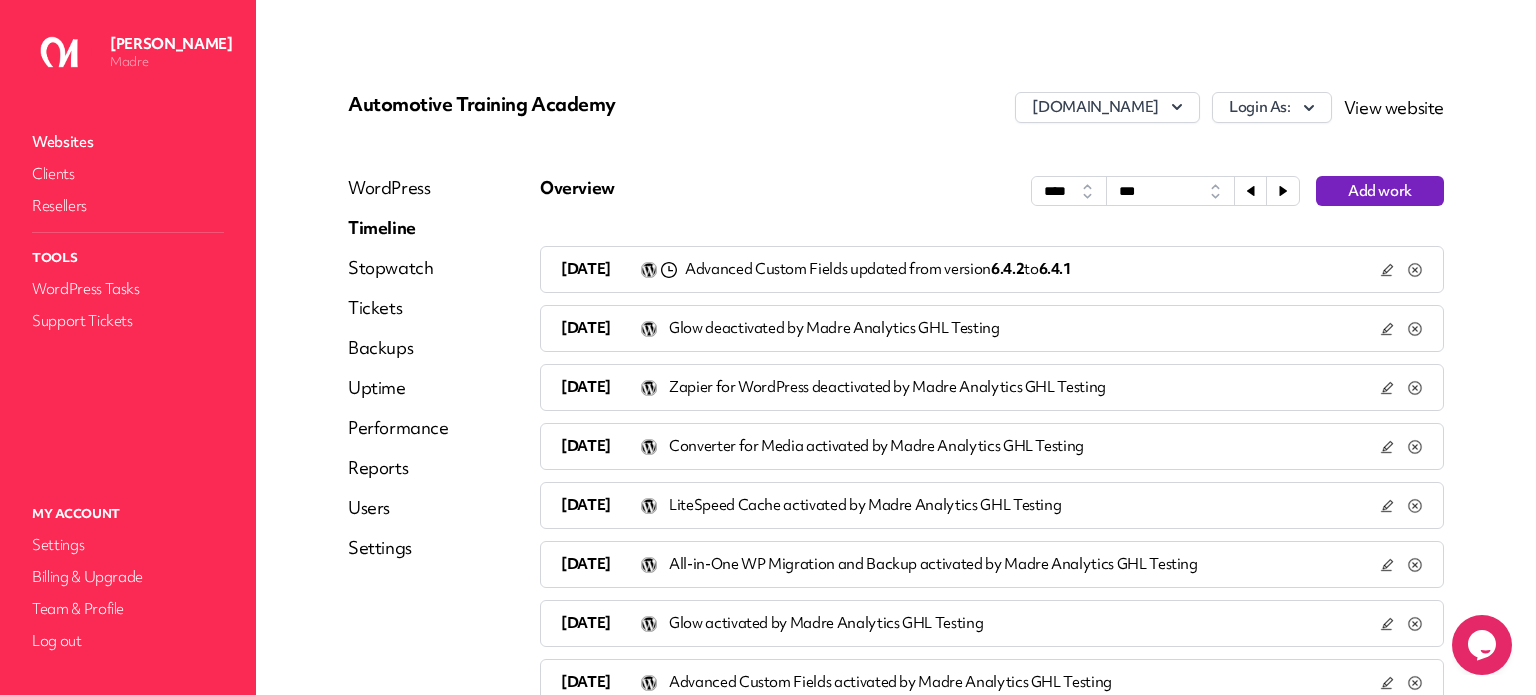 click at bounding box center [1283, 191] 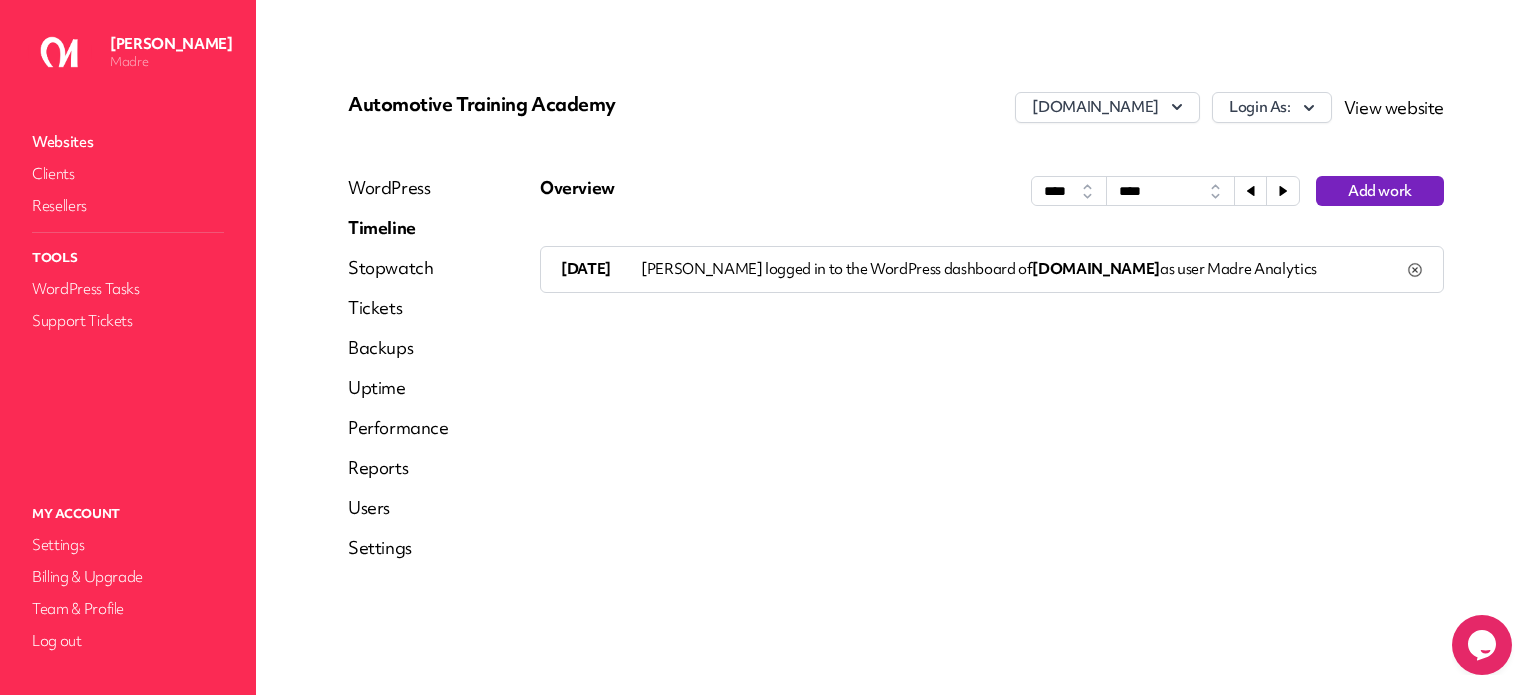 click at bounding box center (1283, 191) 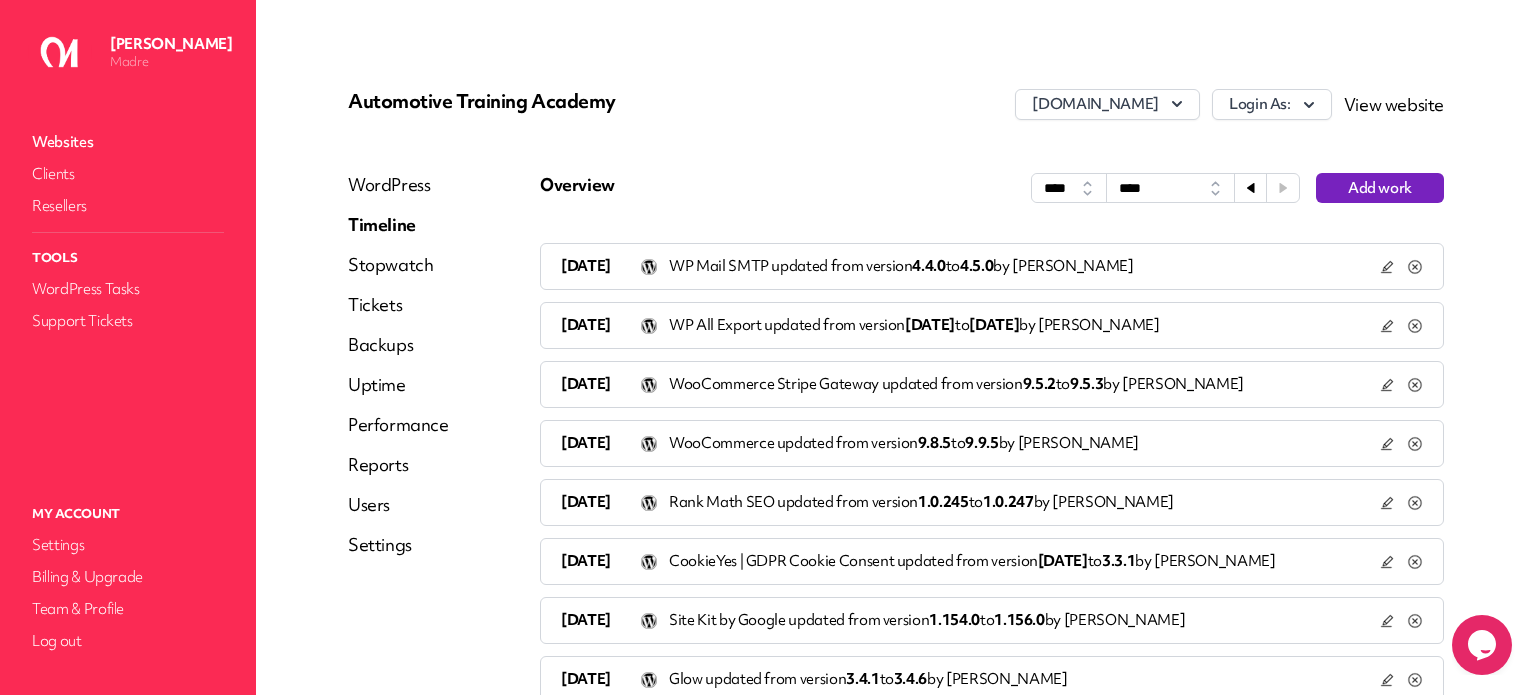 scroll, scrollTop: 0, scrollLeft: 0, axis: both 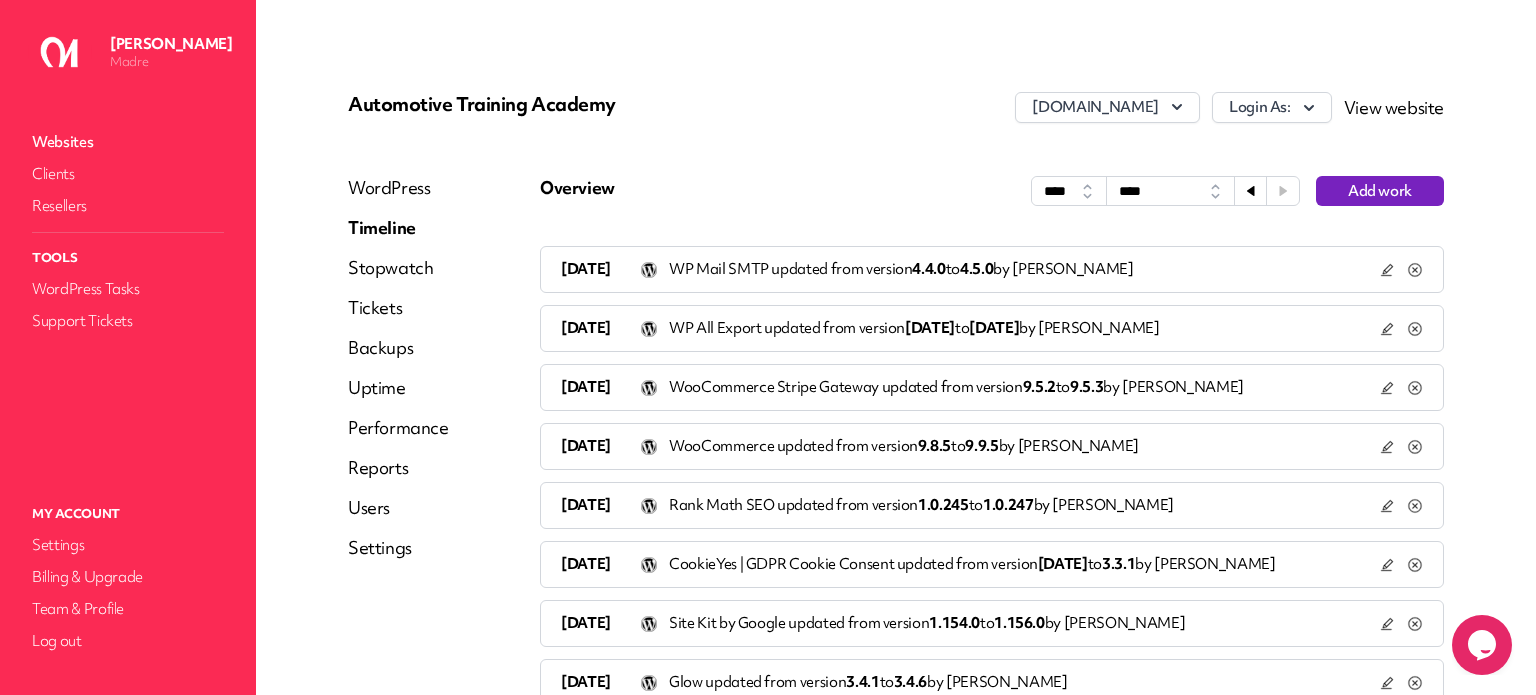 click on "Stopwatch" at bounding box center (398, 268) 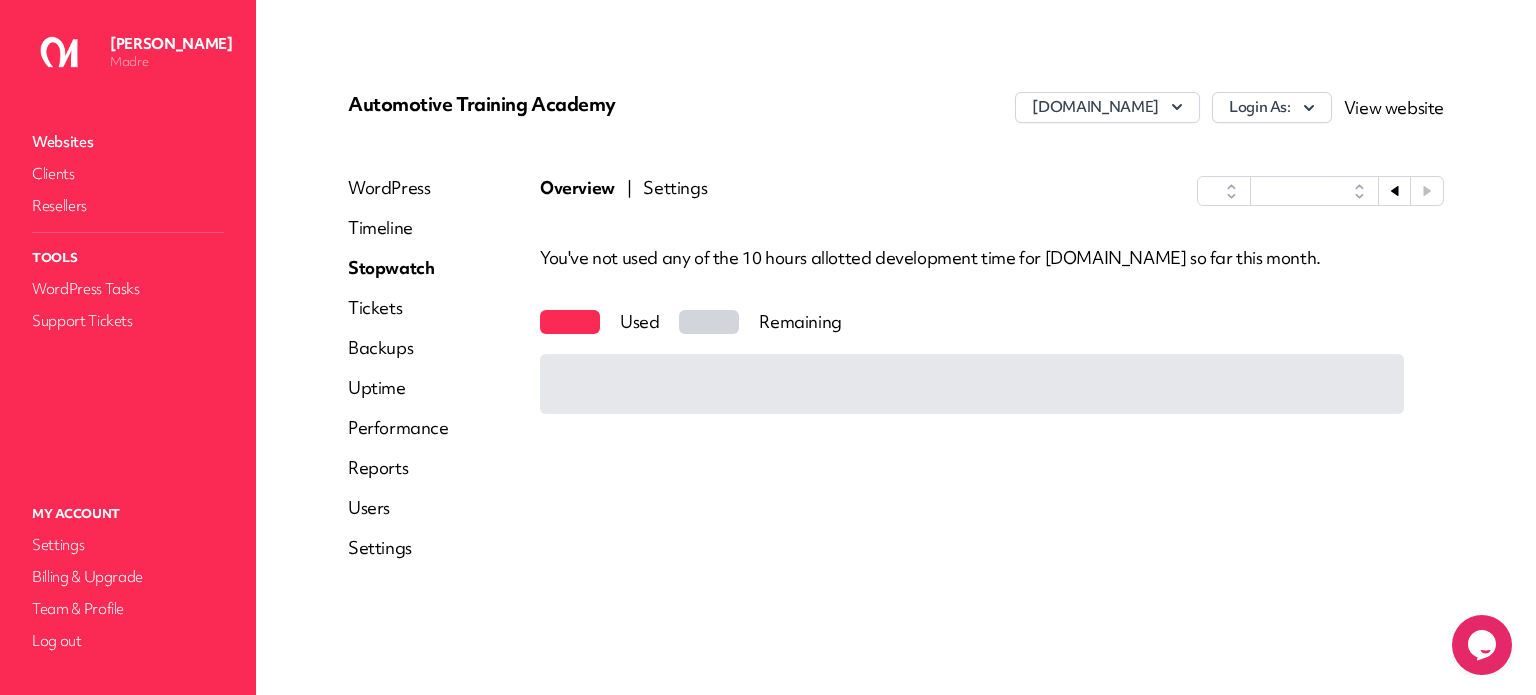 select on "****" 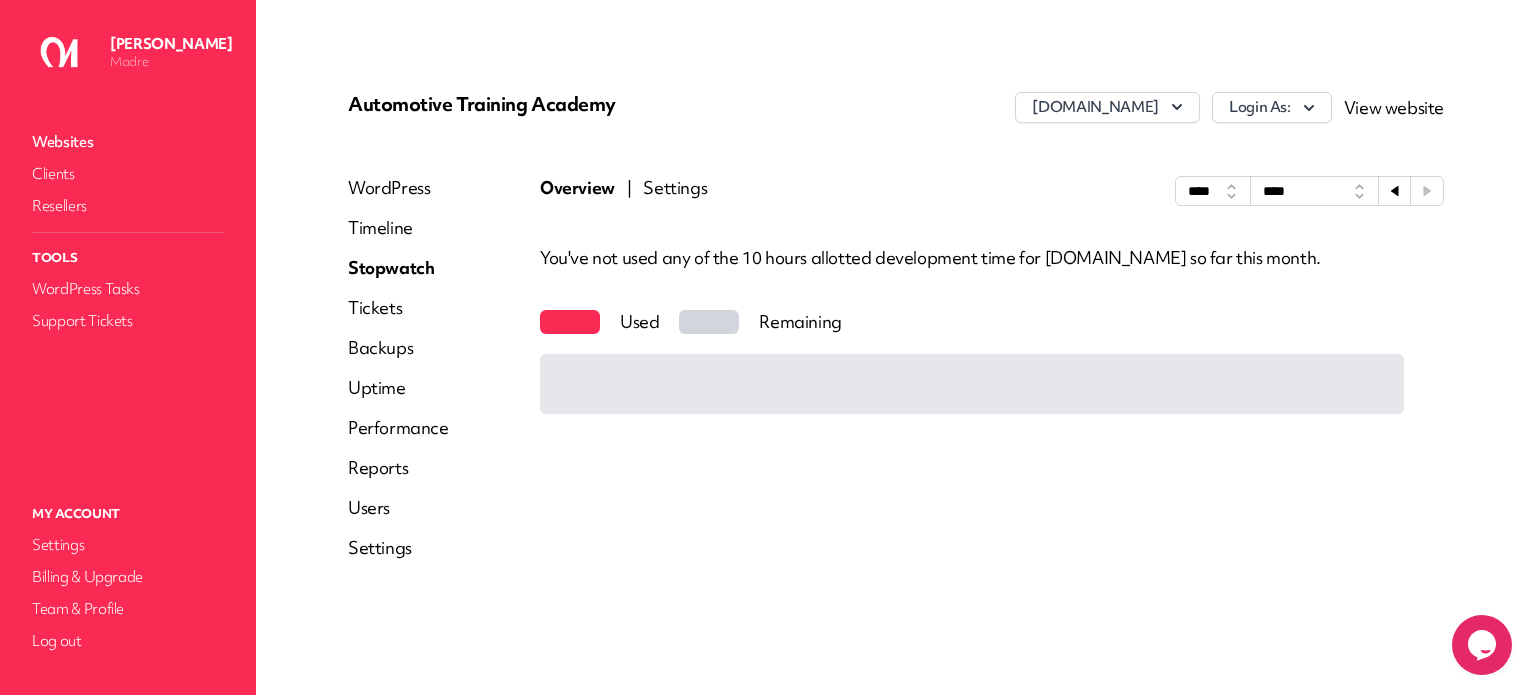 click on "Tickets" at bounding box center [398, 308] 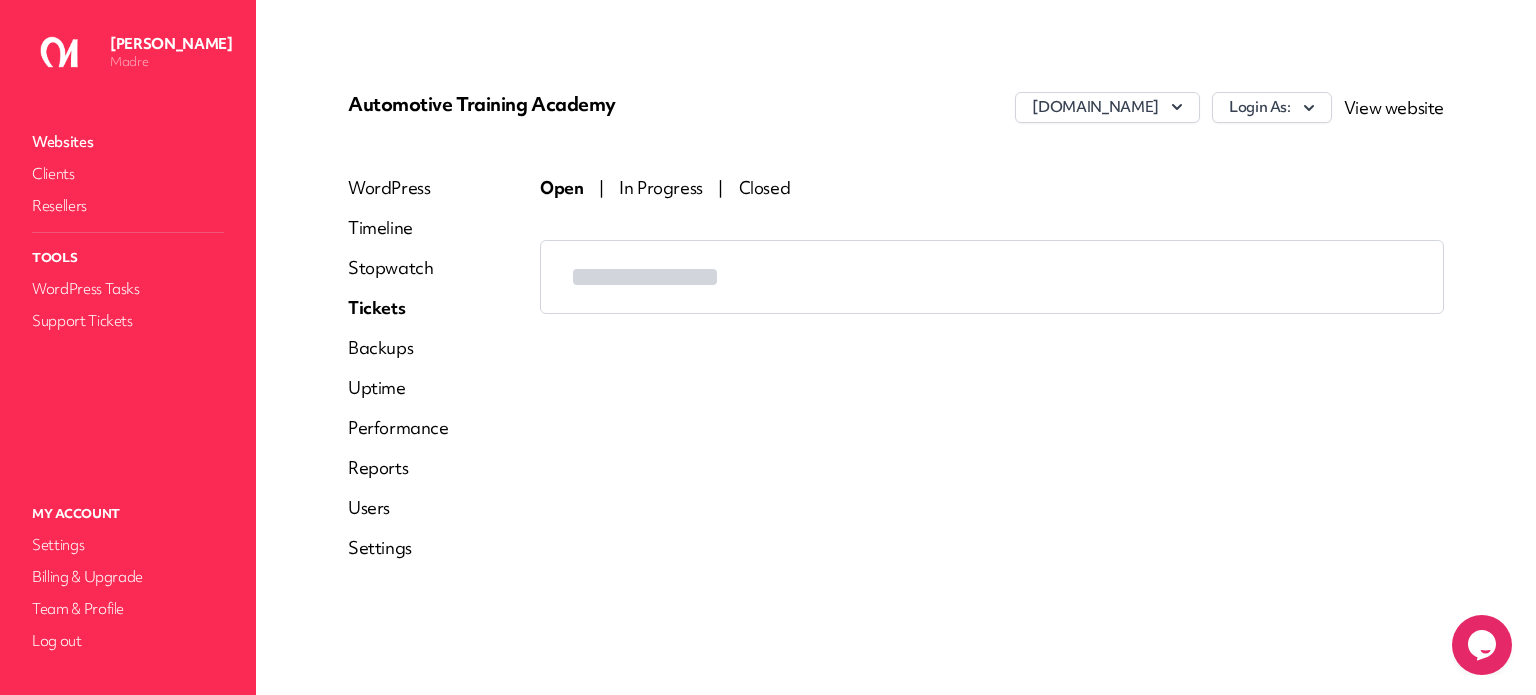 click on "Stopwatch" at bounding box center [398, 268] 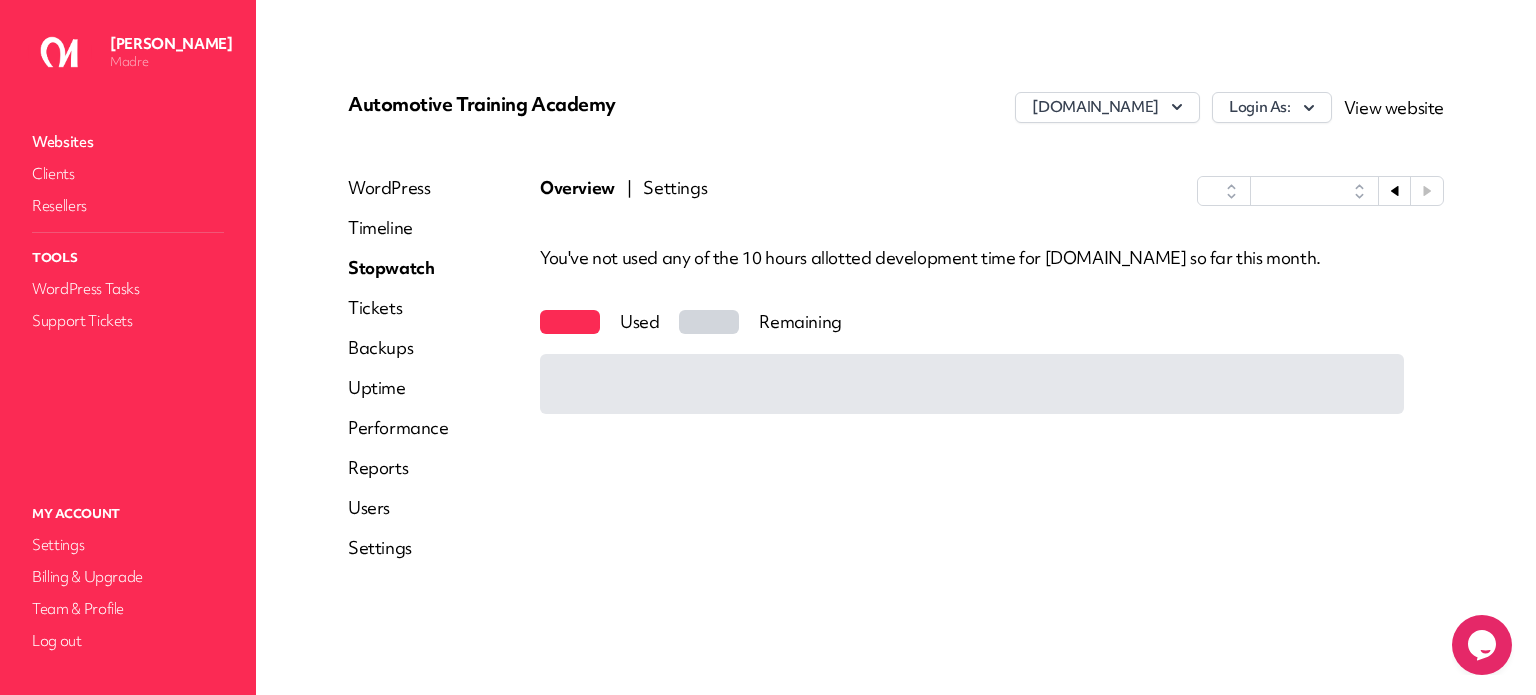 select on "****" 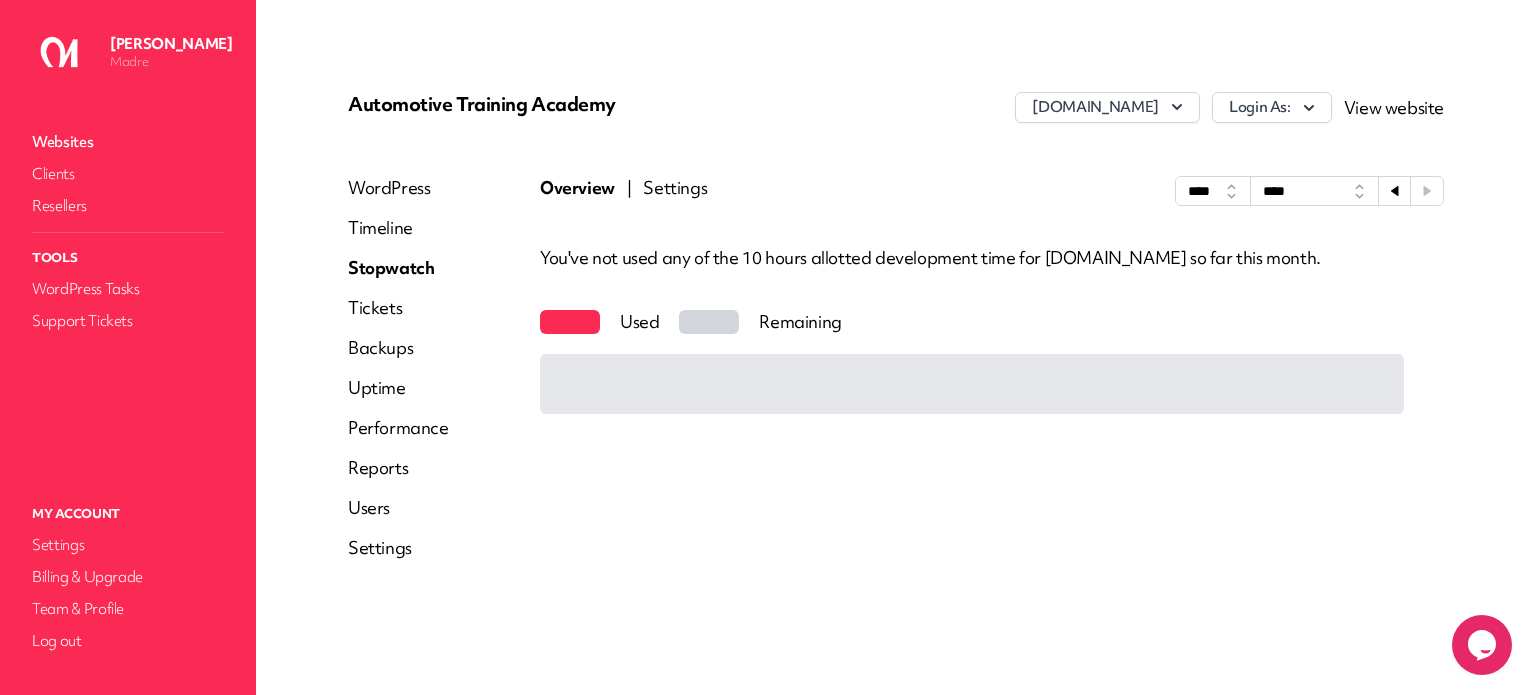 click on "Overview
|
Settings
****   ***** ***** *** **** ****" at bounding box center (992, 191) 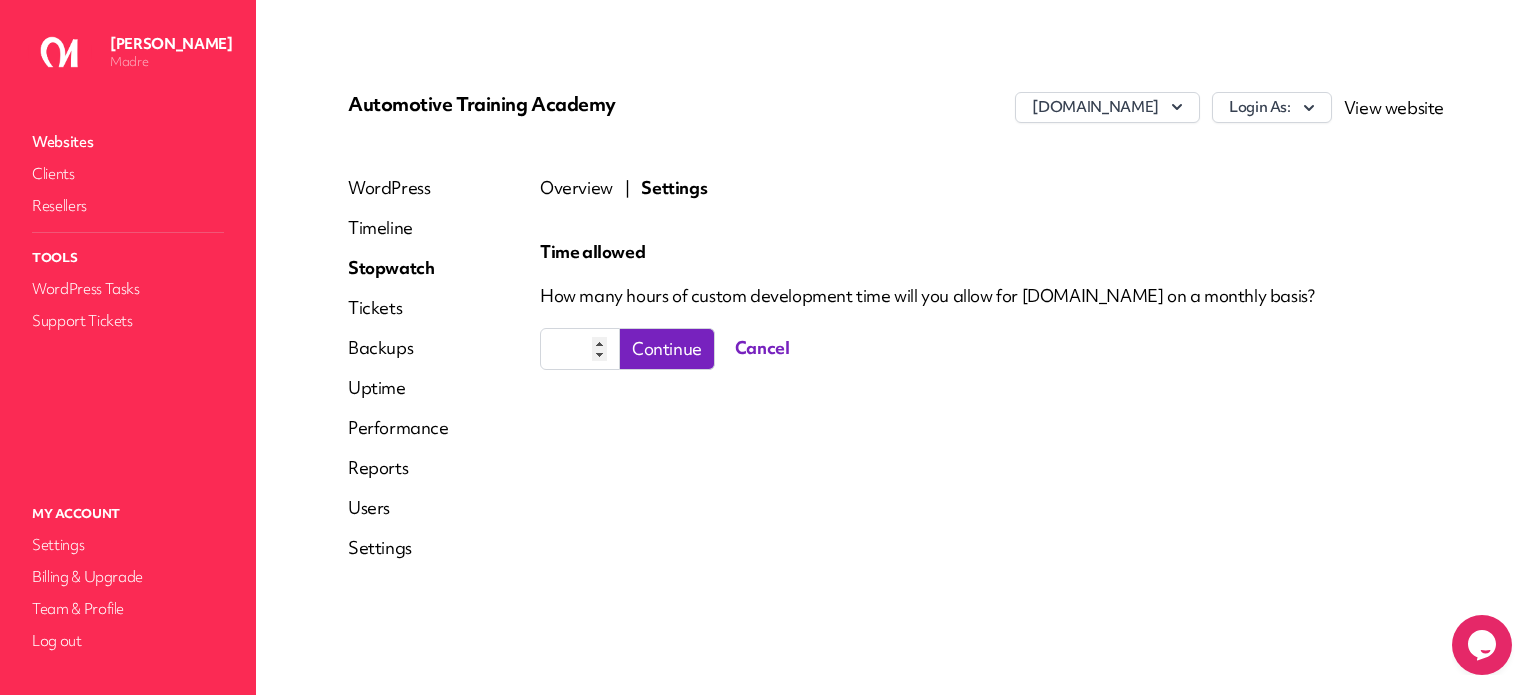 click on "Timeline" at bounding box center (398, 228) 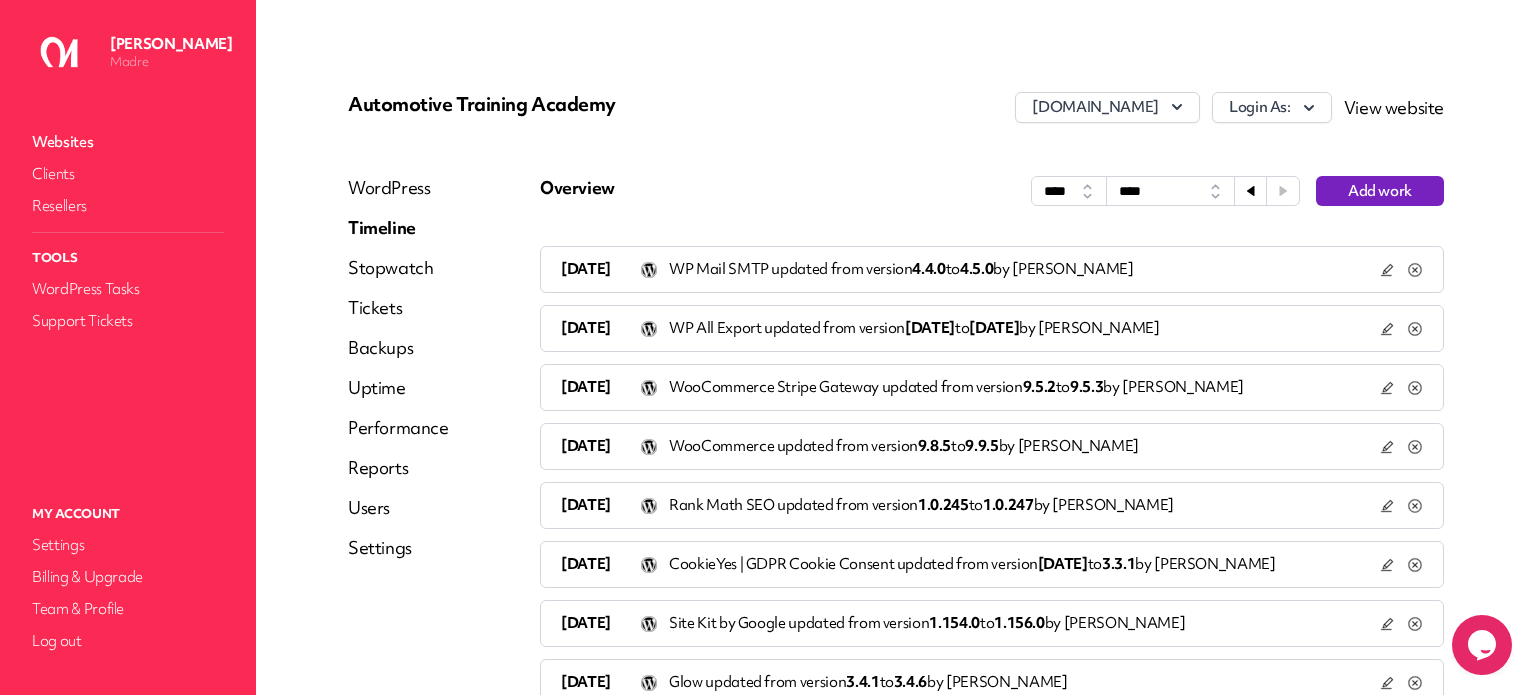 click 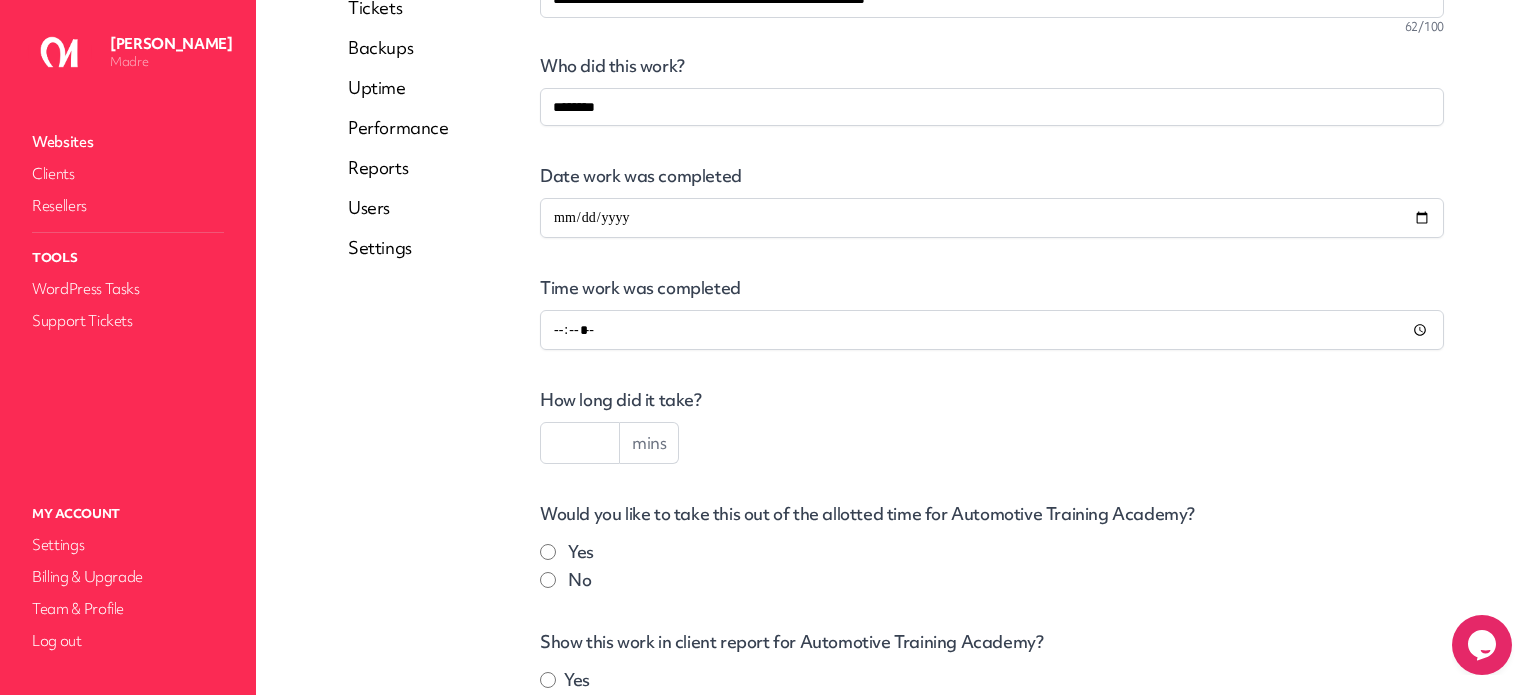 scroll, scrollTop: 500, scrollLeft: 0, axis: vertical 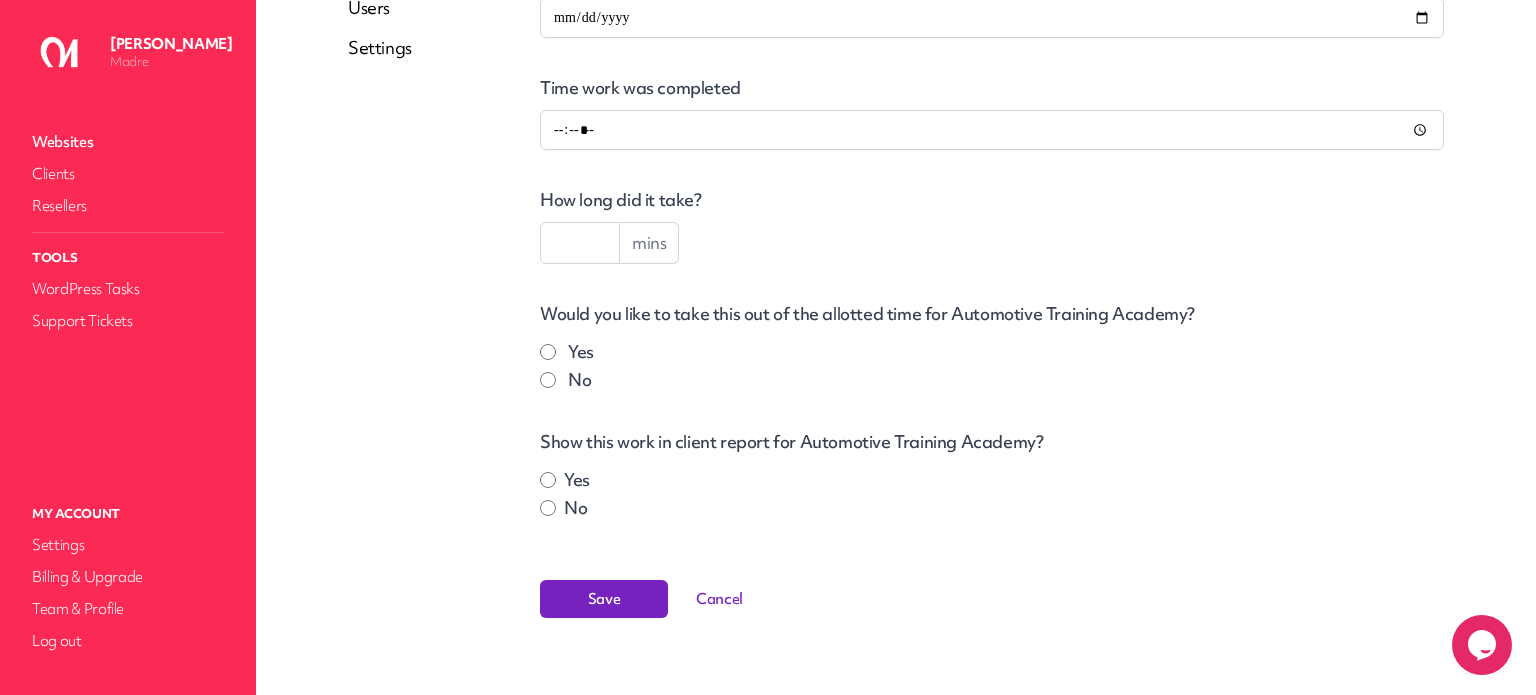 click on "**********" at bounding box center (992, 188) 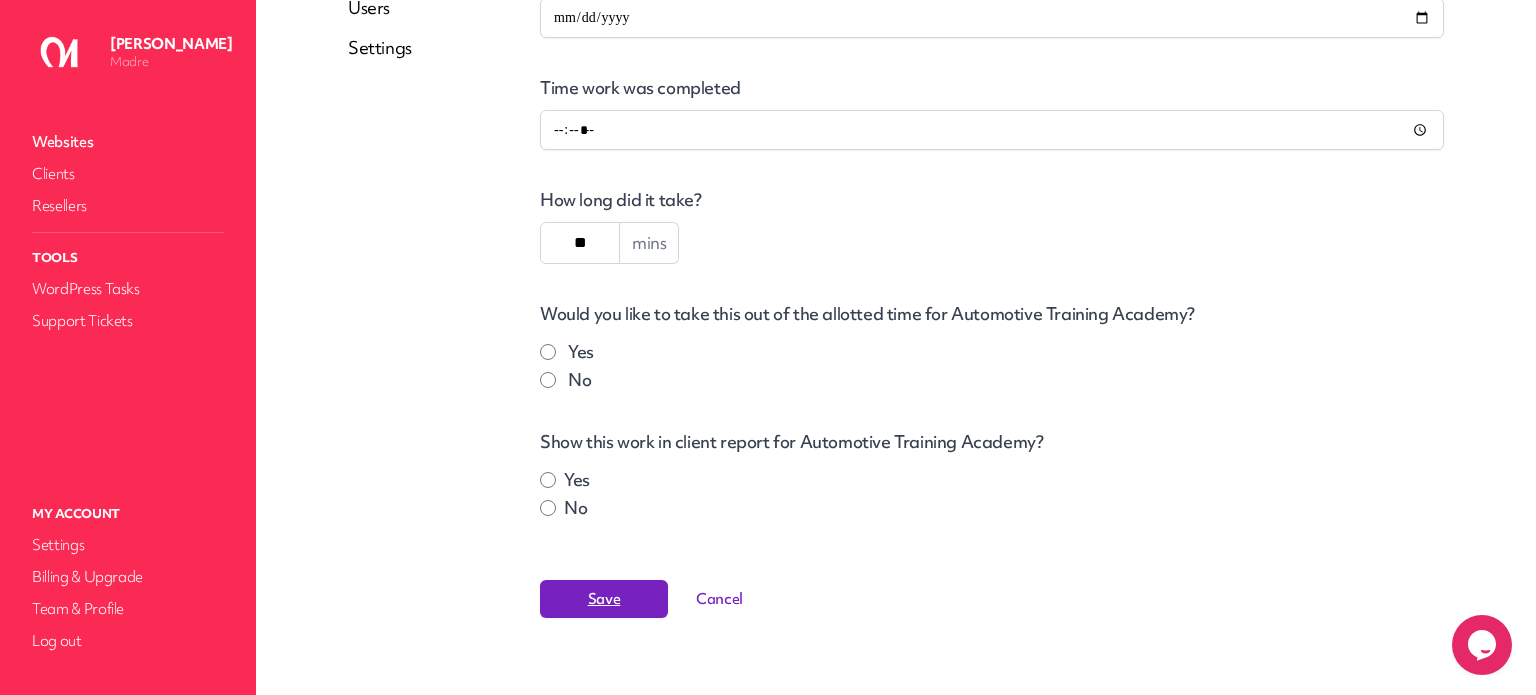 type on "**" 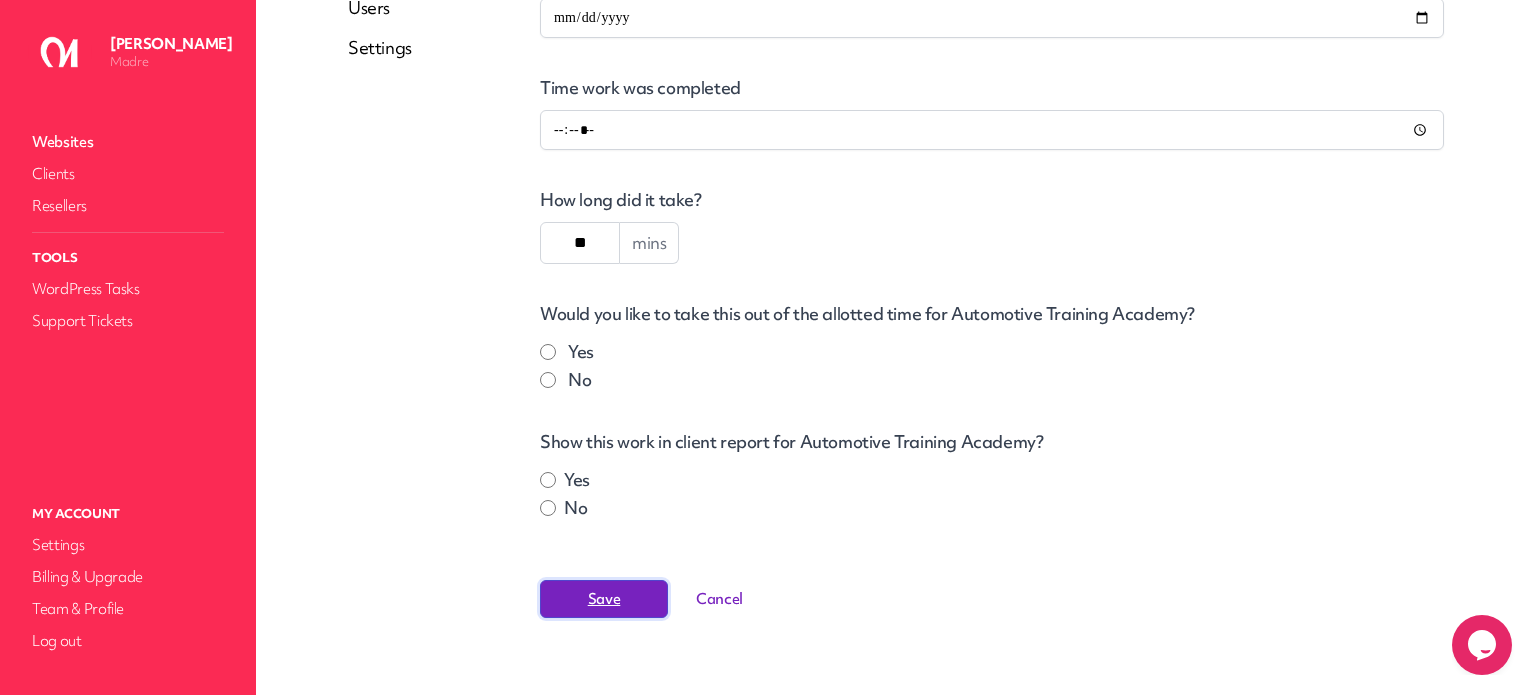 click on "Save" at bounding box center (604, 599) 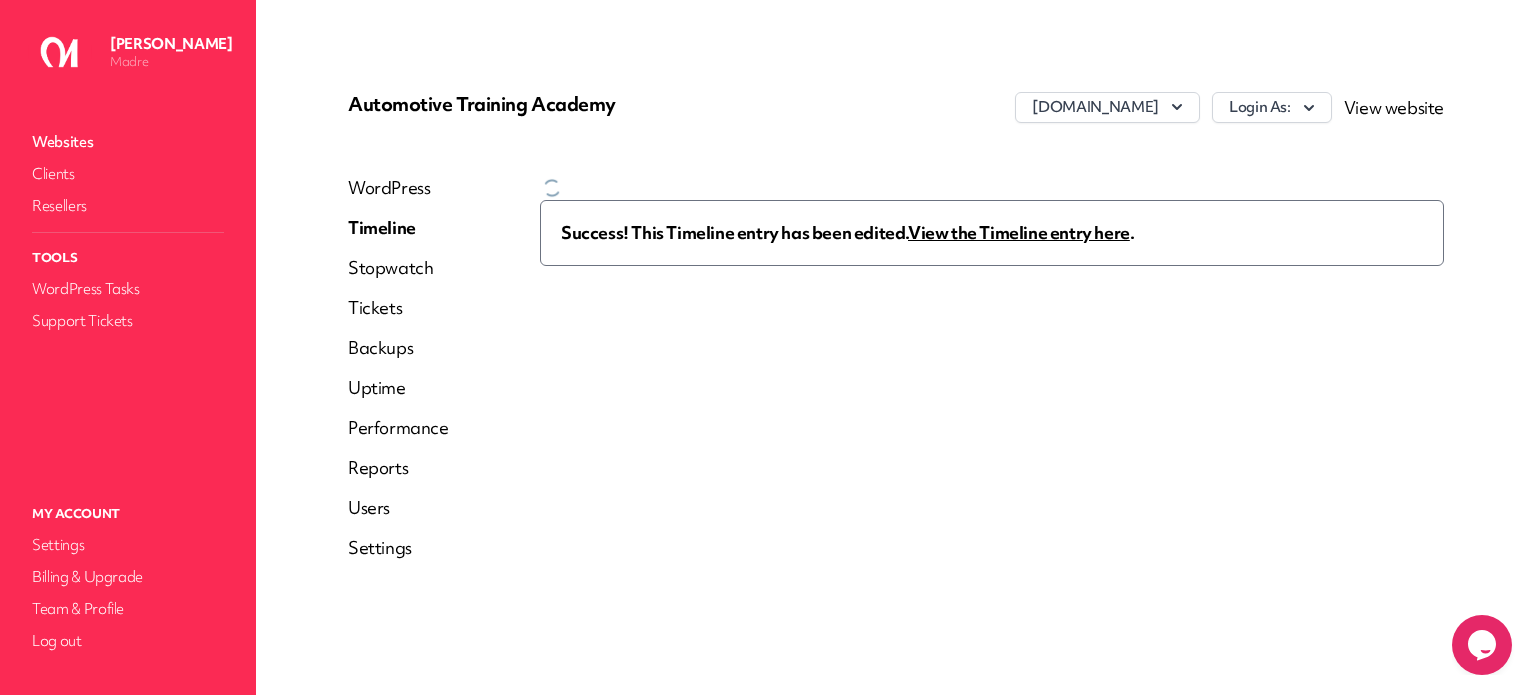 scroll, scrollTop: 0, scrollLeft: 0, axis: both 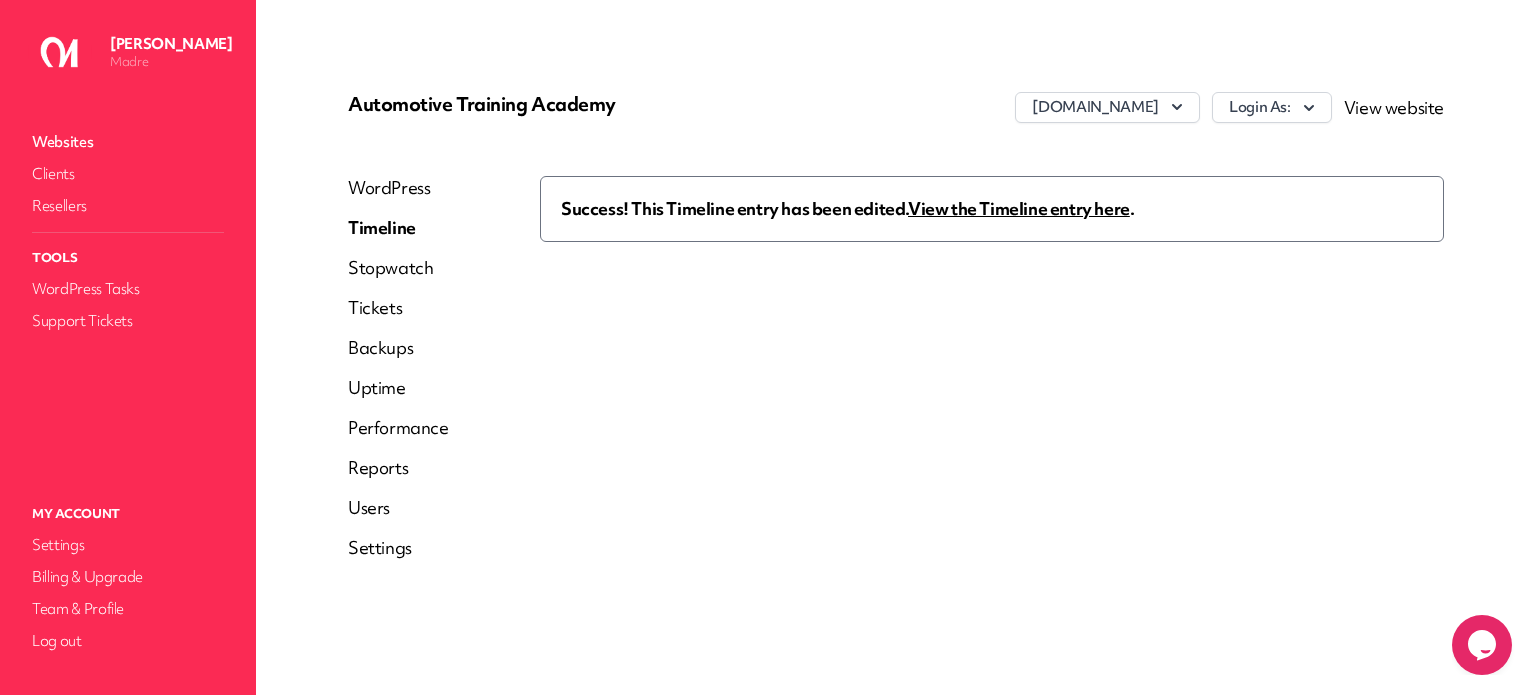 click on "Success! This Timeline entry has been edited.
View
the
Timeline entry here ." at bounding box center (992, 209) 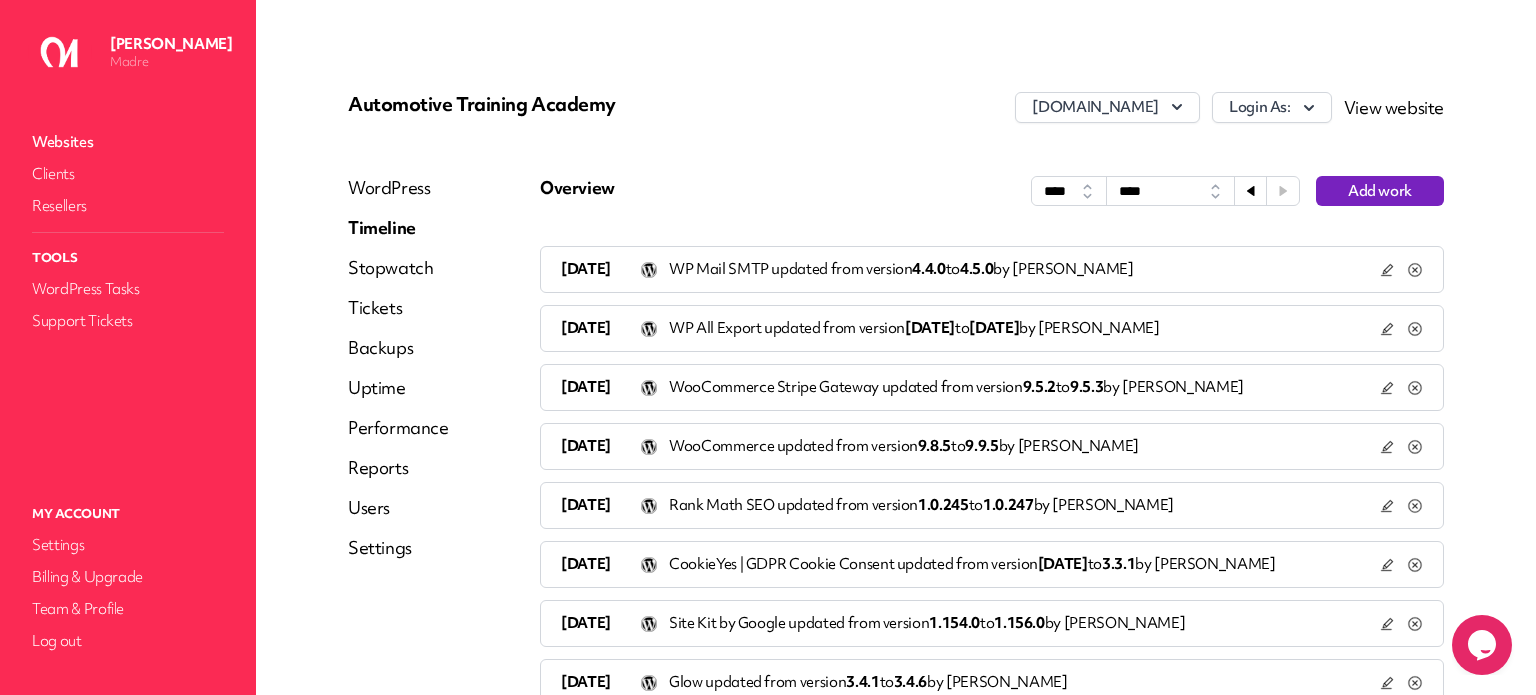 click 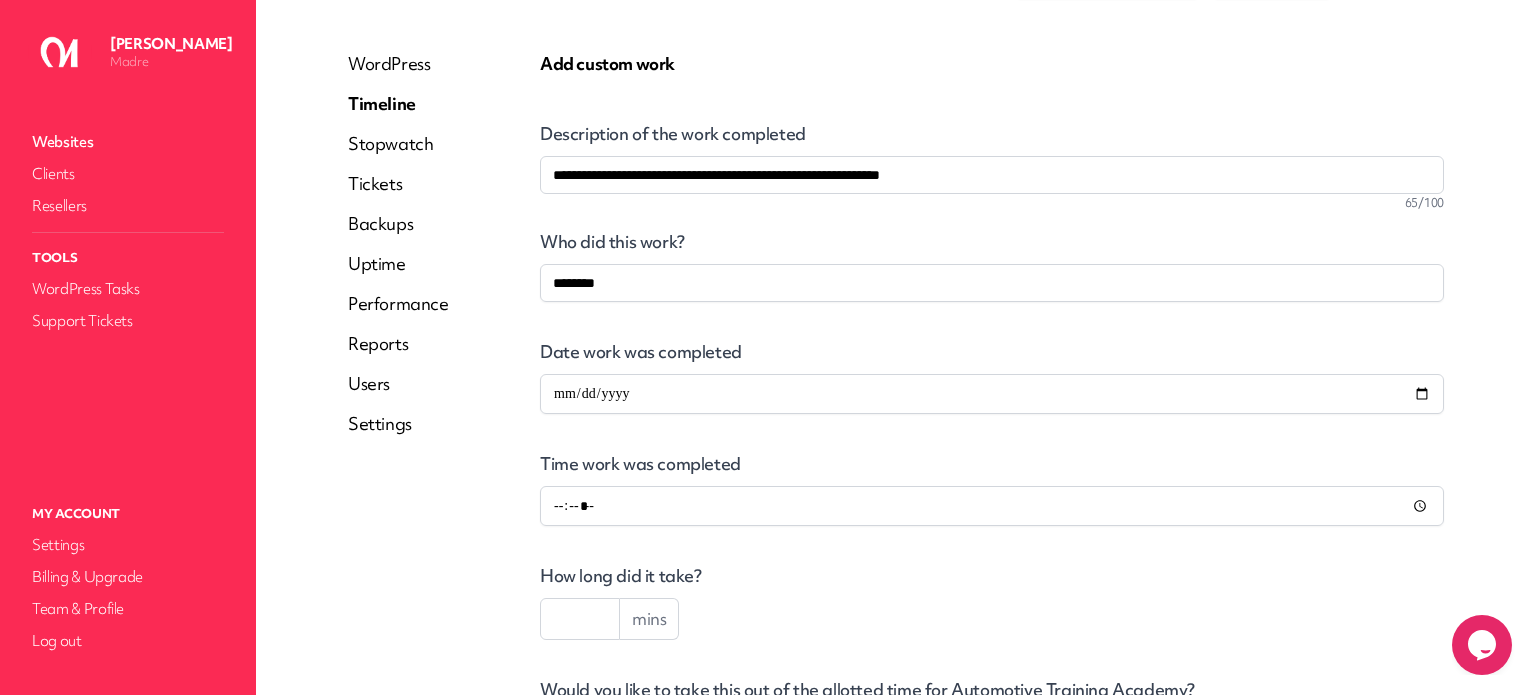 scroll, scrollTop: 300, scrollLeft: 0, axis: vertical 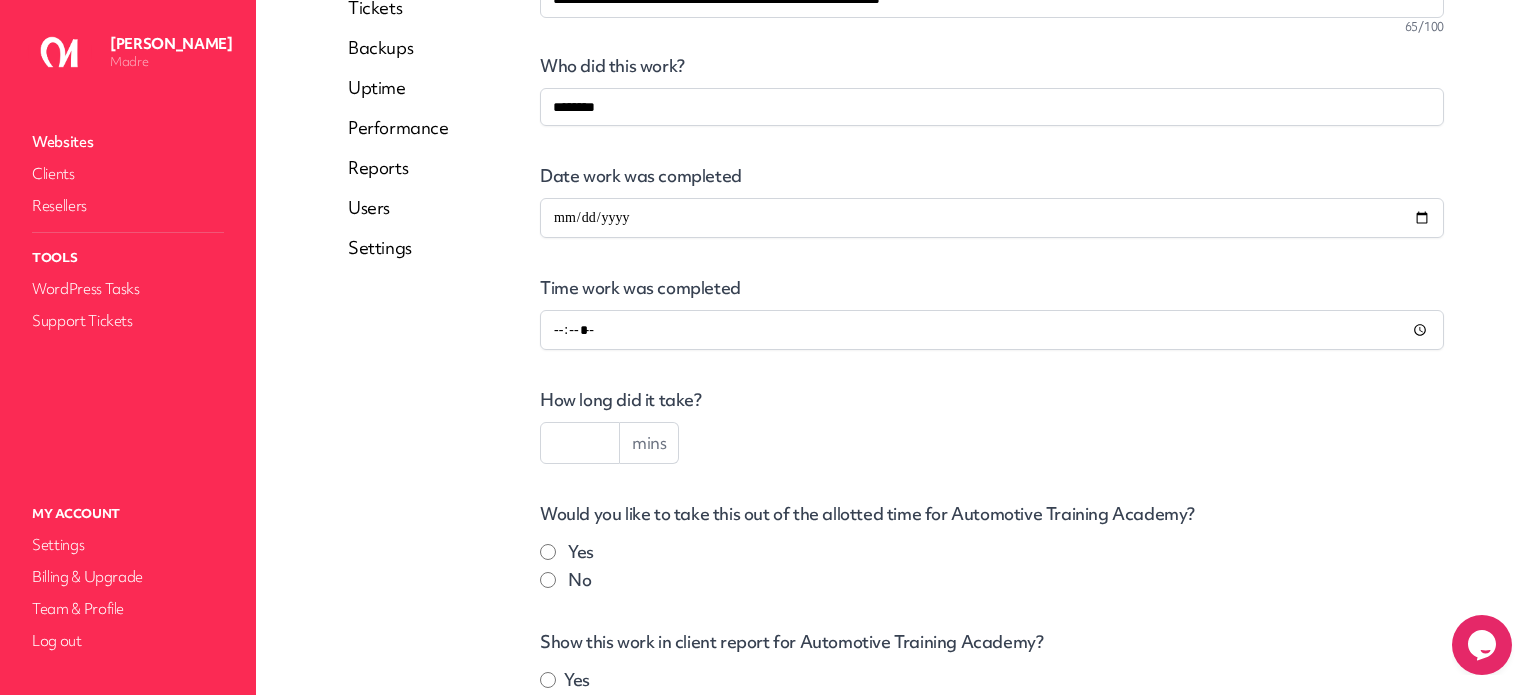 click at bounding box center (580, 443) 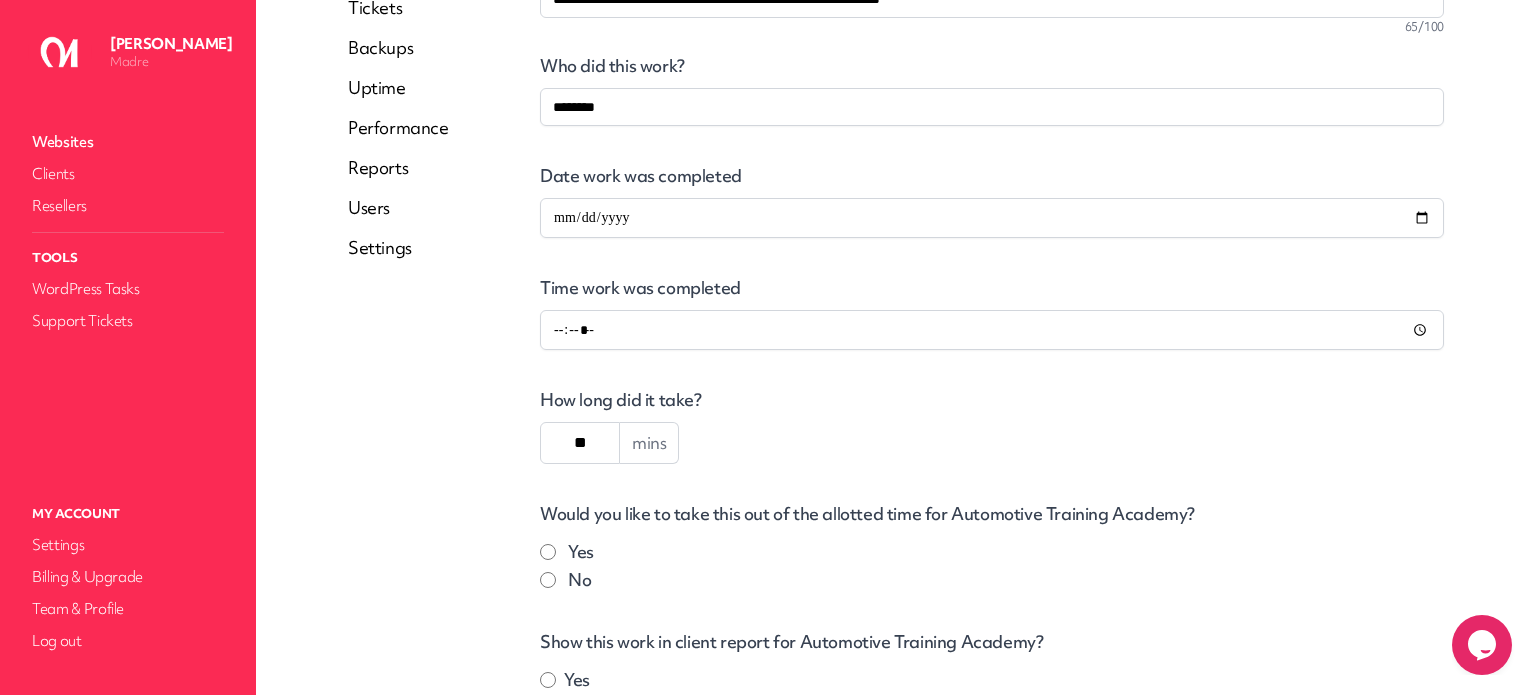 scroll, scrollTop: 524, scrollLeft: 0, axis: vertical 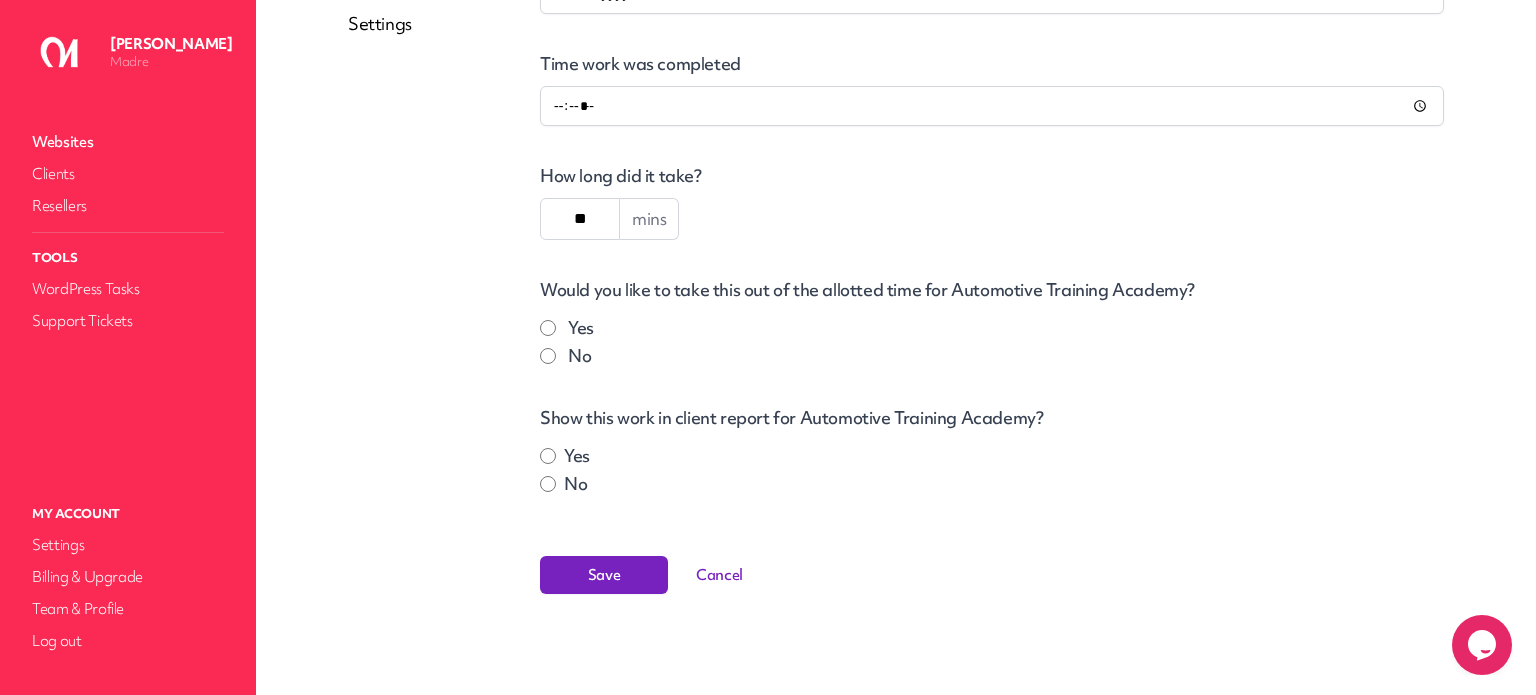 type on "**" 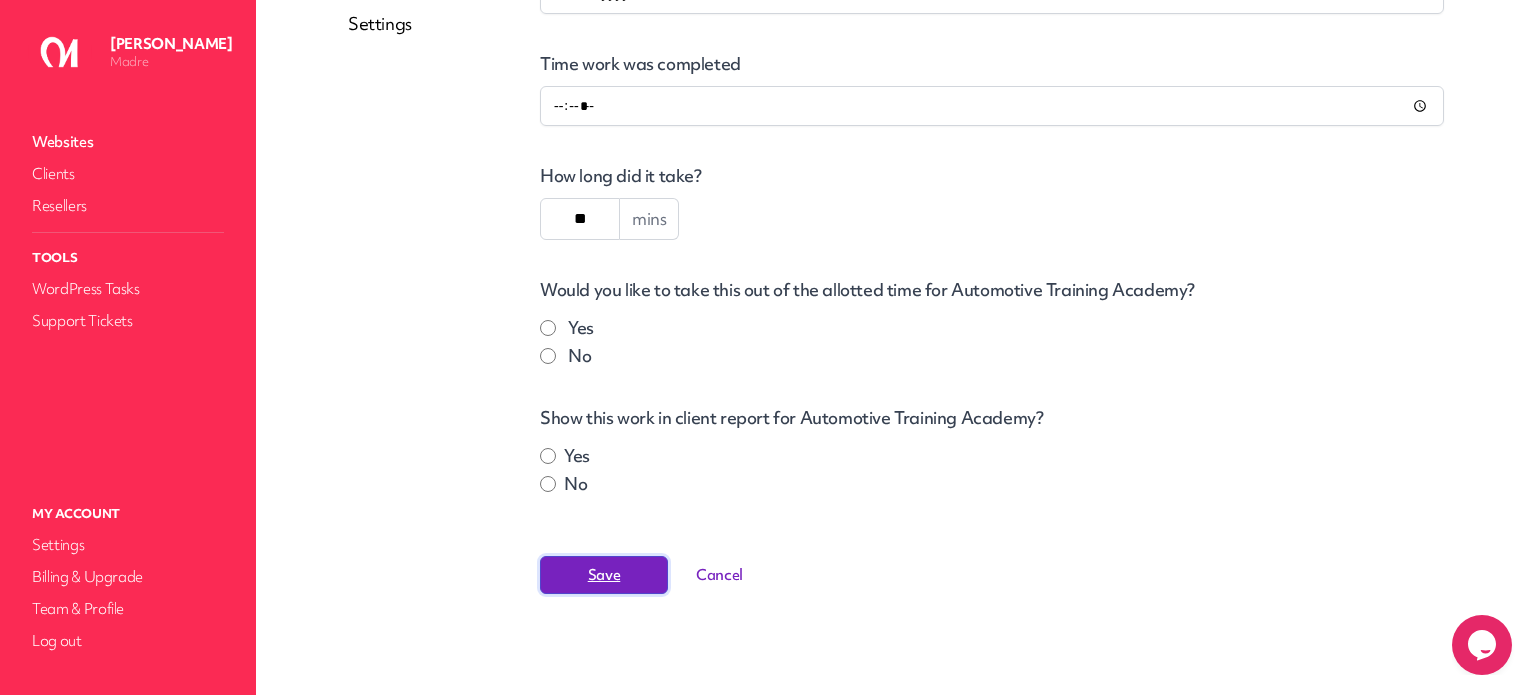 click on "Save" at bounding box center (604, 575) 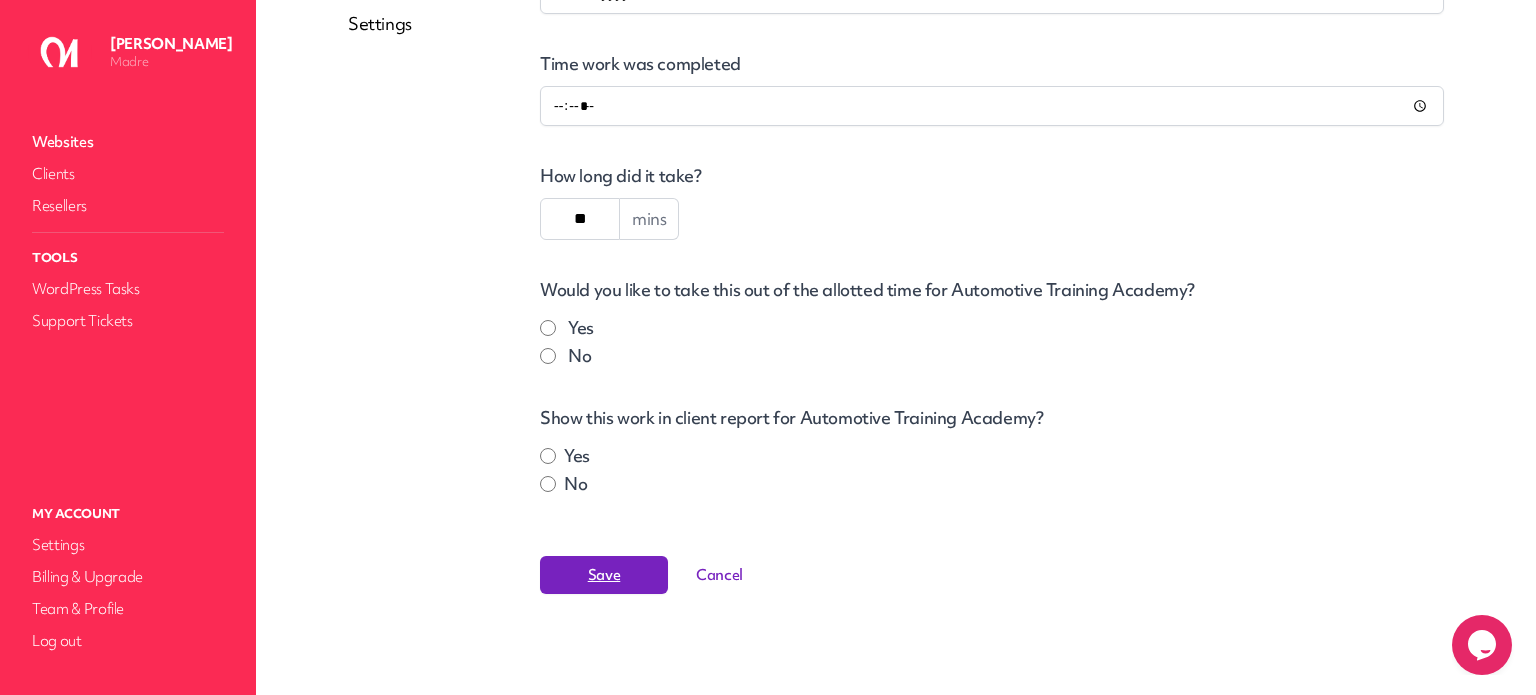 scroll, scrollTop: 0, scrollLeft: 0, axis: both 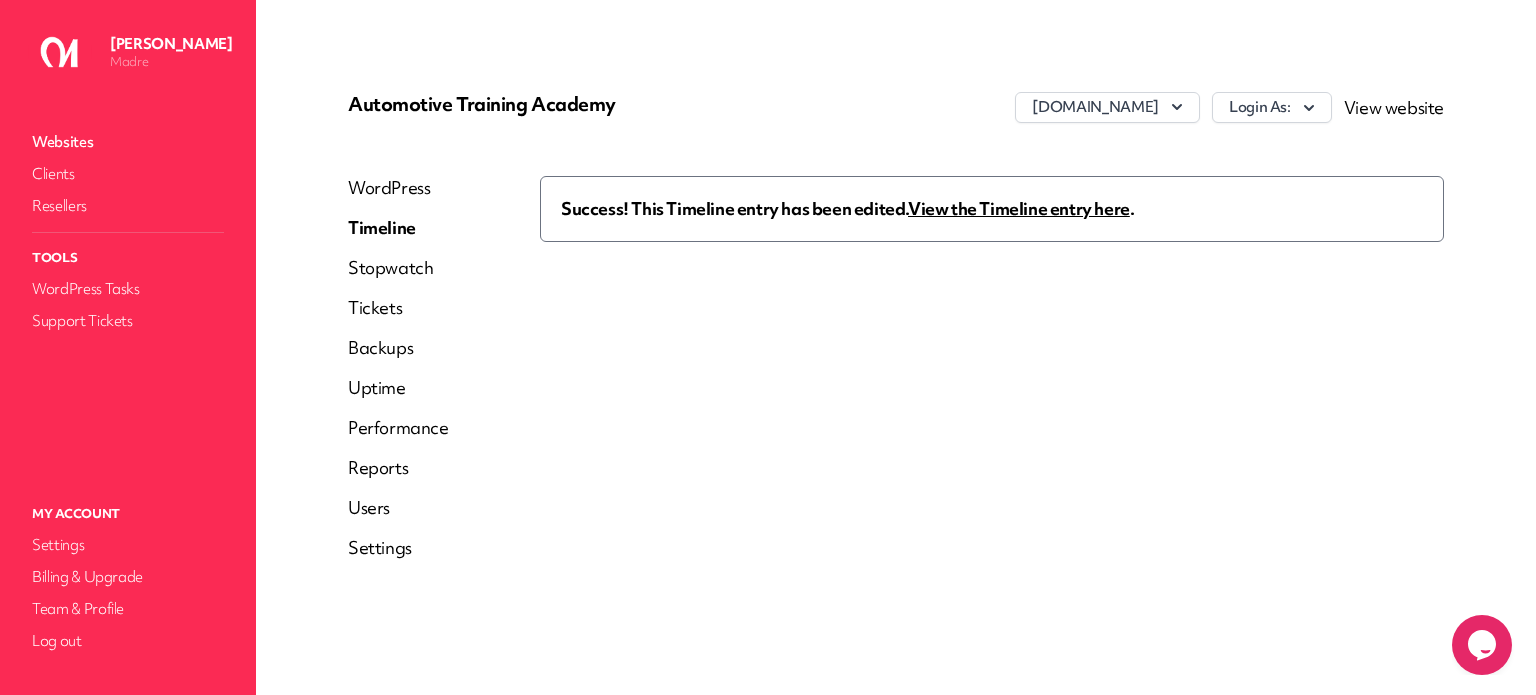 click on "View
the
Timeline entry here" at bounding box center (1019, 208) 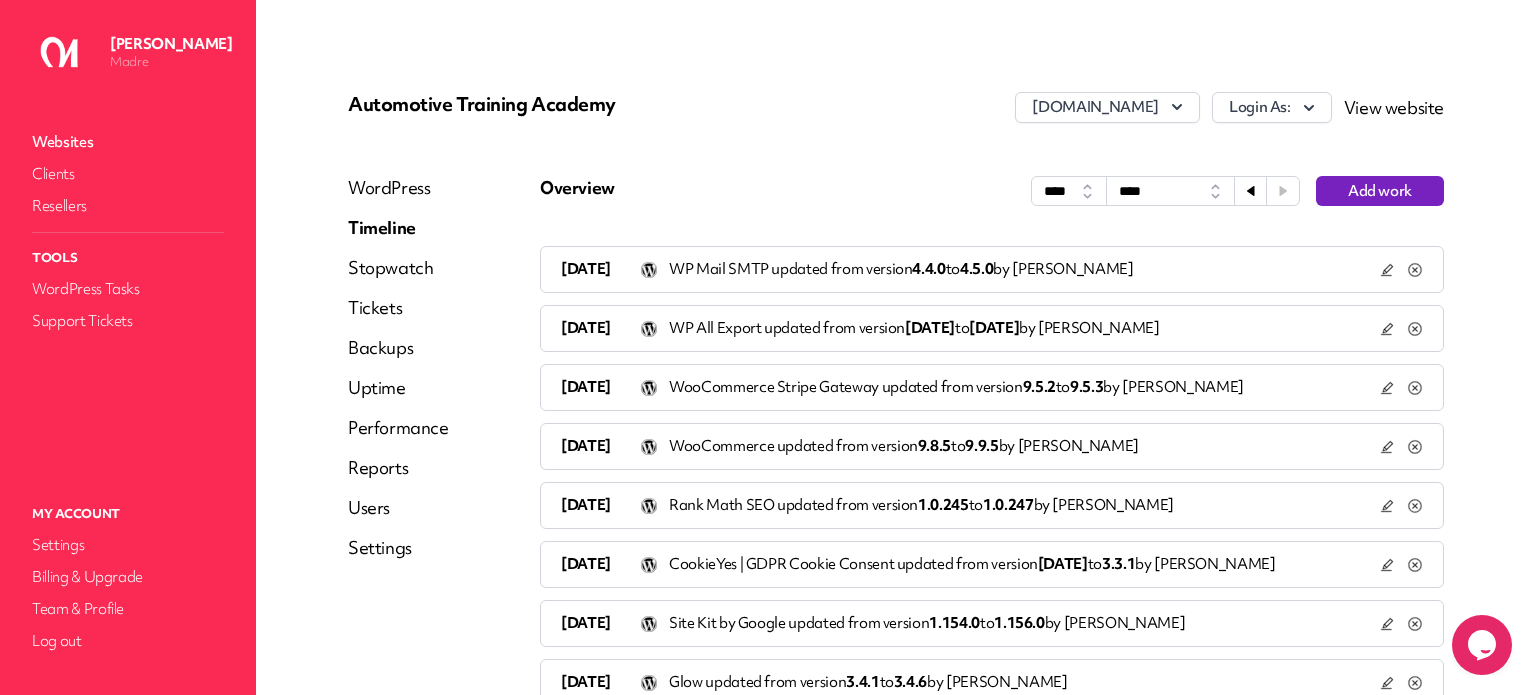 click 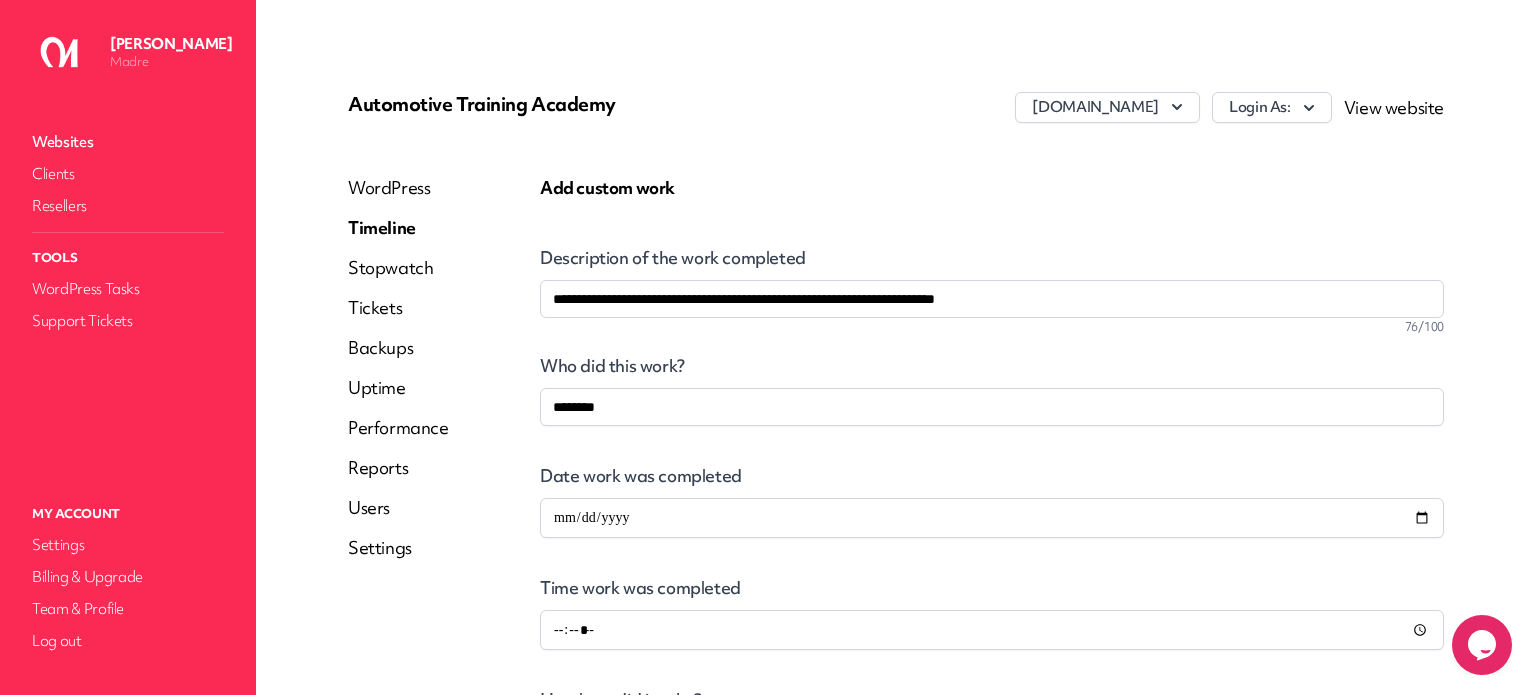 scroll, scrollTop: 400, scrollLeft: 0, axis: vertical 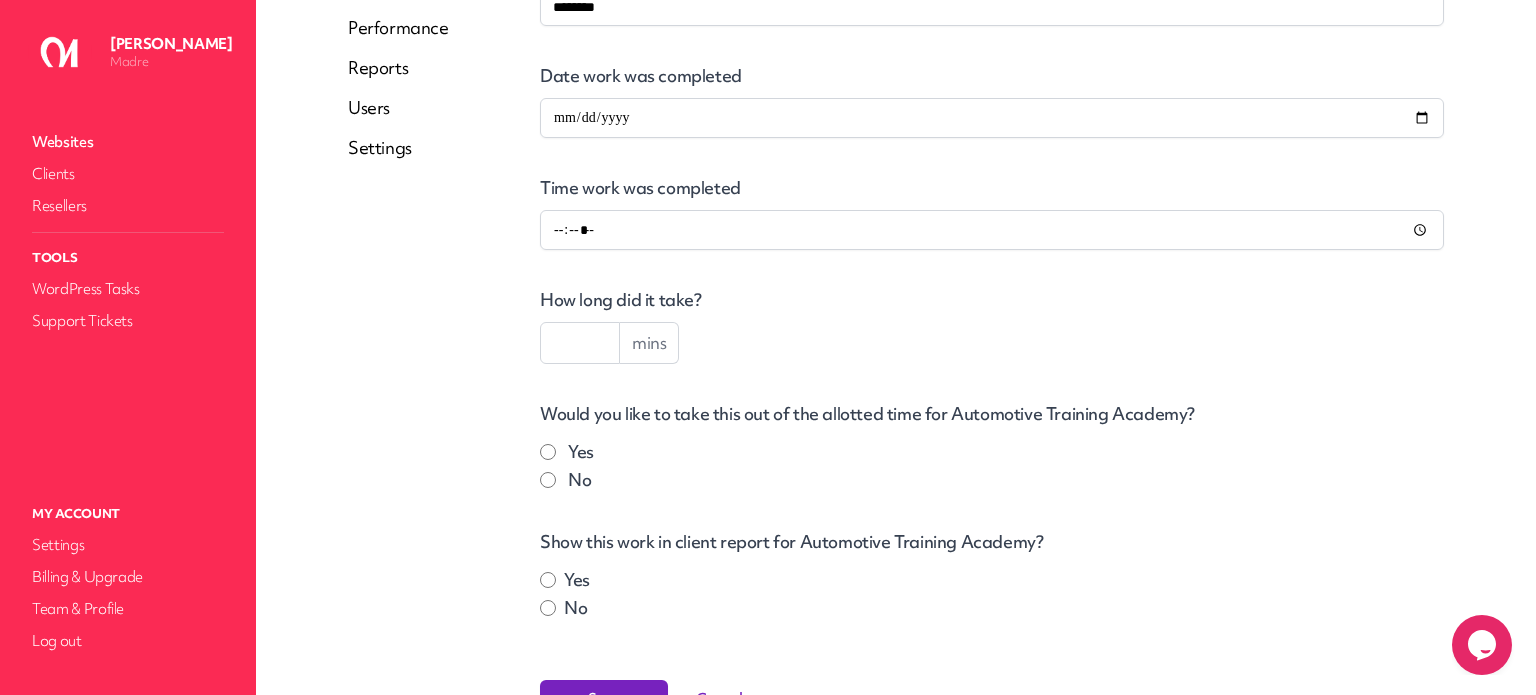 click at bounding box center (580, 343) 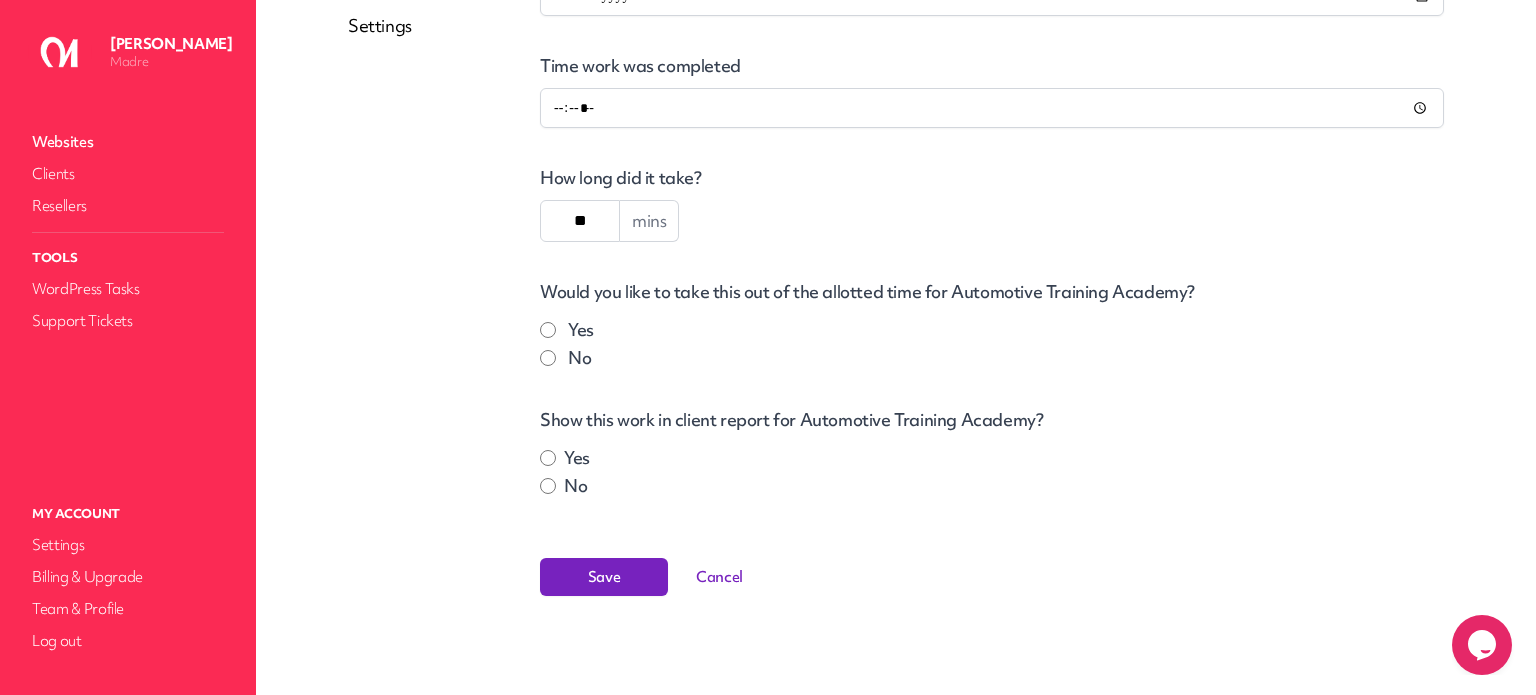 scroll, scrollTop: 524, scrollLeft: 0, axis: vertical 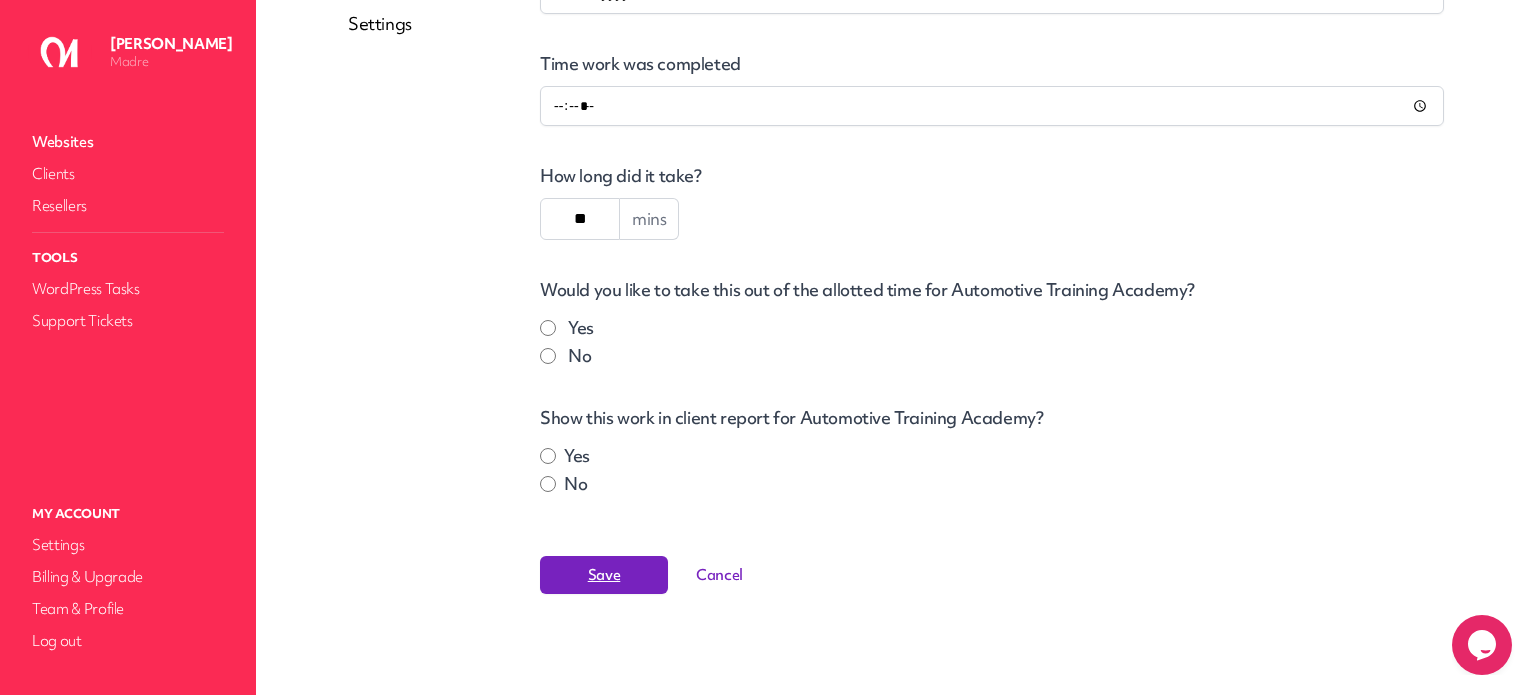 type on "**" 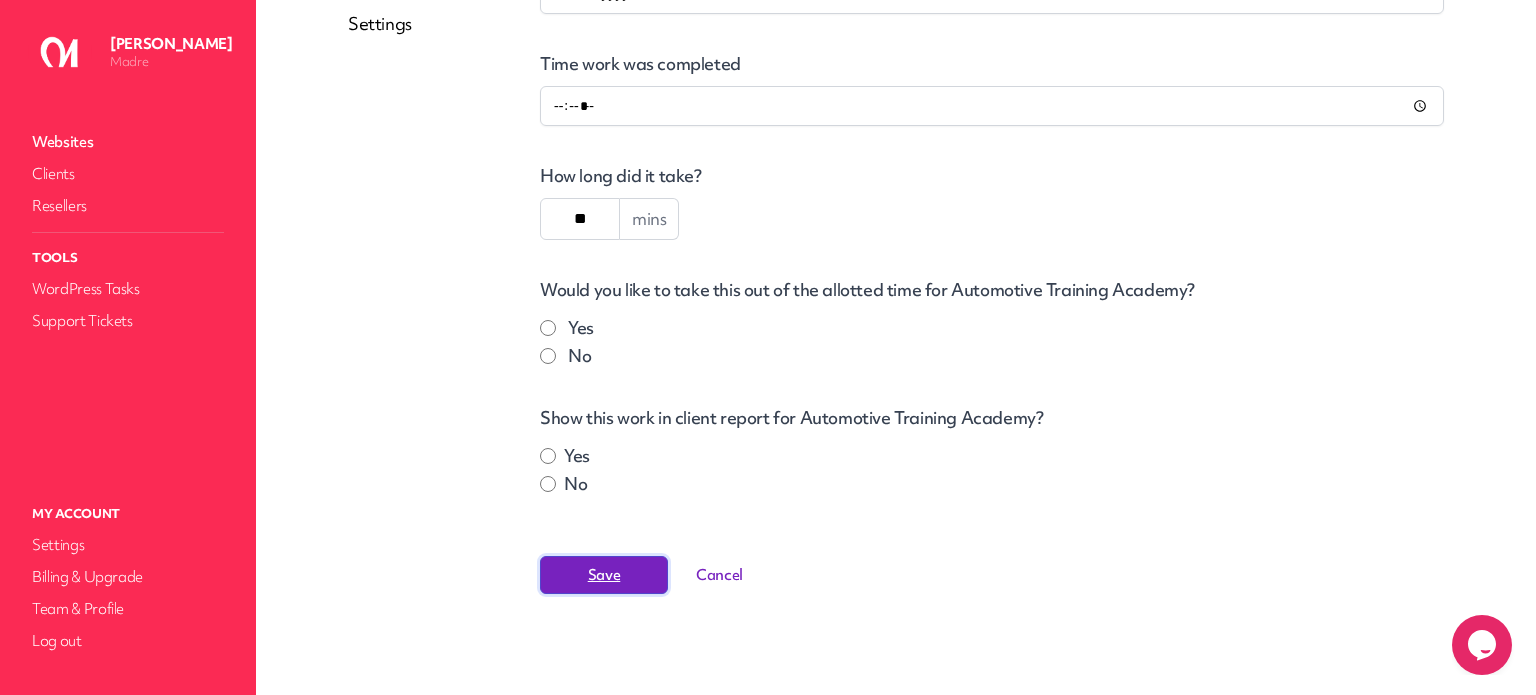 click on "Save" at bounding box center (604, 575) 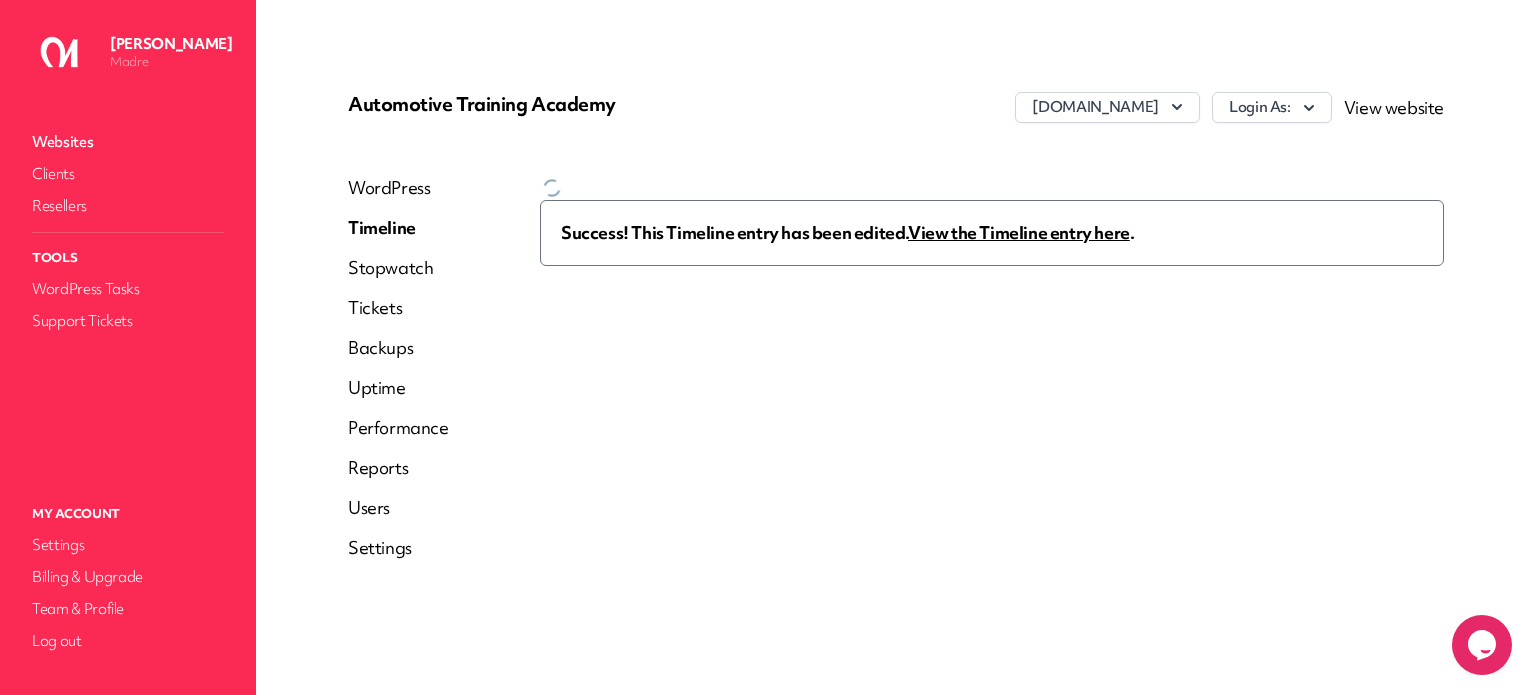scroll, scrollTop: 0, scrollLeft: 0, axis: both 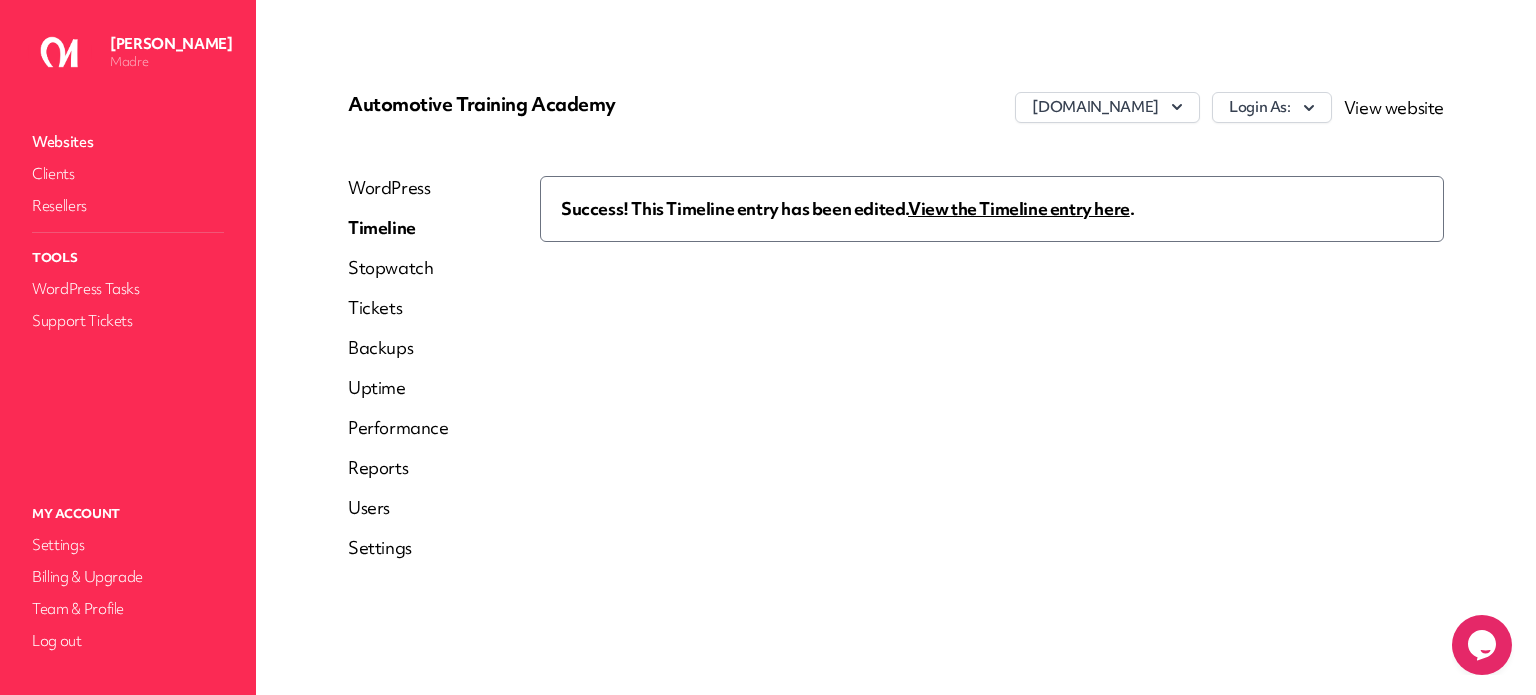 click on "Success! This Timeline entry has been edited.
View
the
Timeline entry here ." at bounding box center (992, 209) 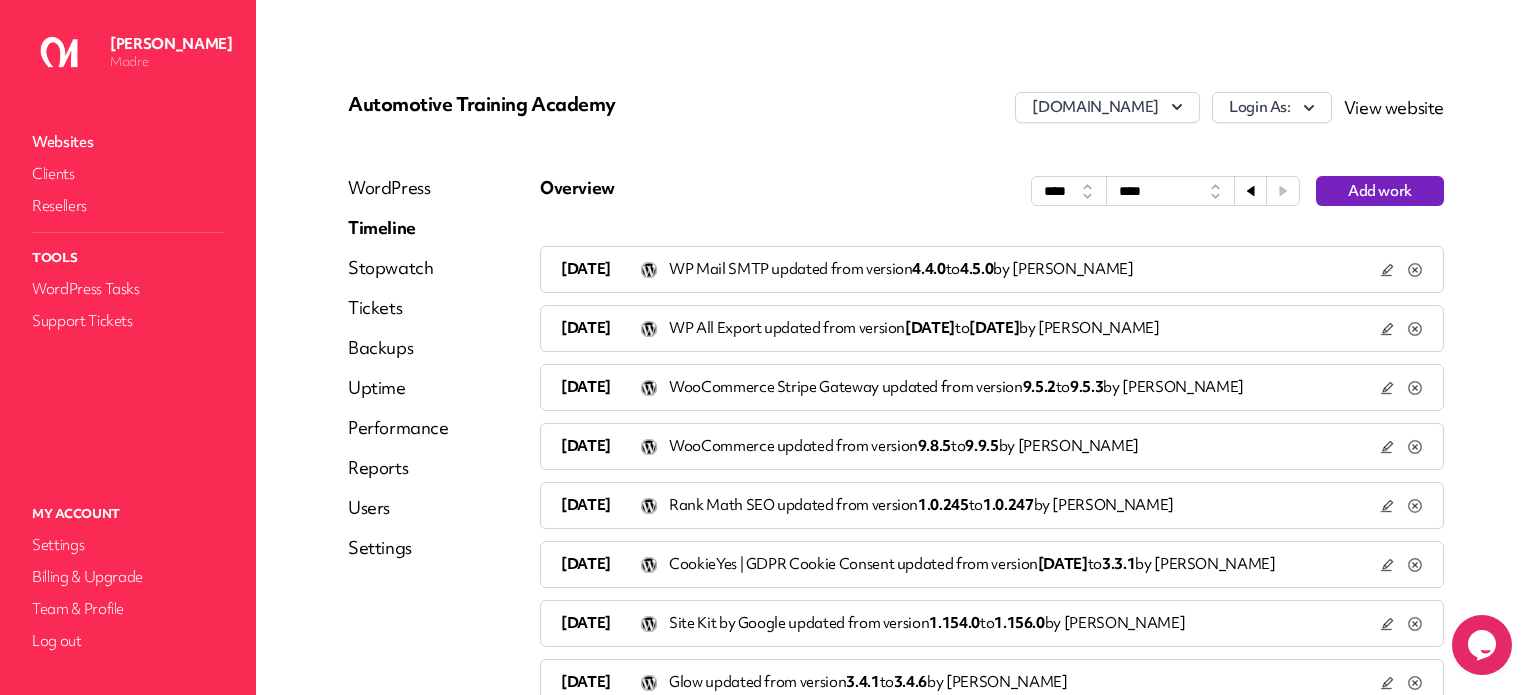 click 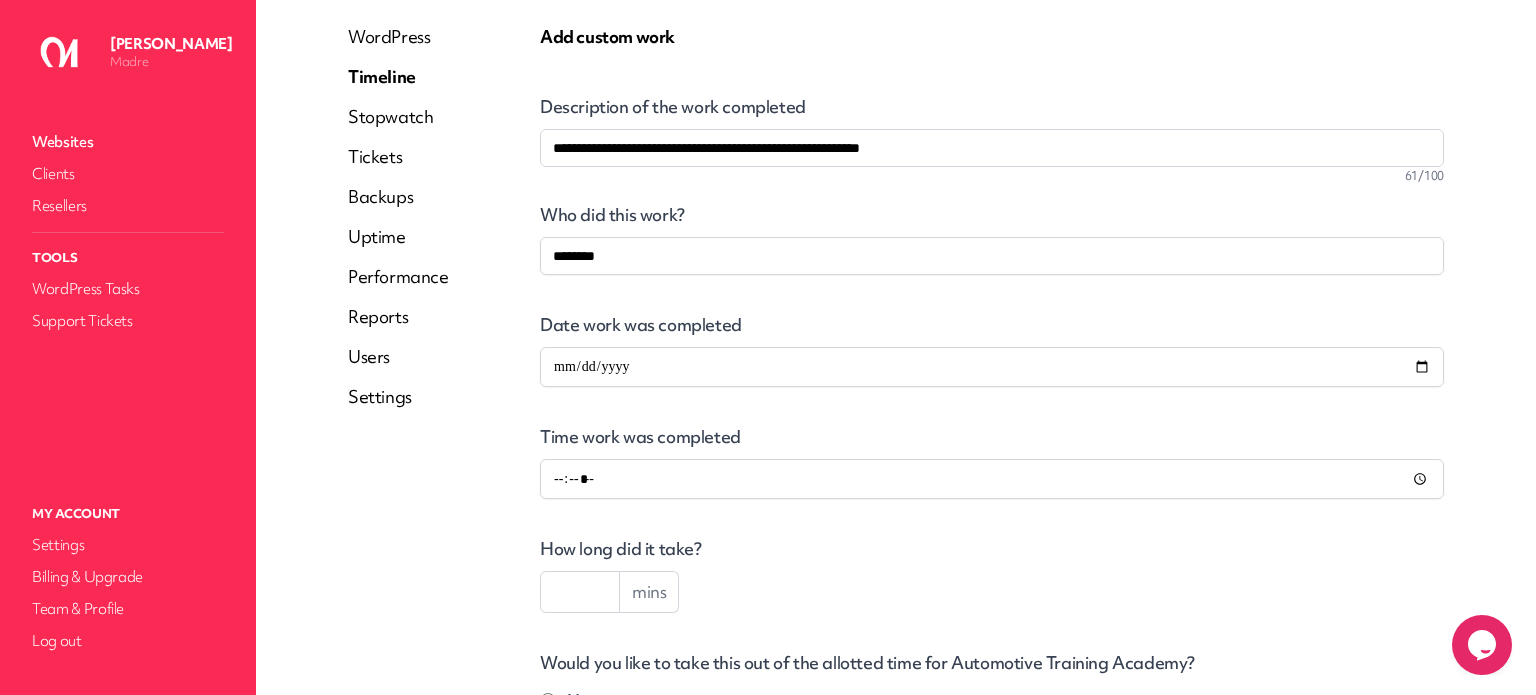 scroll, scrollTop: 300, scrollLeft: 0, axis: vertical 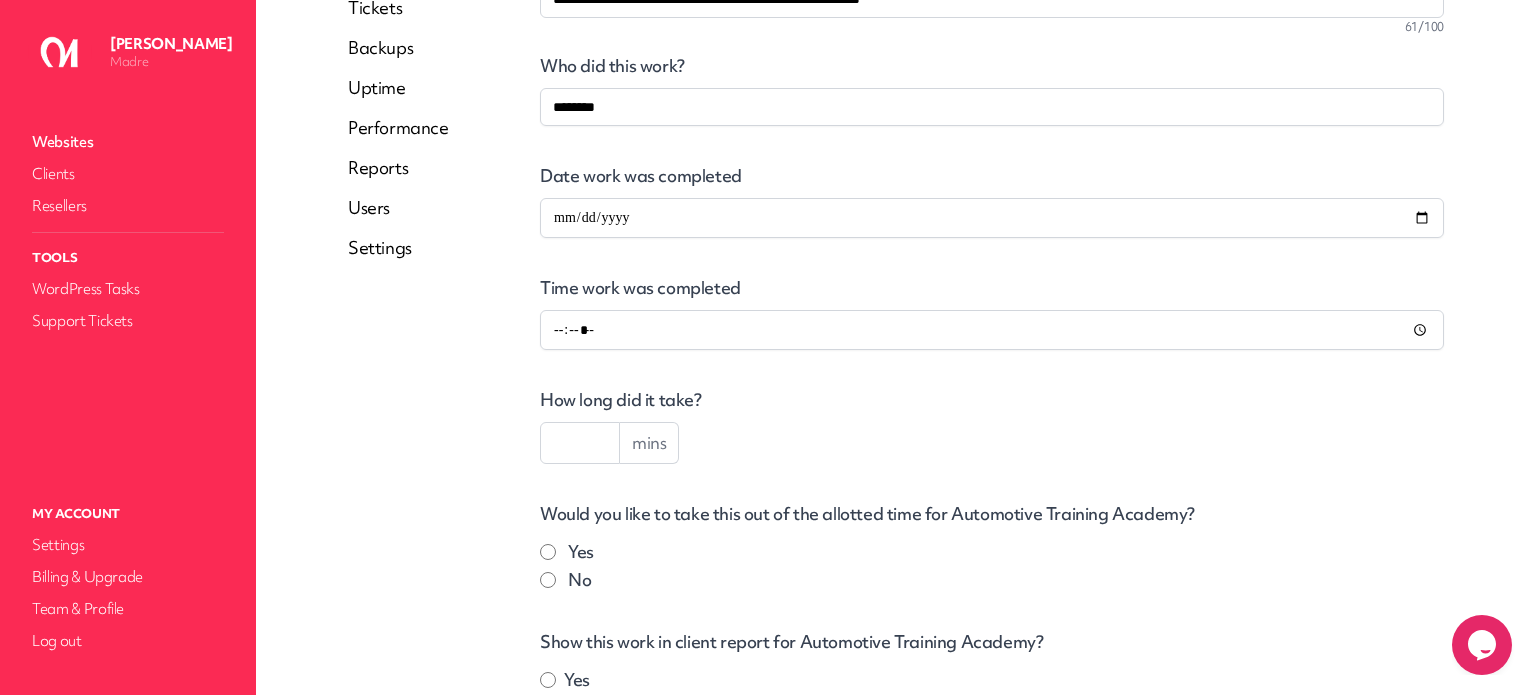 click at bounding box center [580, 443] 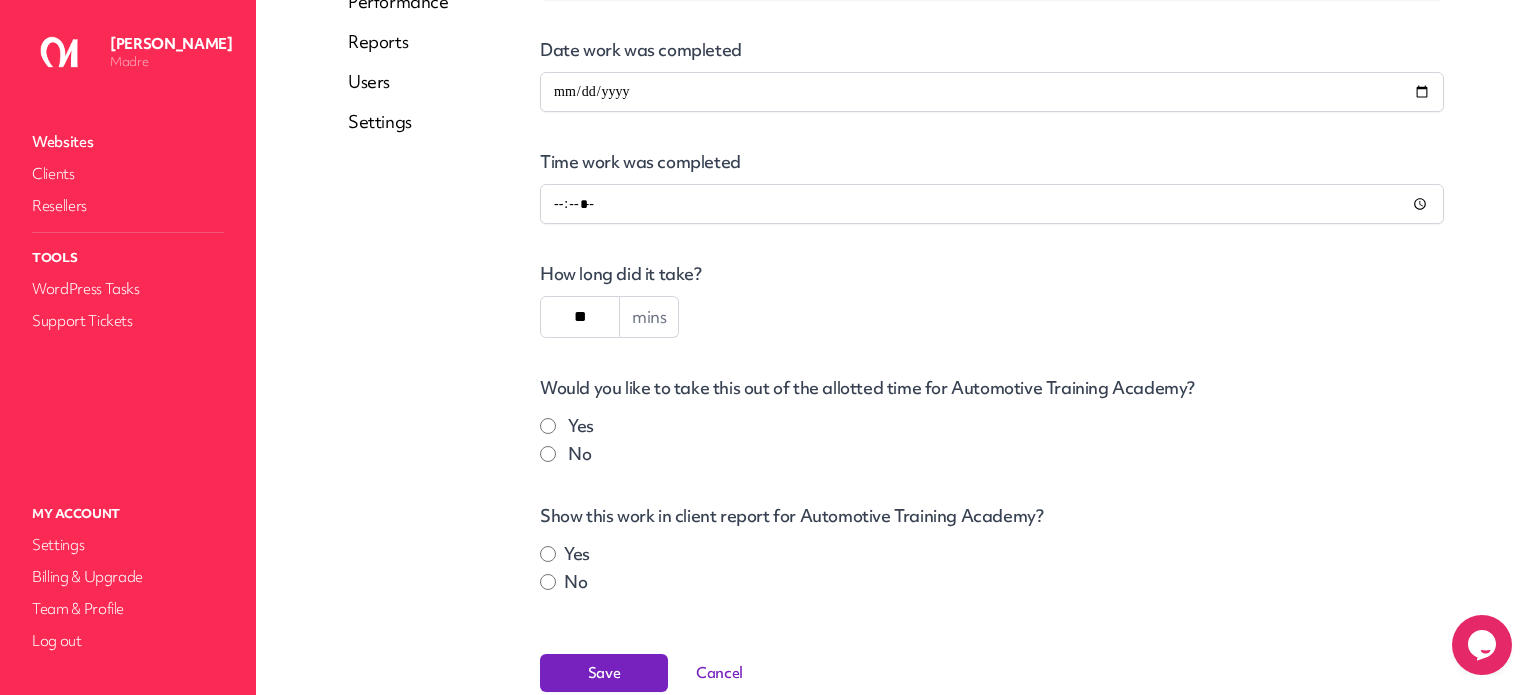 scroll, scrollTop: 524, scrollLeft: 0, axis: vertical 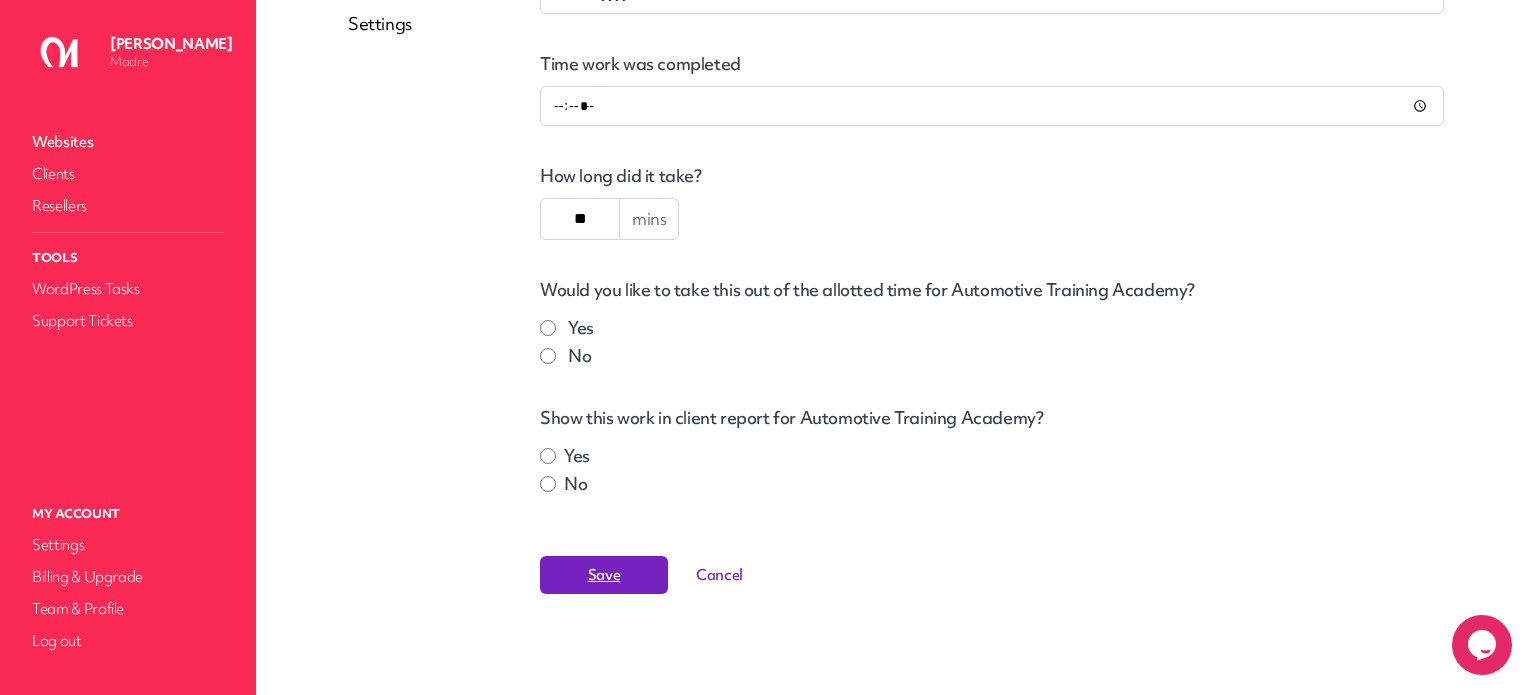 type on "**" 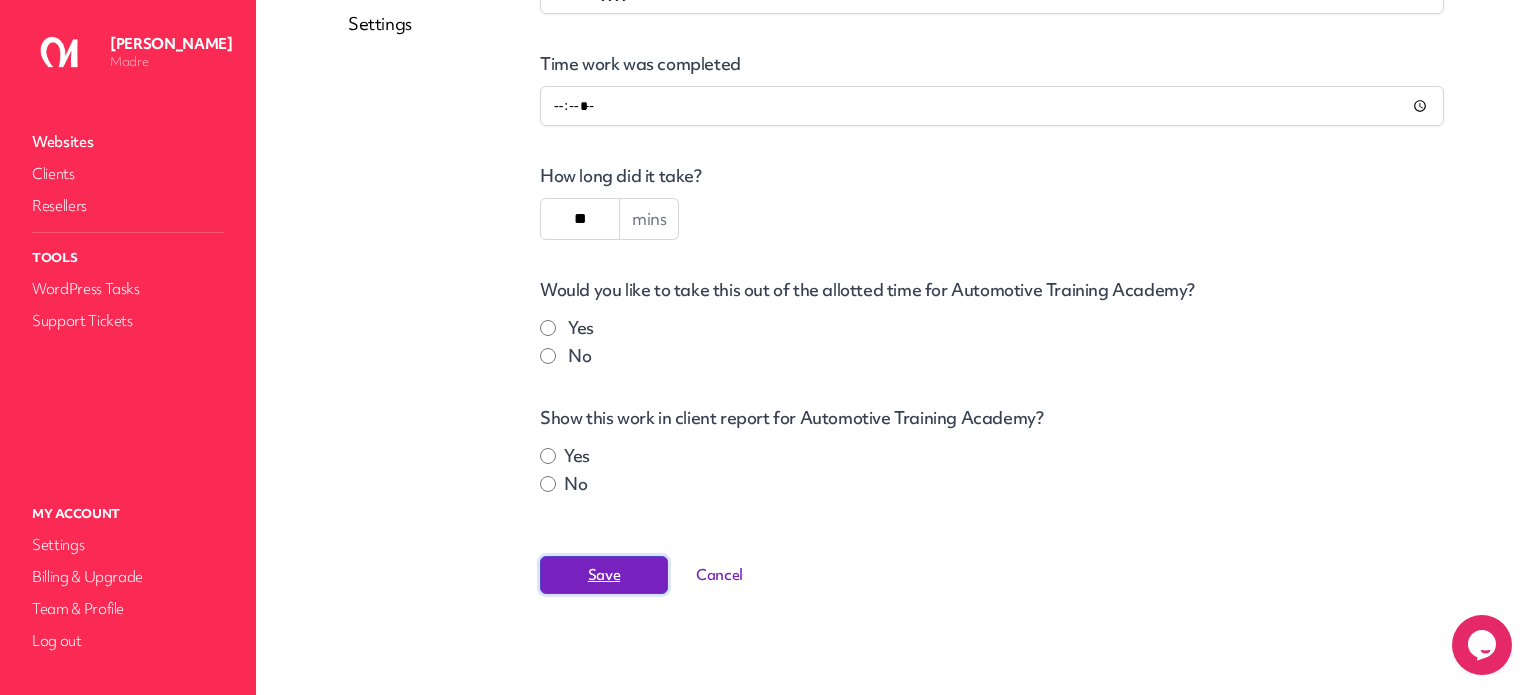 click on "Save" at bounding box center [604, 575] 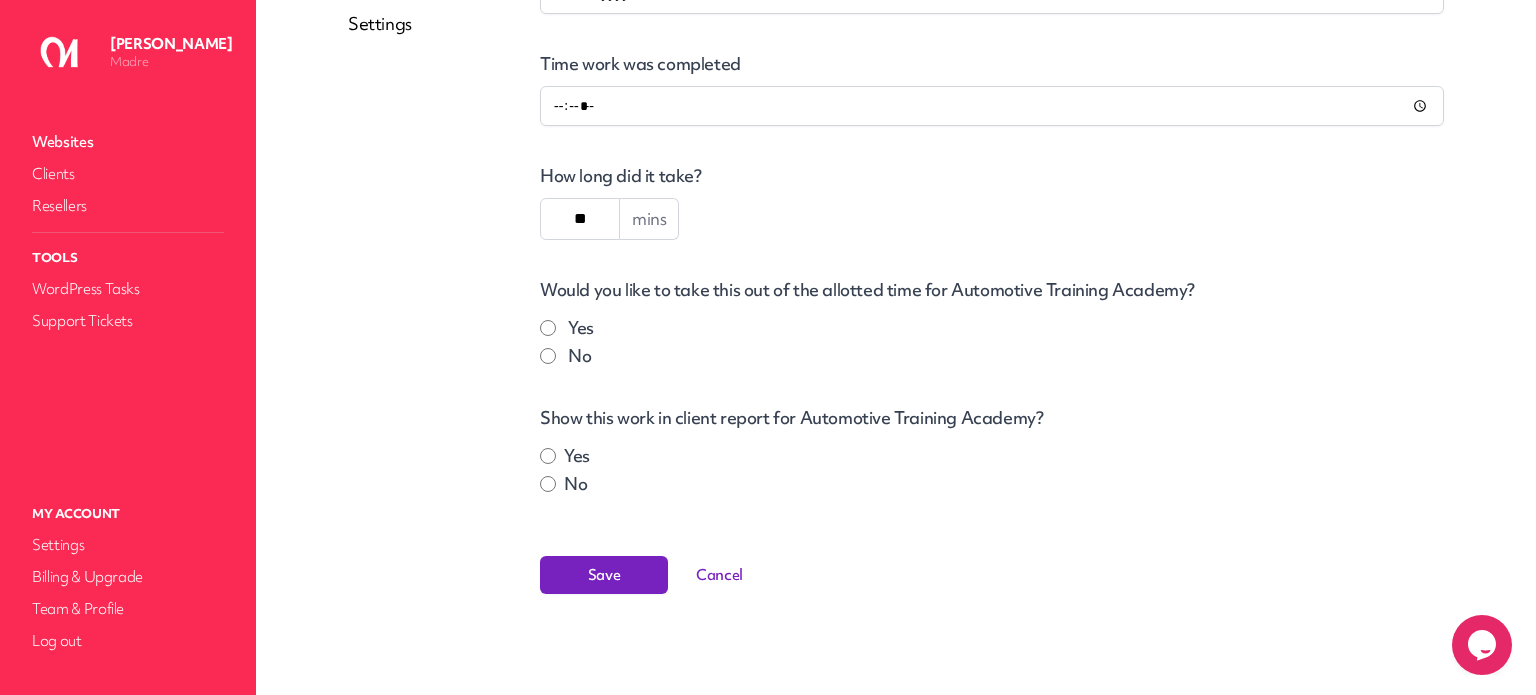 scroll, scrollTop: 0, scrollLeft: 0, axis: both 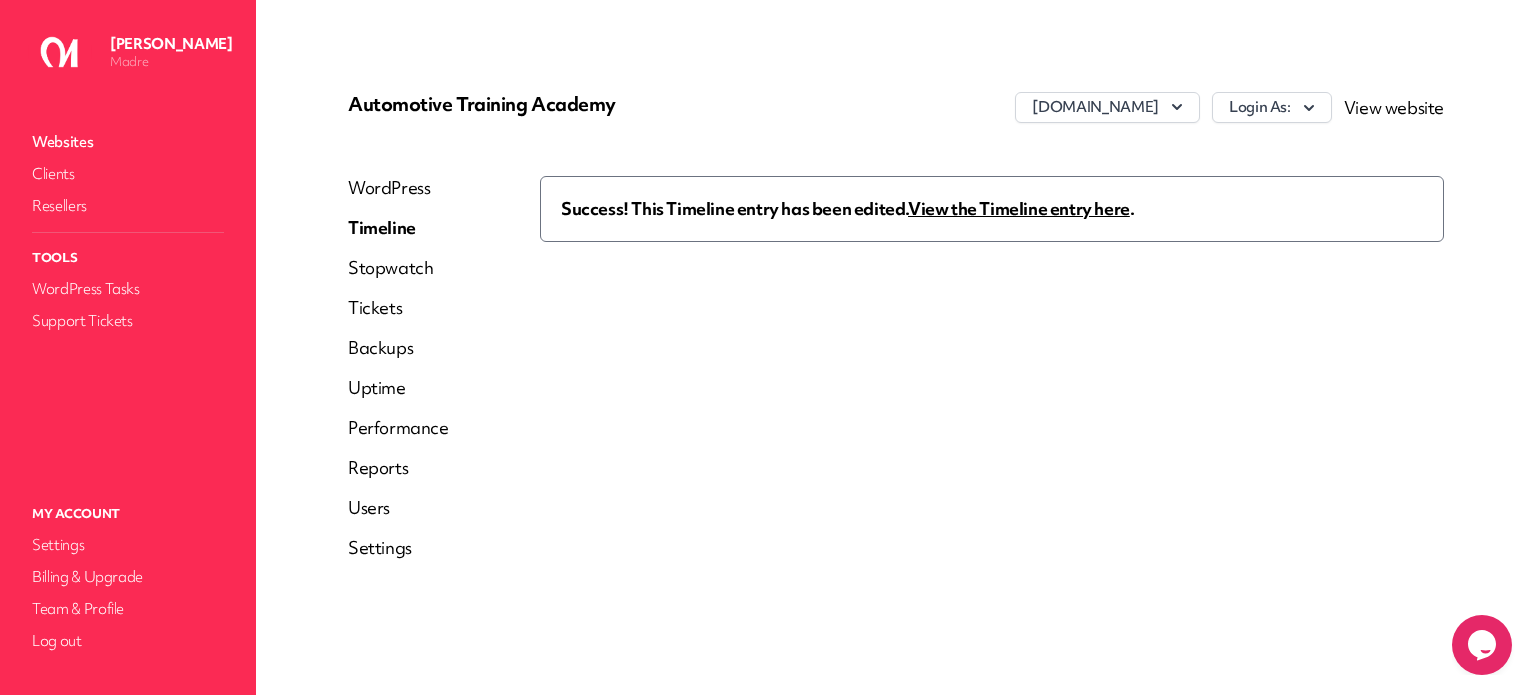 click on "View
the
Timeline entry here" at bounding box center (1019, 208) 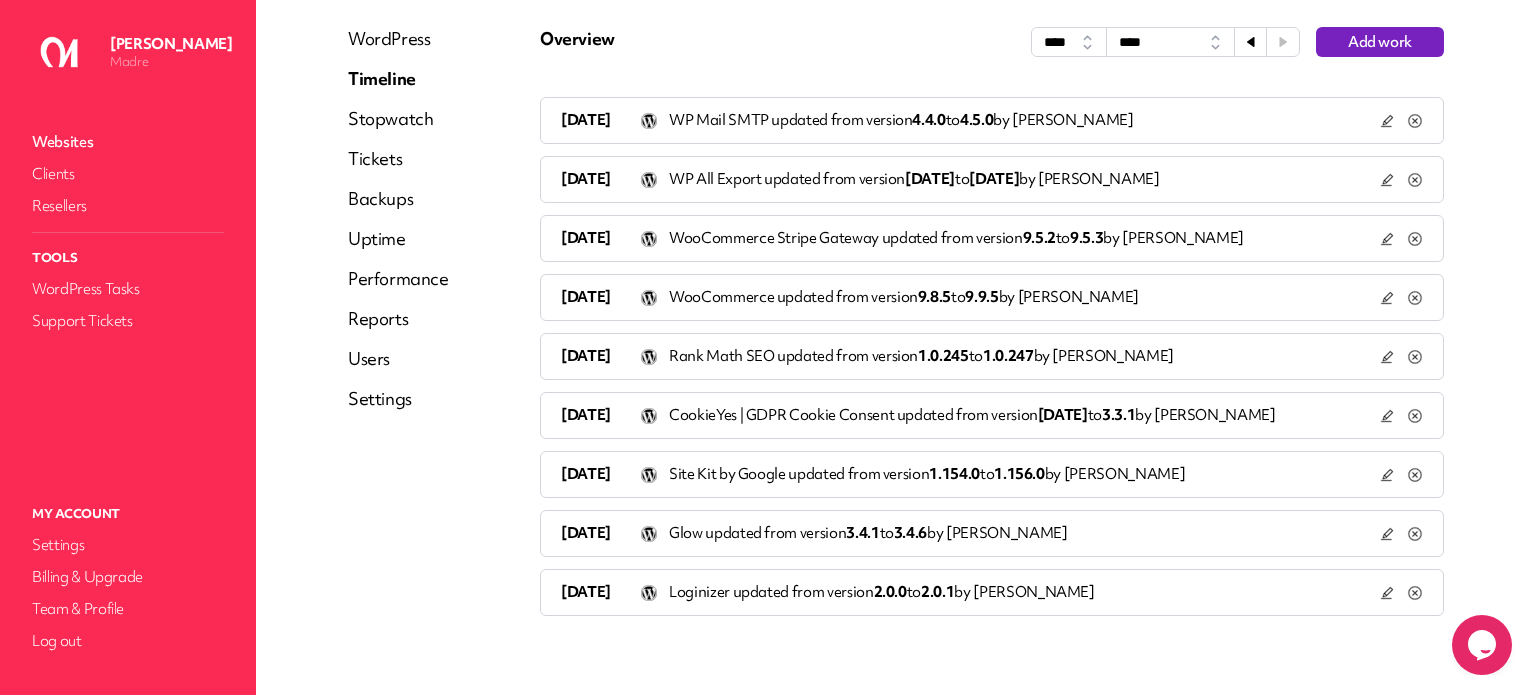 scroll, scrollTop: 169, scrollLeft: 0, axis: vertical 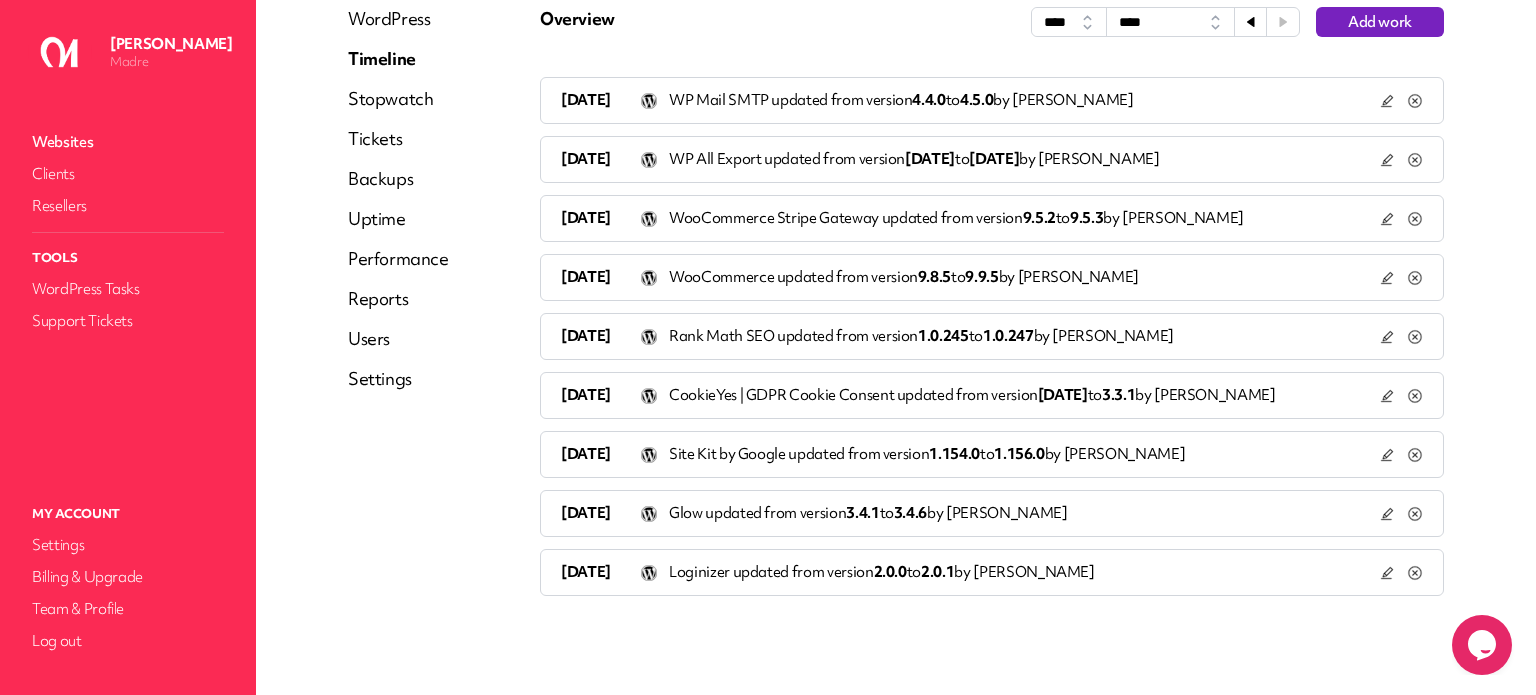 click 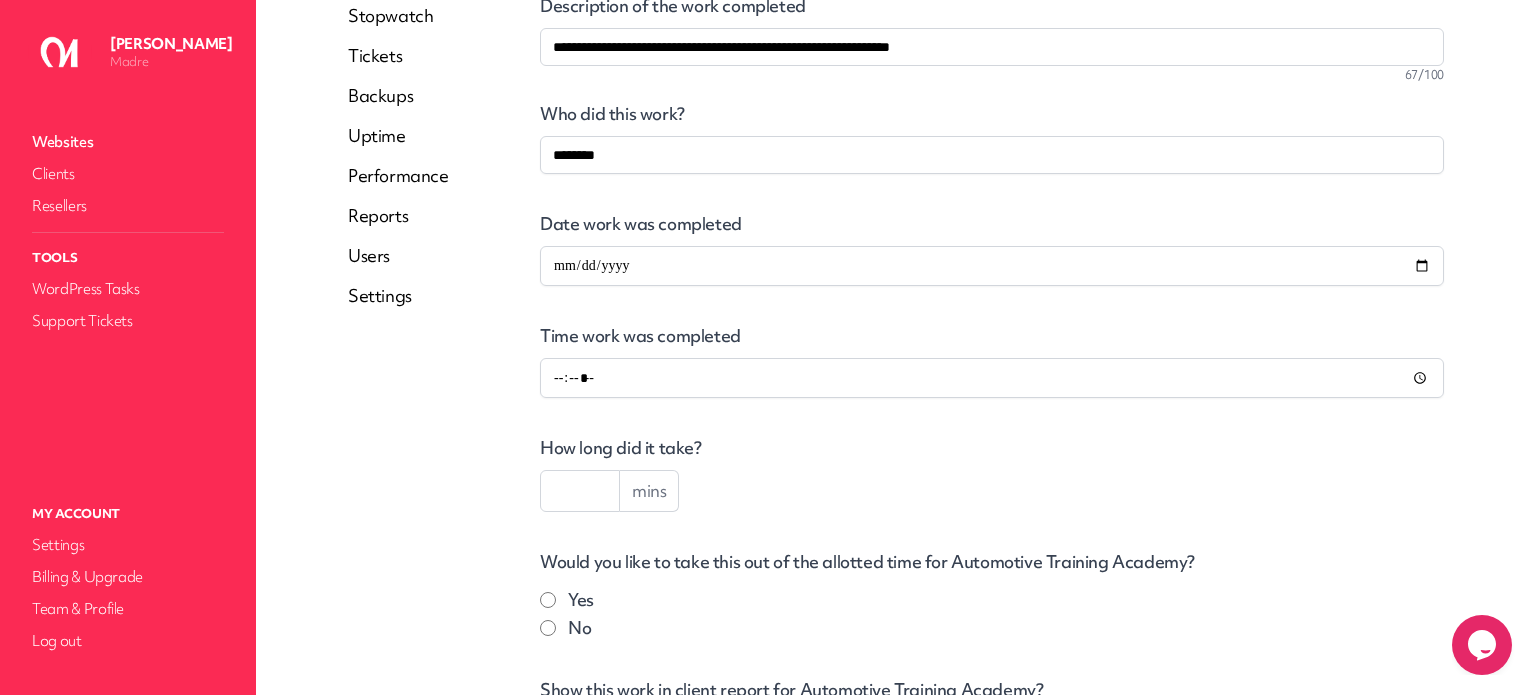 scroll, scrollTop: 369, scrollLeft: 0, axis: vertical 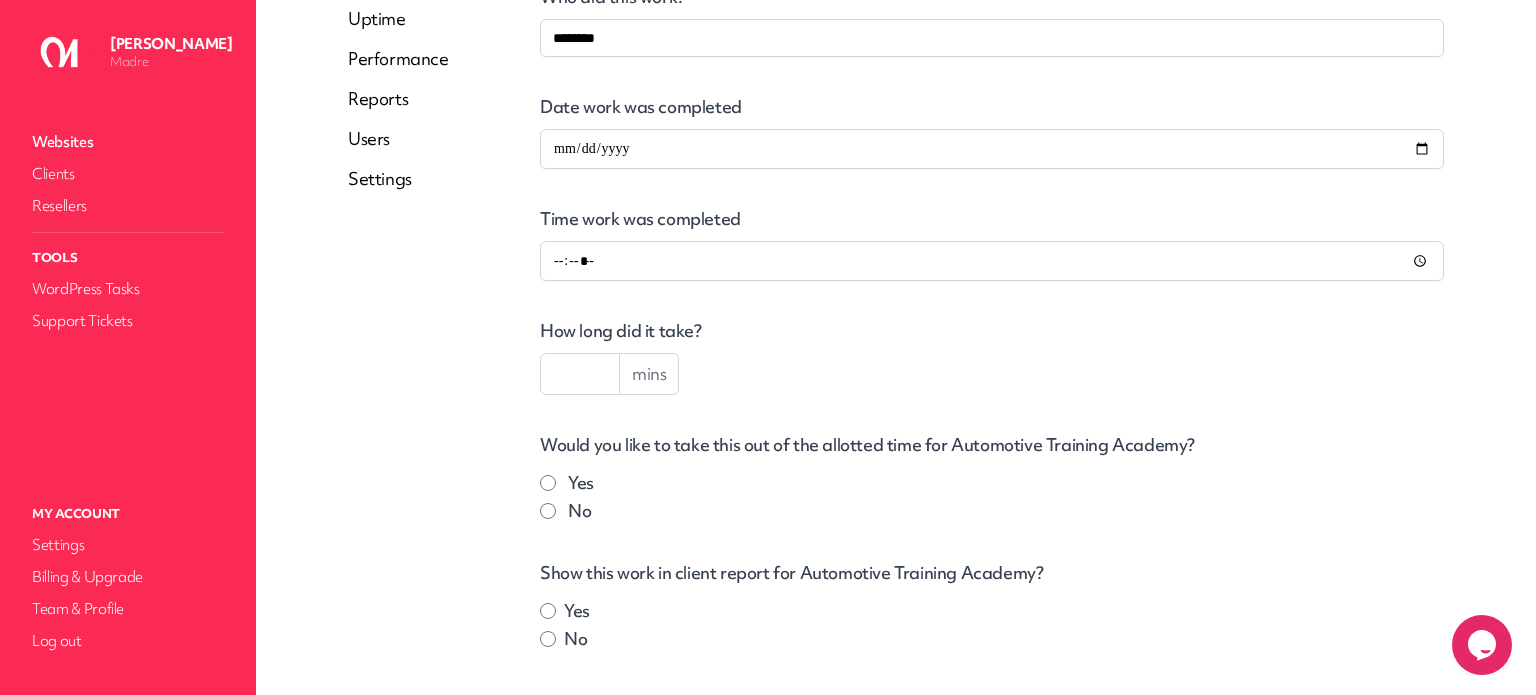 click on "How long did it take?" at bounding box center [992, 331] 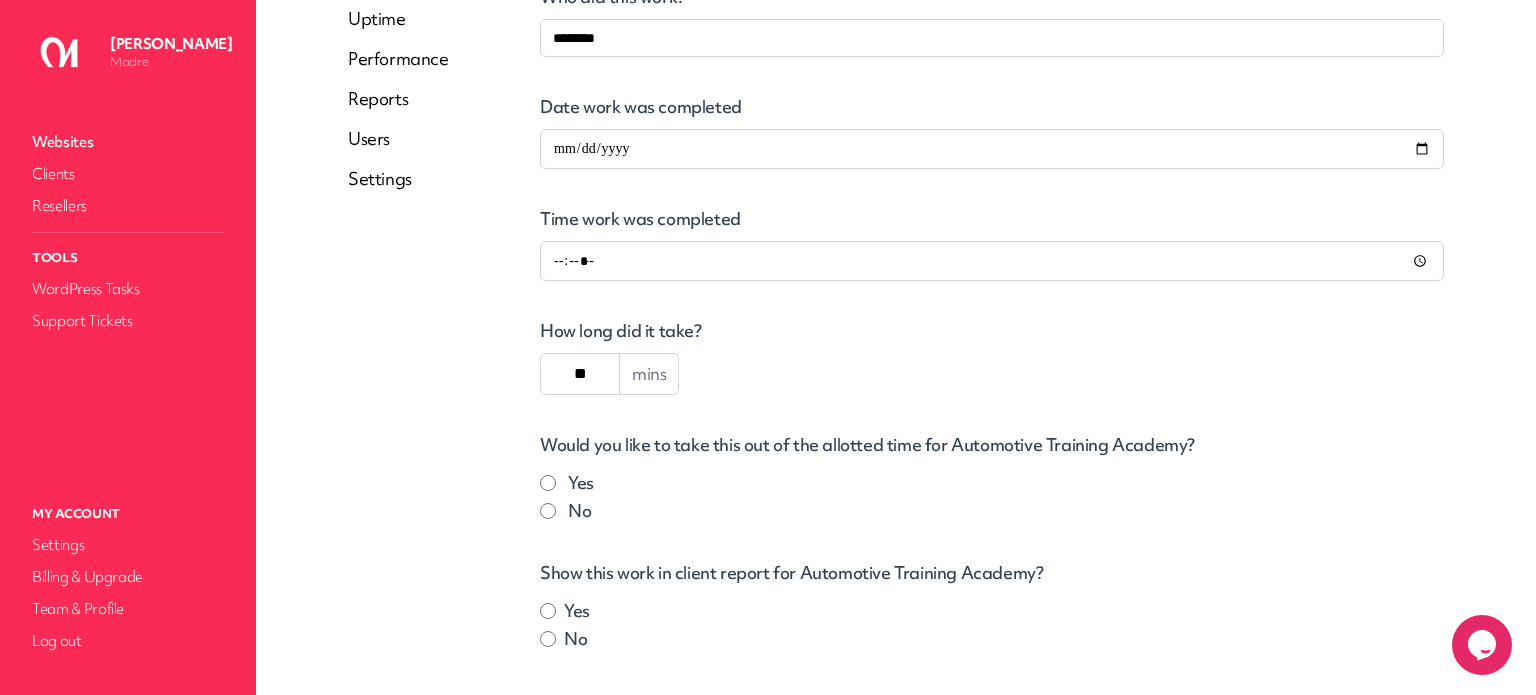 scroll, scrollTop: 524, scrollLeft: 0, axis: vertical 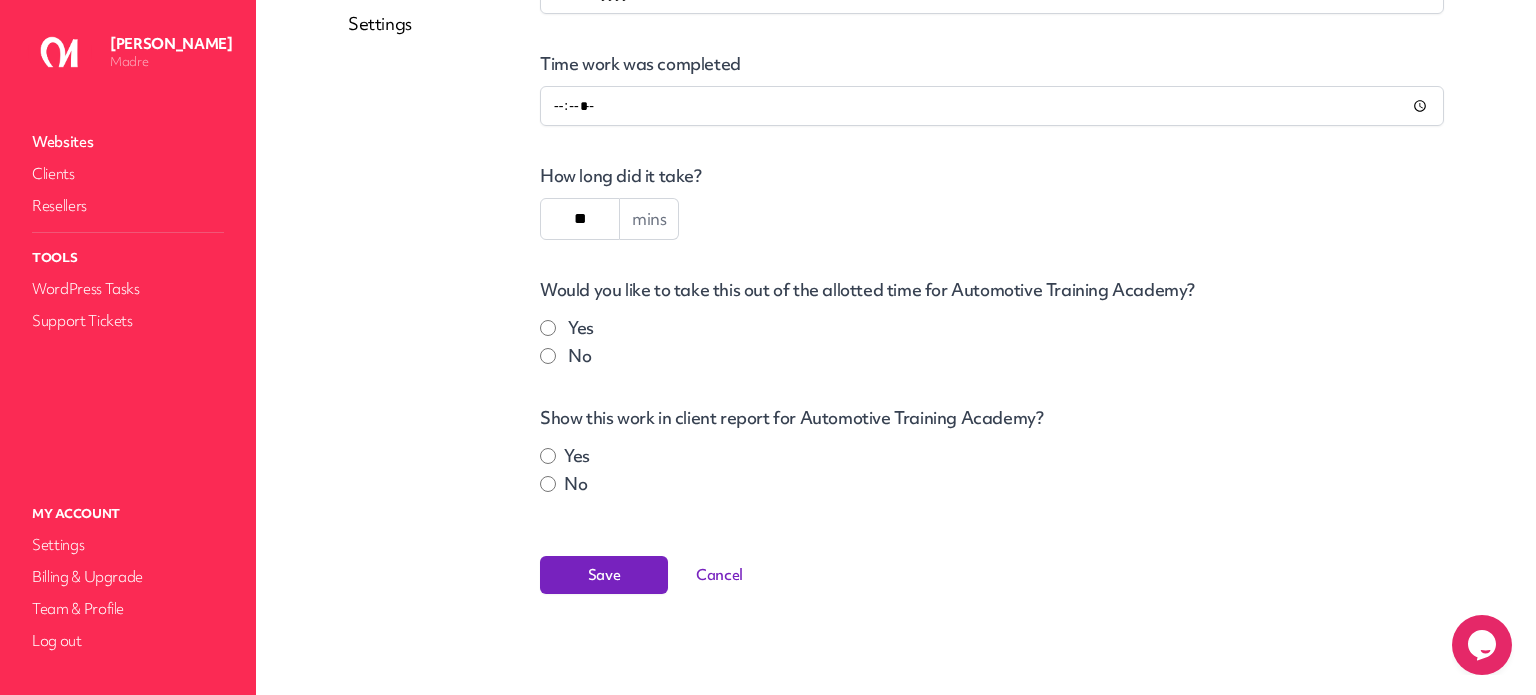 type on "**" 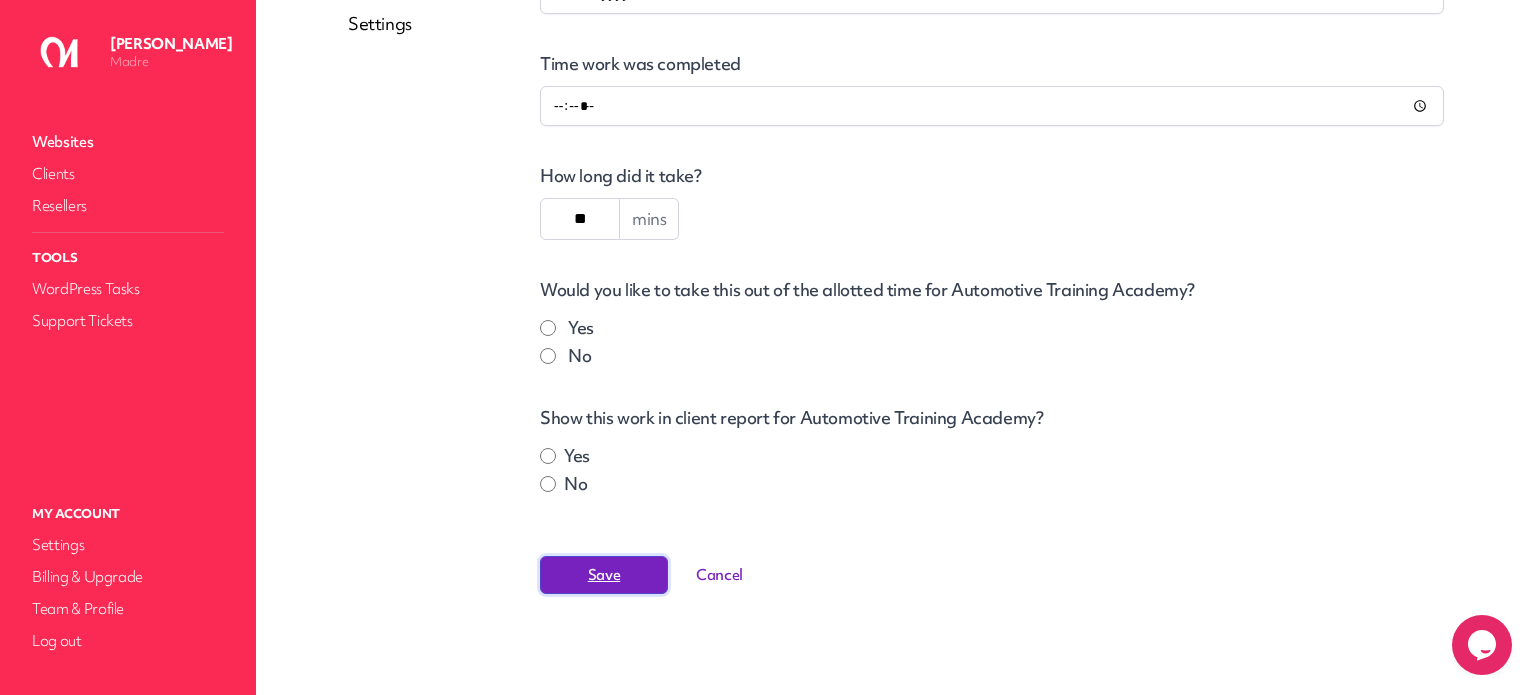 click on "Save" at bounding box center (604, 575) 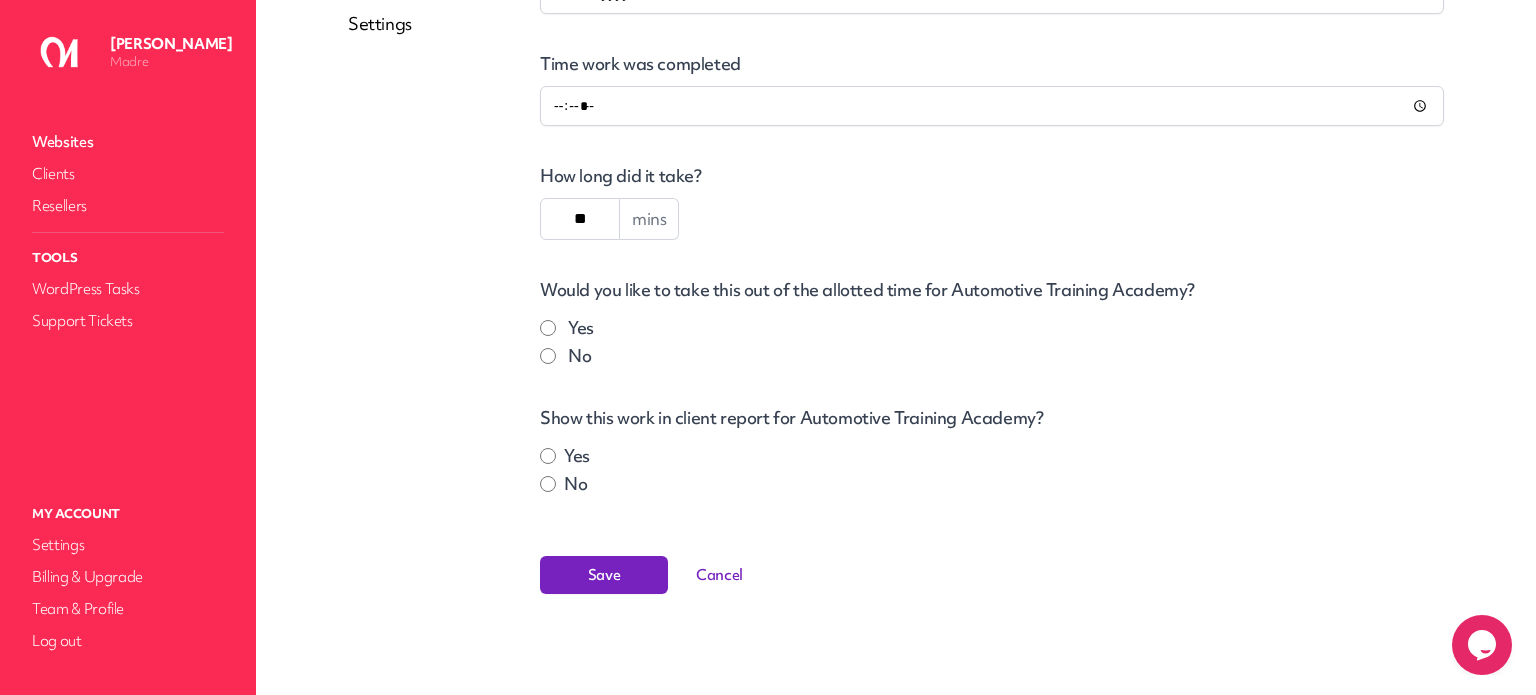 scroll, scrollTop: 0, scrollLeft: 0, axis: both 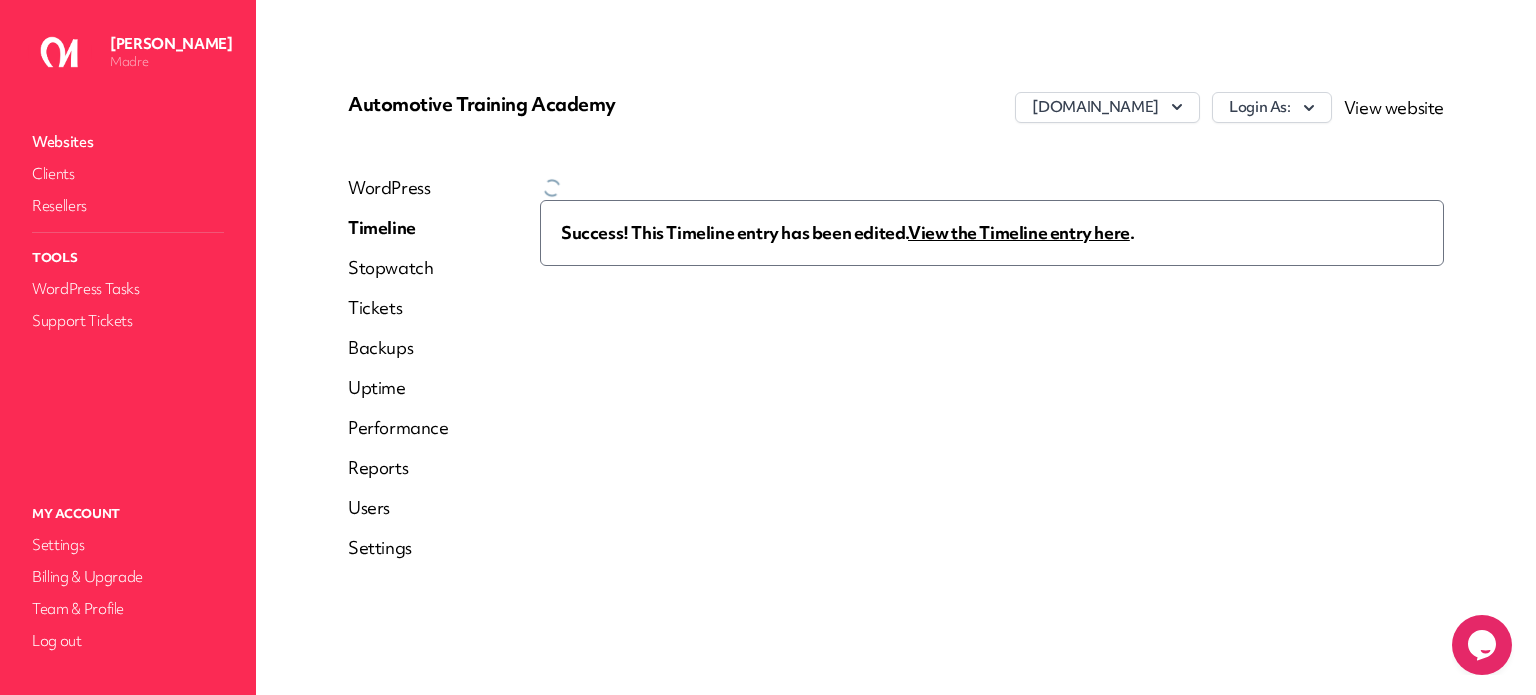 click on "Success! This Timeline entry has been edited.
View
the
Timeline entry here ." at bounding box center [992, 376] 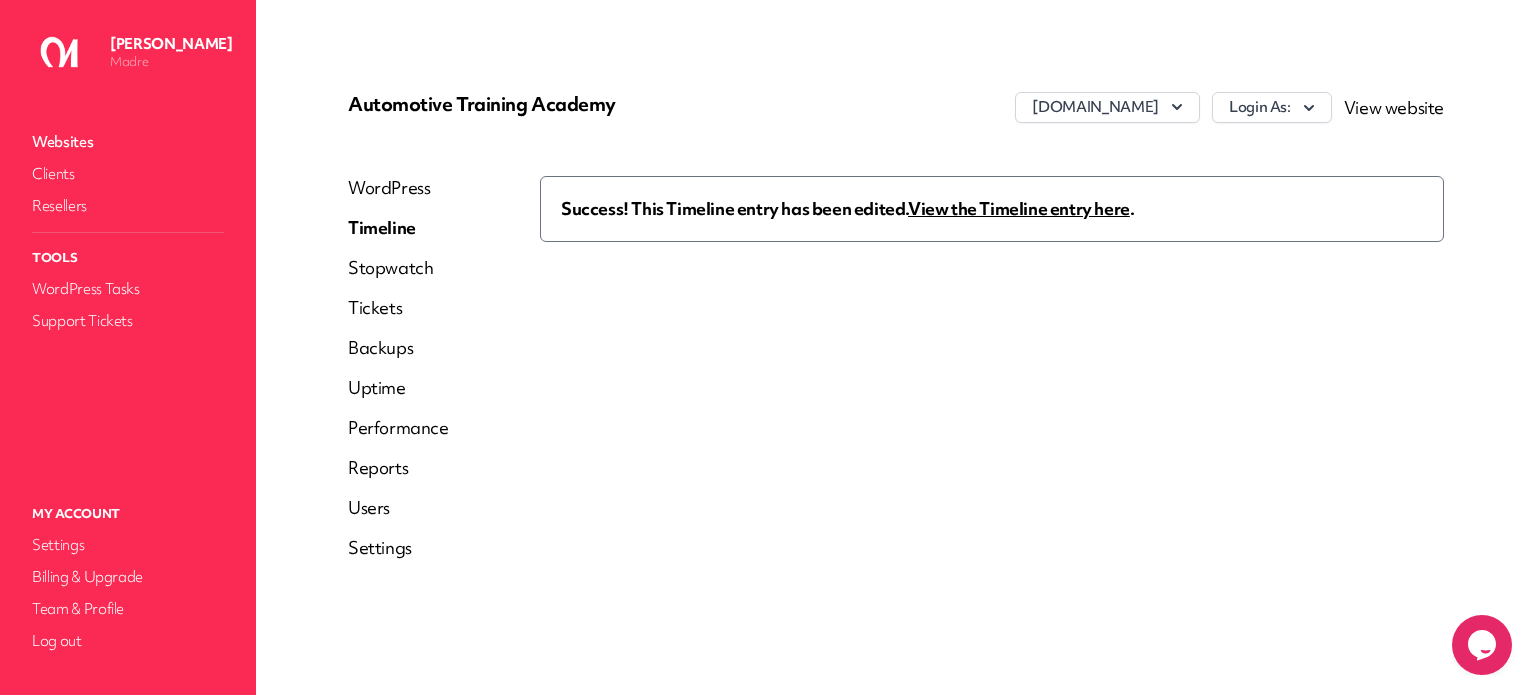 click on "View
the
Timeline entry here" at bounding box center [1019, 208] 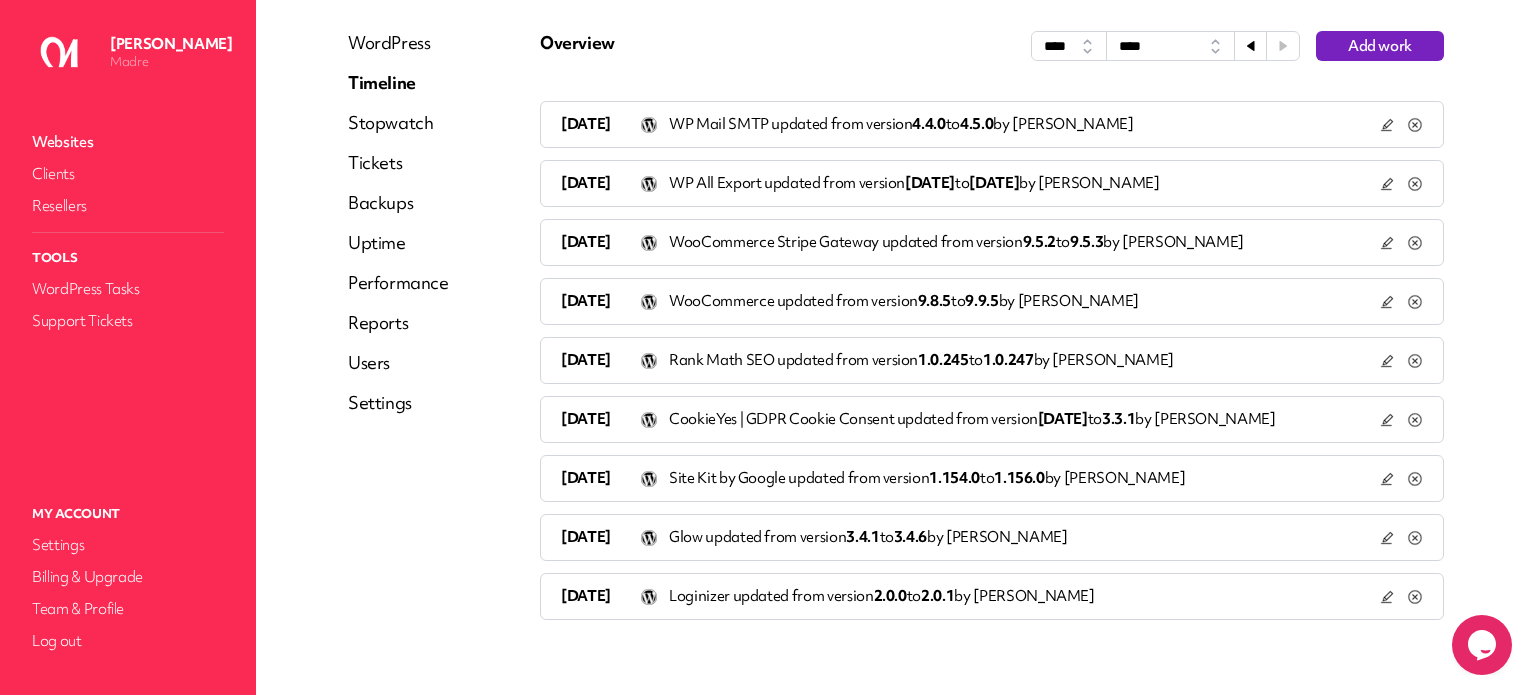 scroll, scrollTop: 169, scrollLeft: 0, axis: vertical 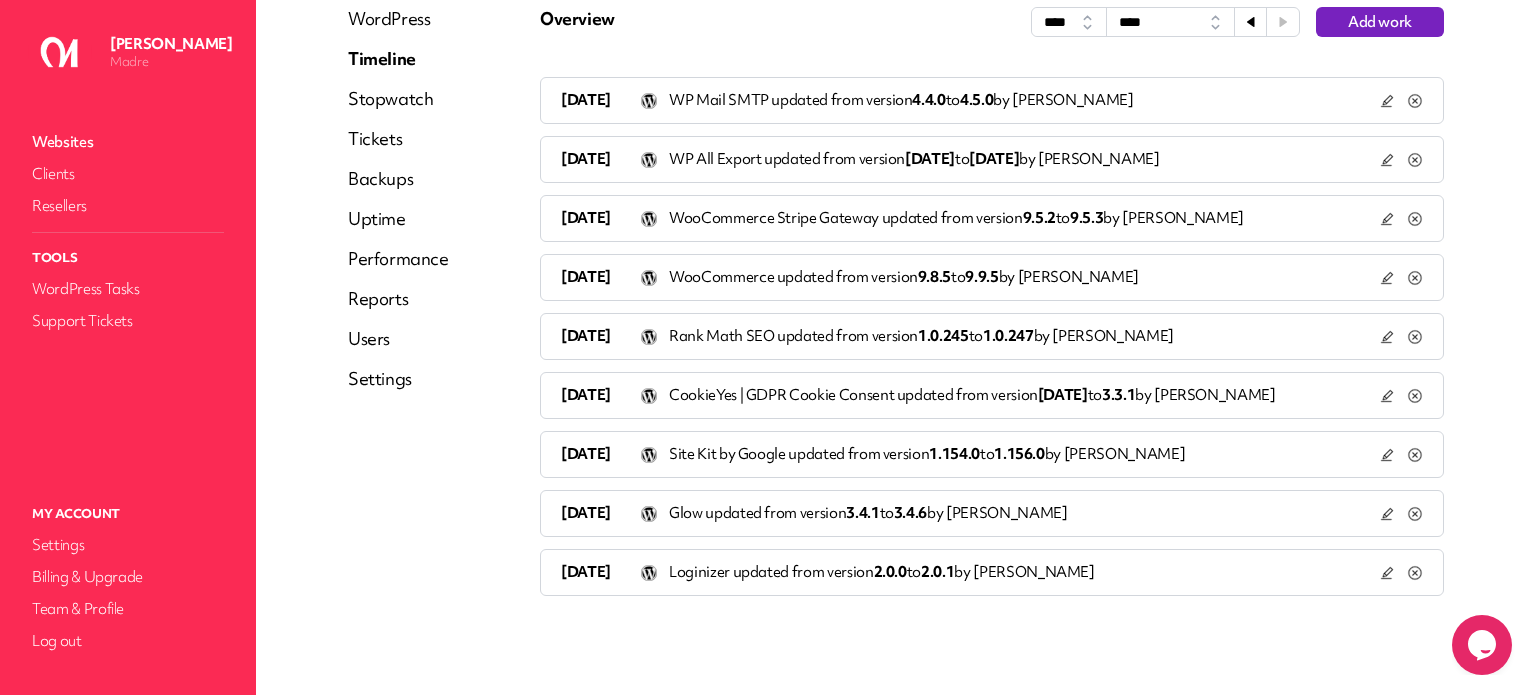 click 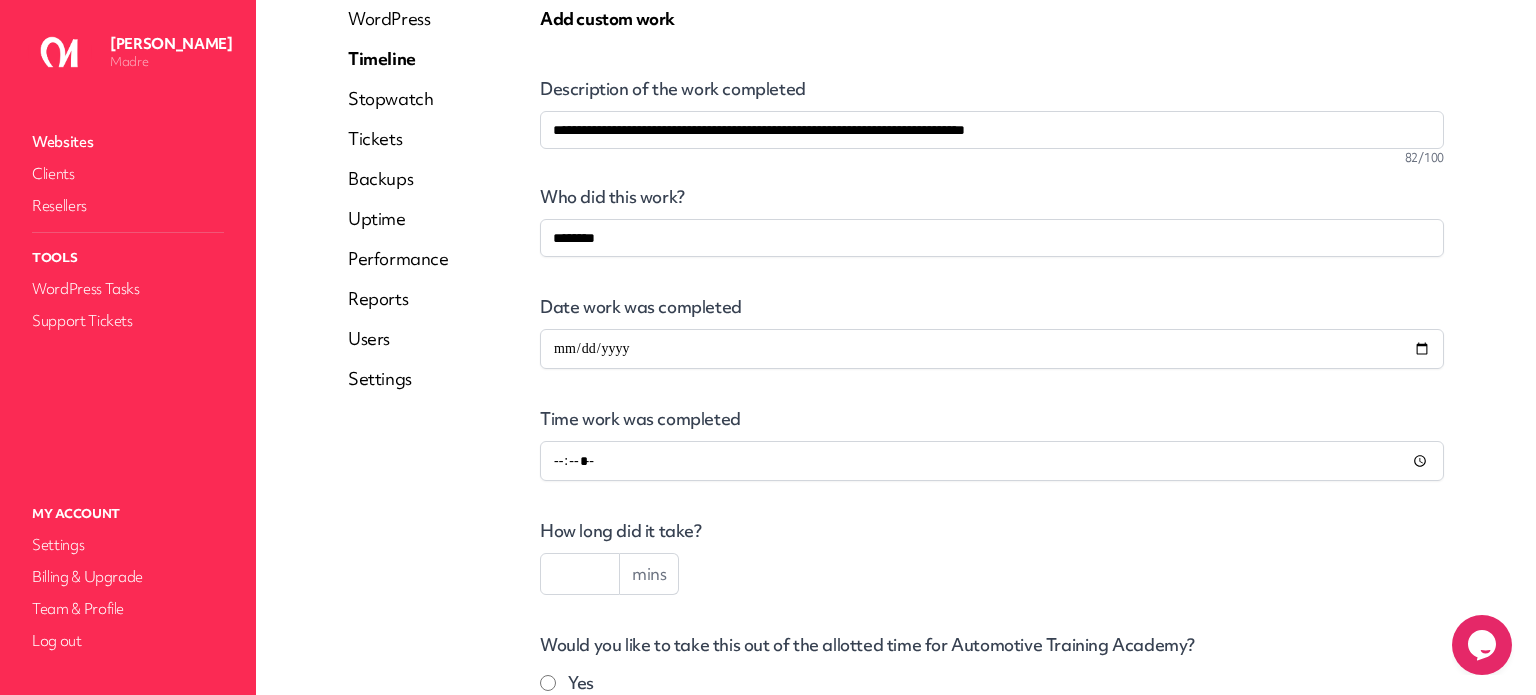 click at bounding box center (580, 574) 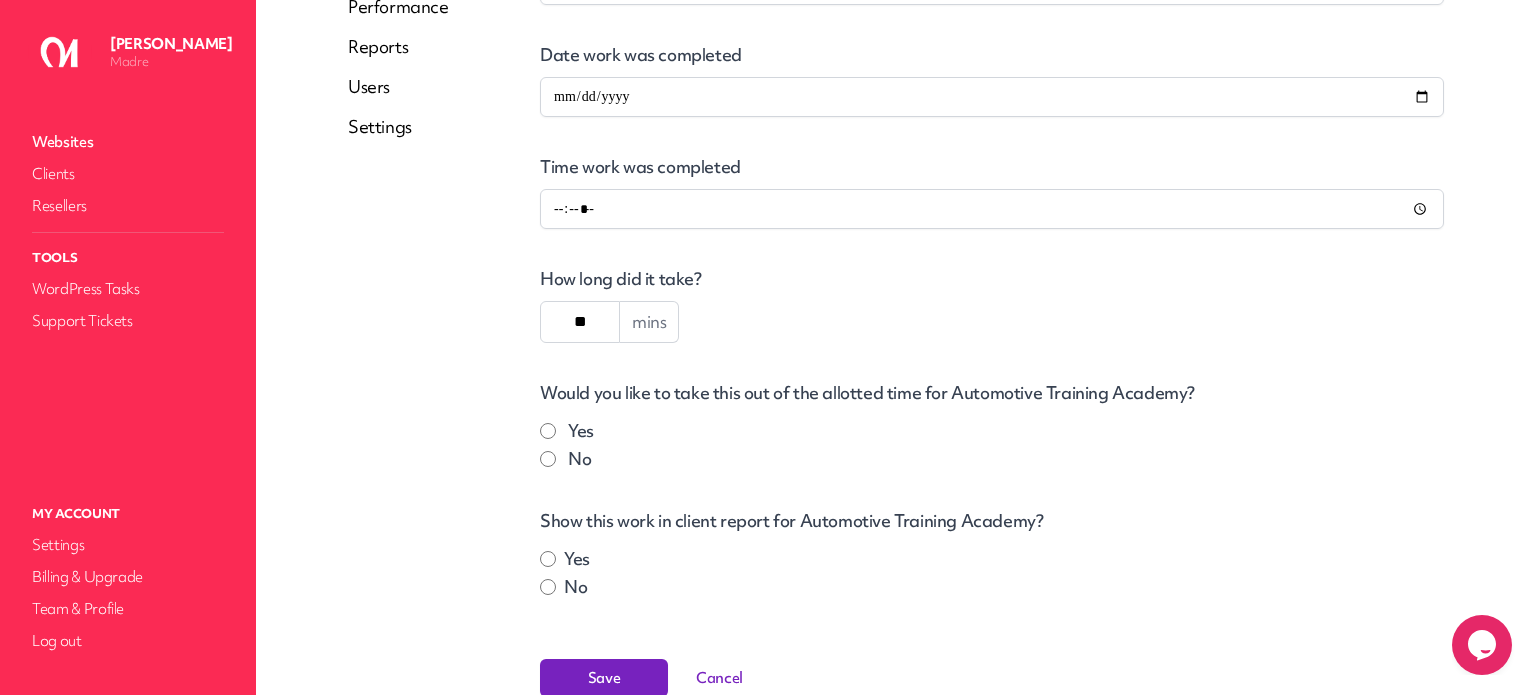scroll, scrollTop: 524, scrollLeft: 0, axis: vertical 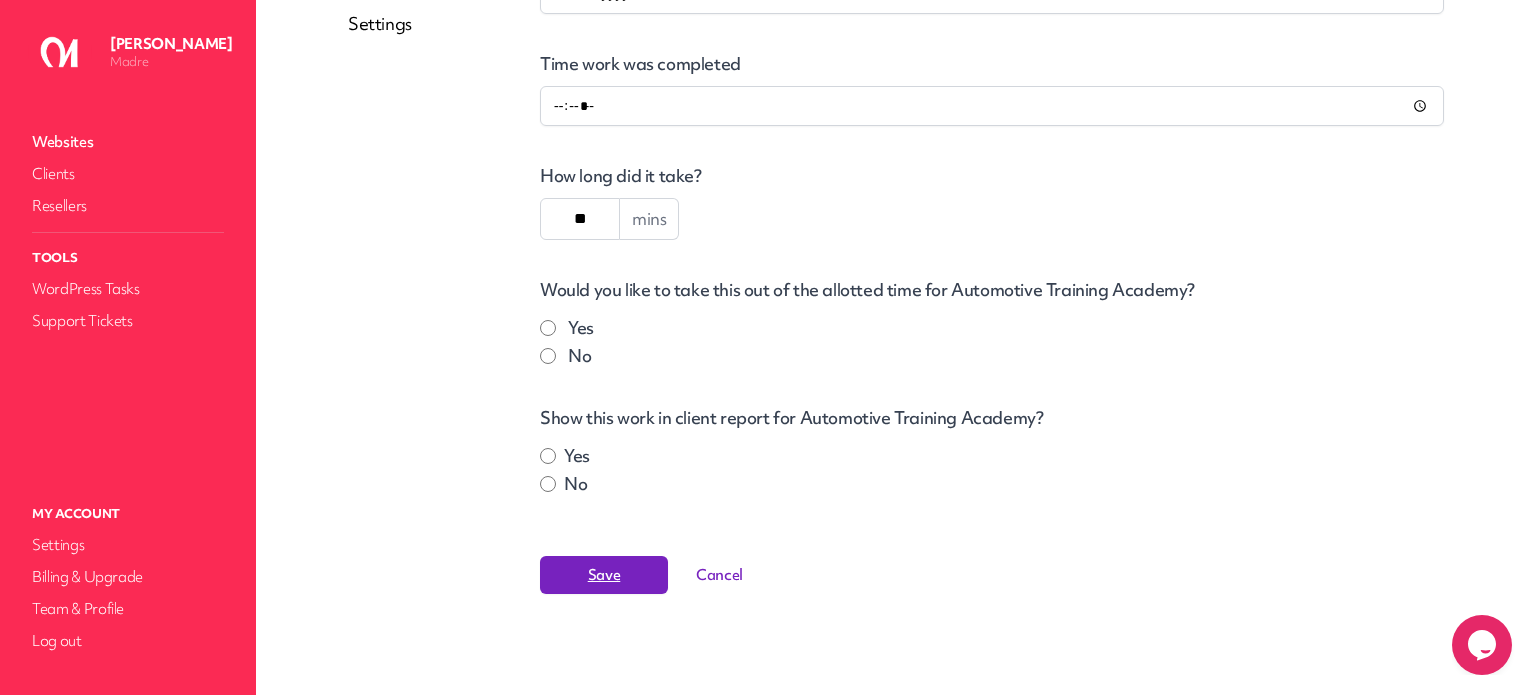 type on "**" 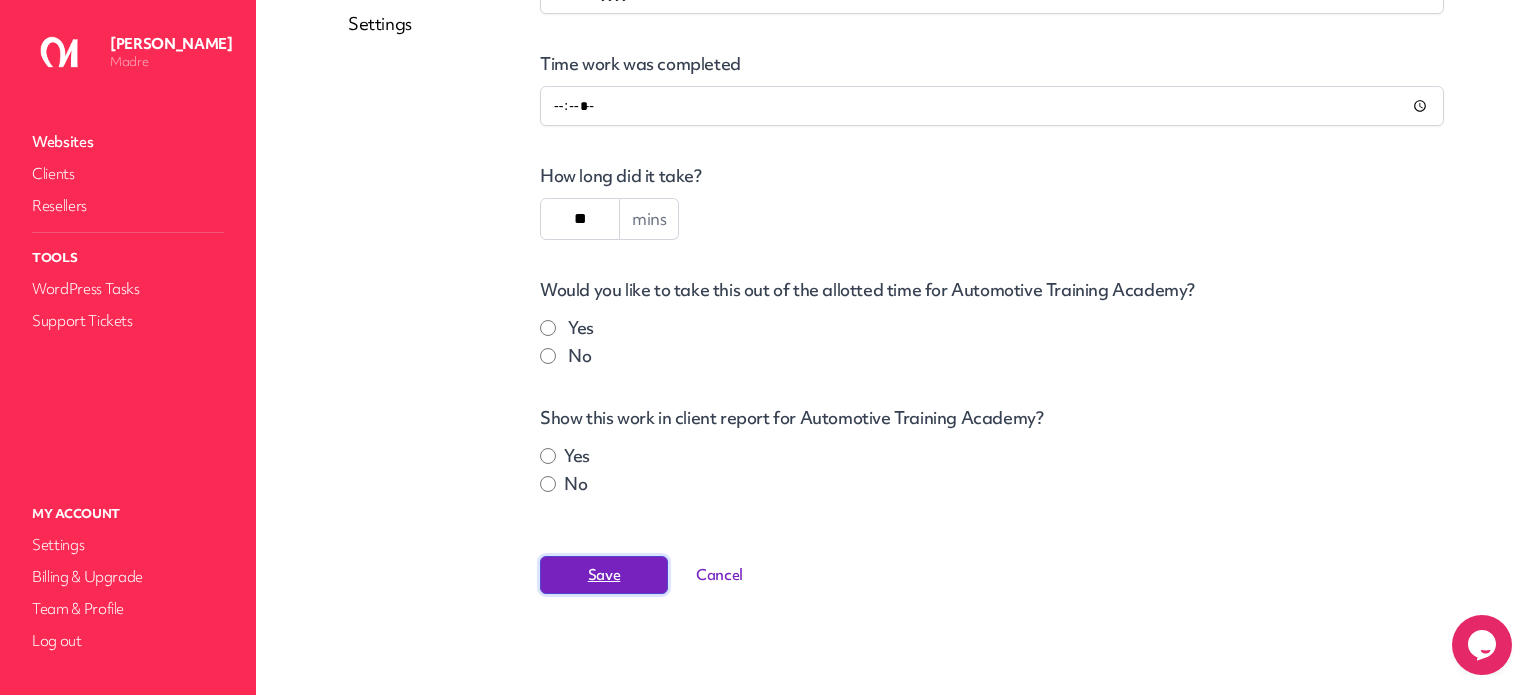 click on "Save" at bounding box center [604, 575] 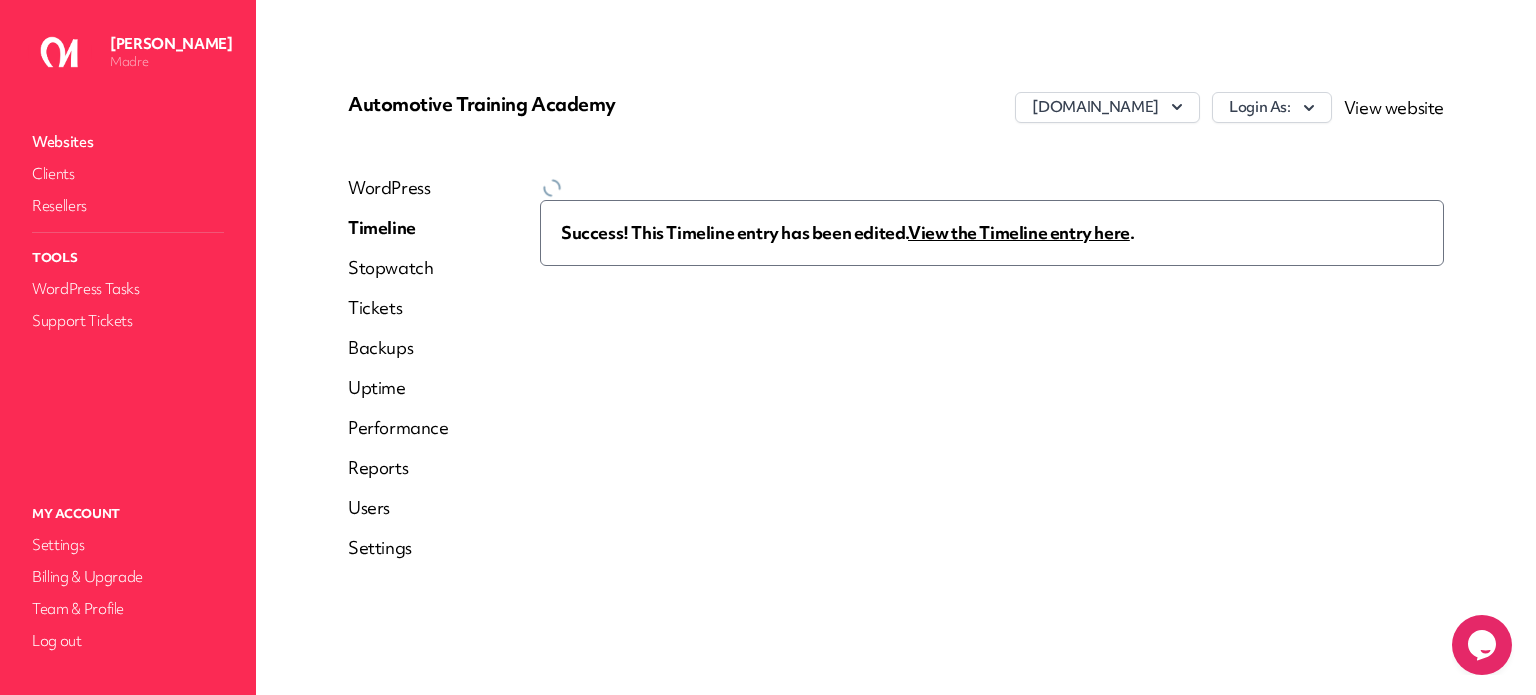 scroll, scrollTop: 0, scrollLeft: 0, axis: both 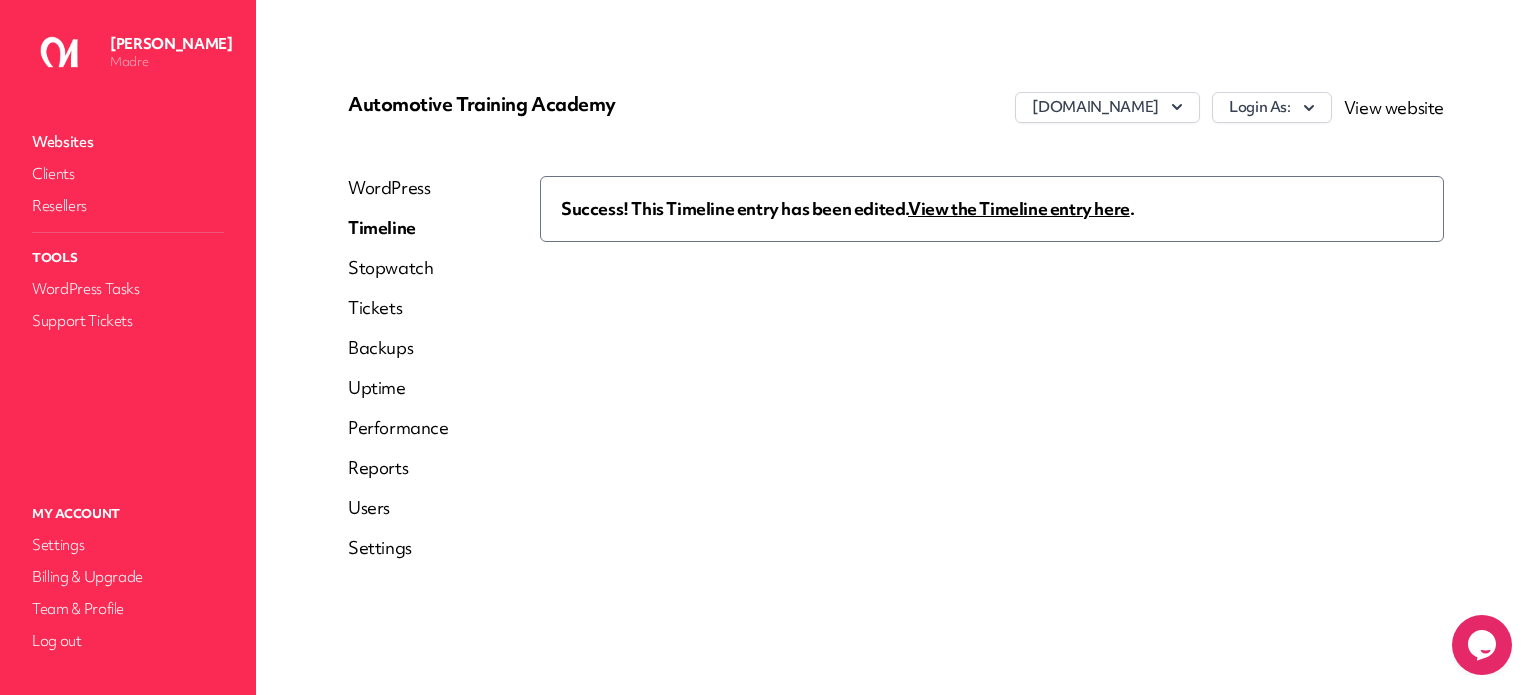 click on "View
the
Timeline entry here" at bounding box center [1019, 208] 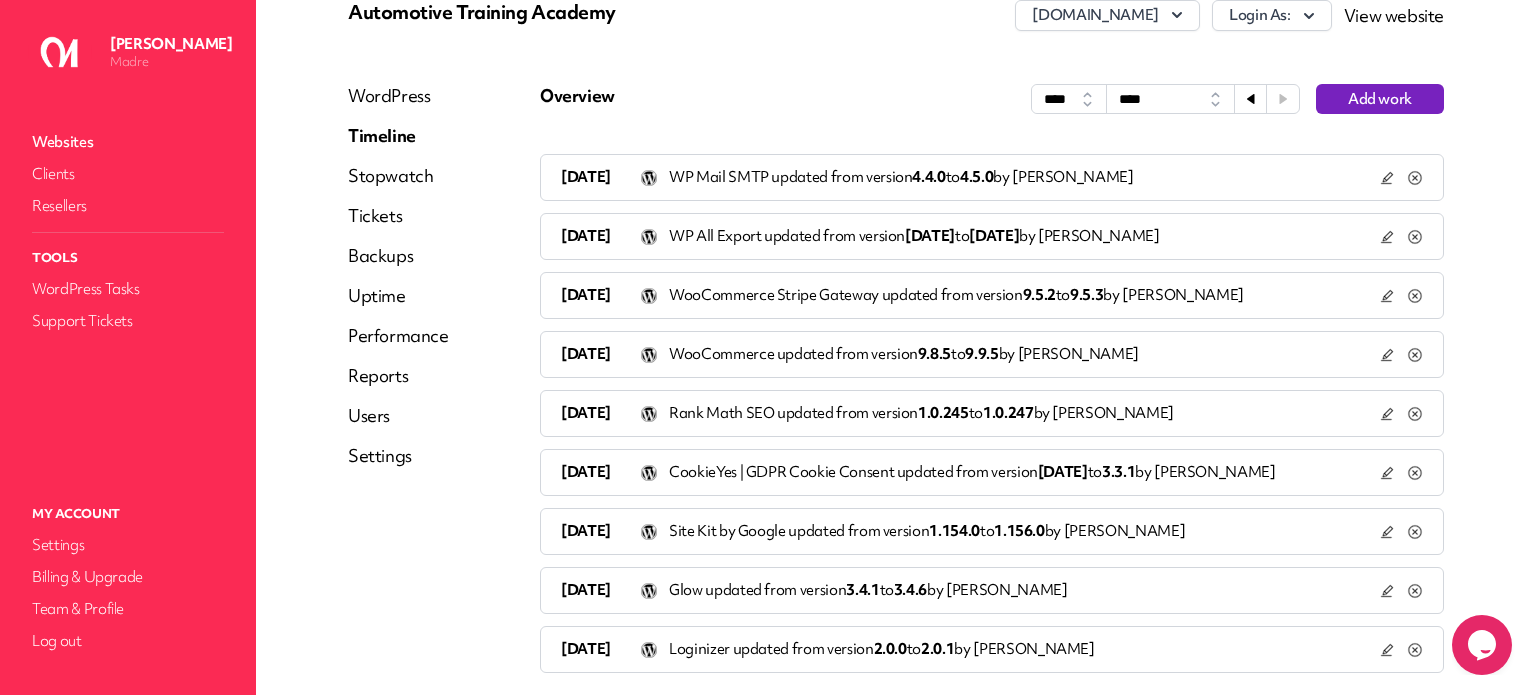 scroll, scrollTop: 169, scrollLeft: 0, axis: vertical 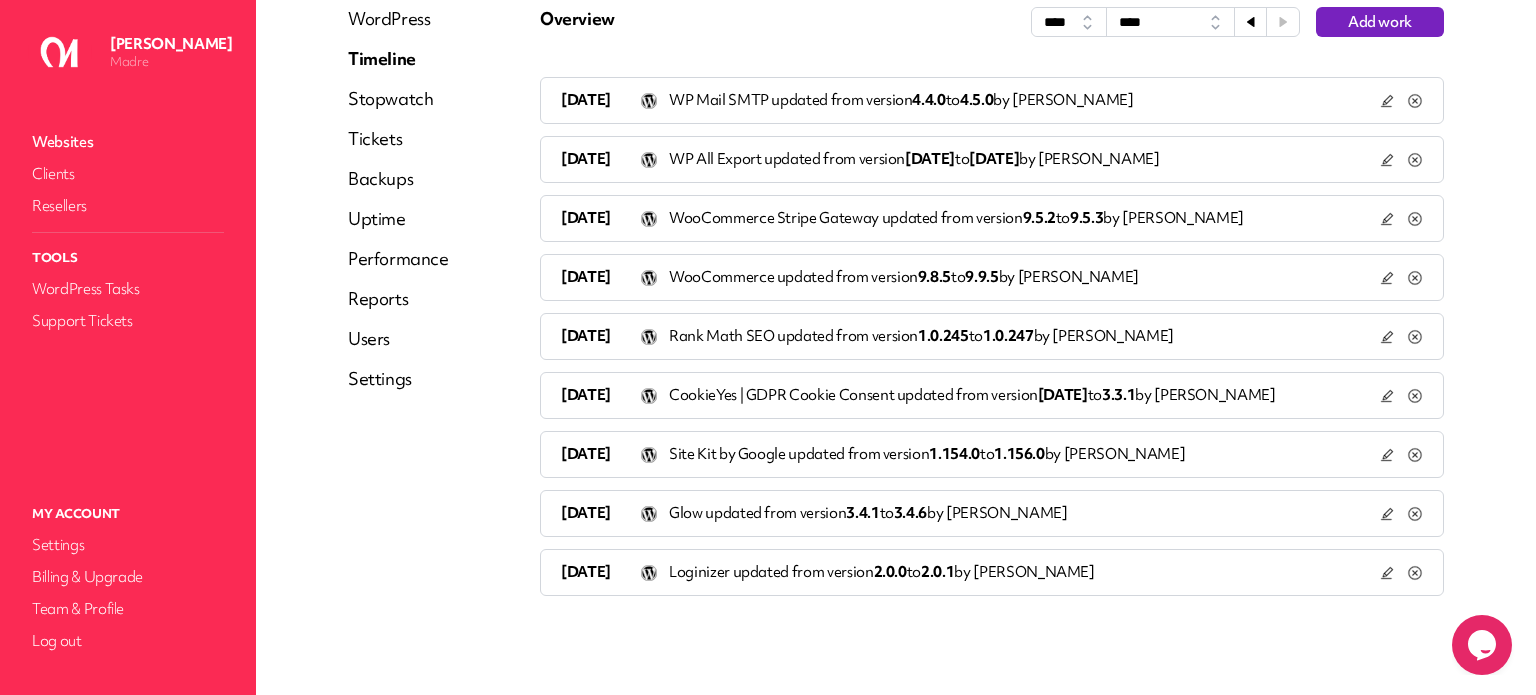 click 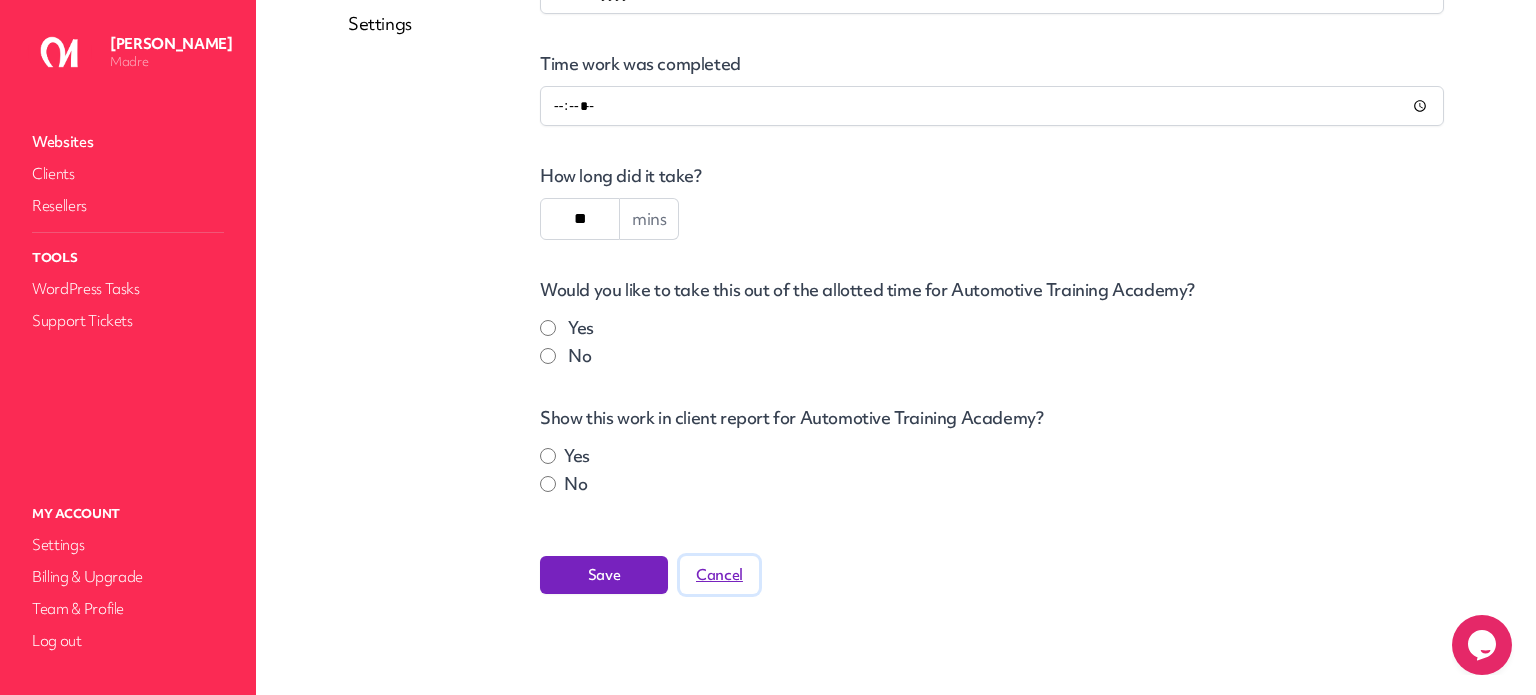 click on "Cancel" at bounding box center (719, 575) 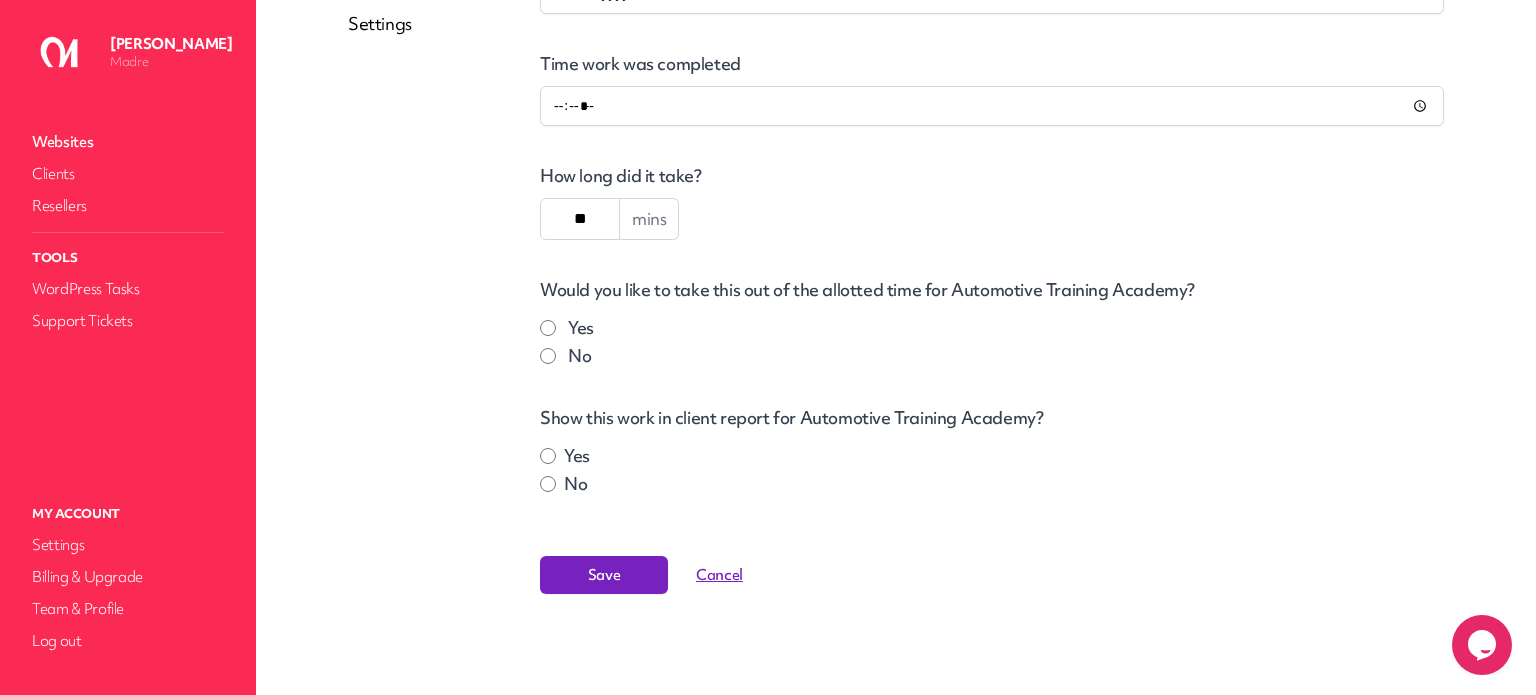 scroll, scrollTop: 169, scrollLeft: 0, axis: vertical 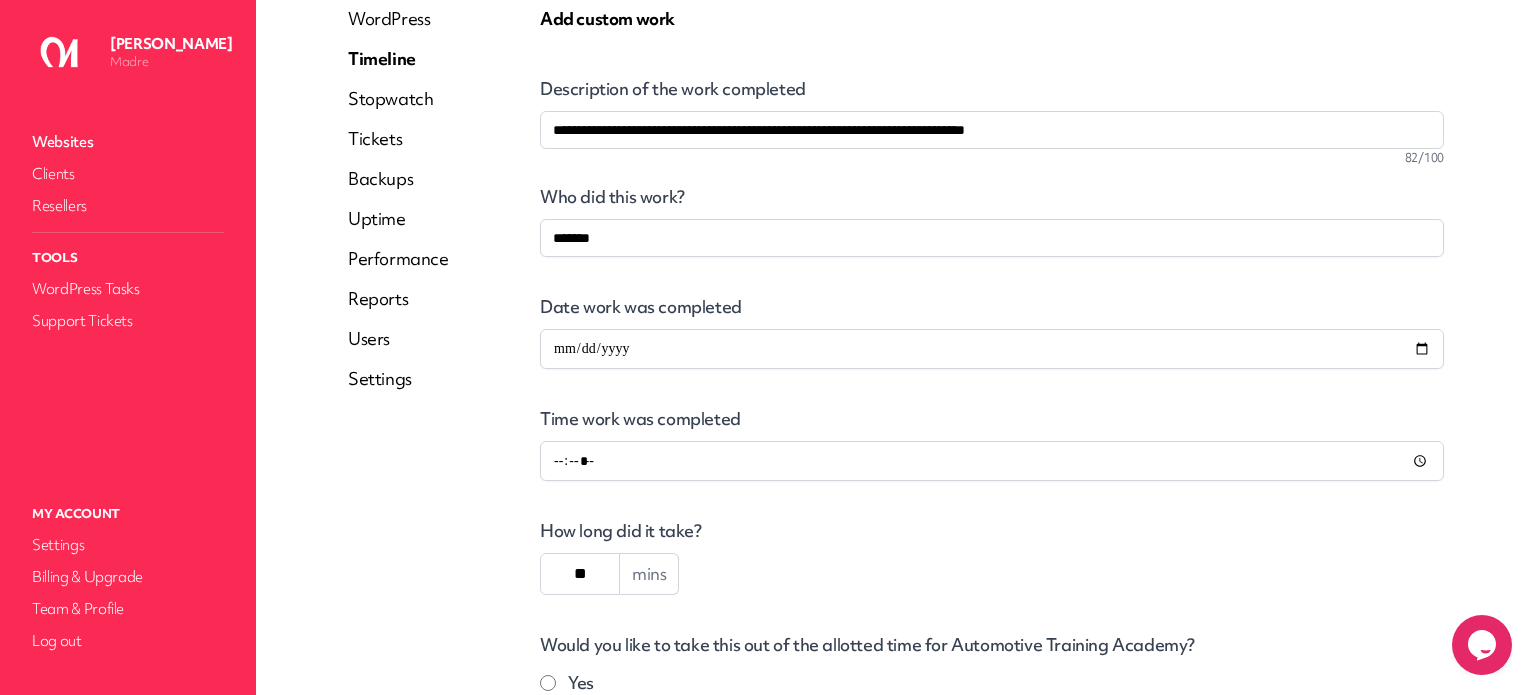 select on "****" 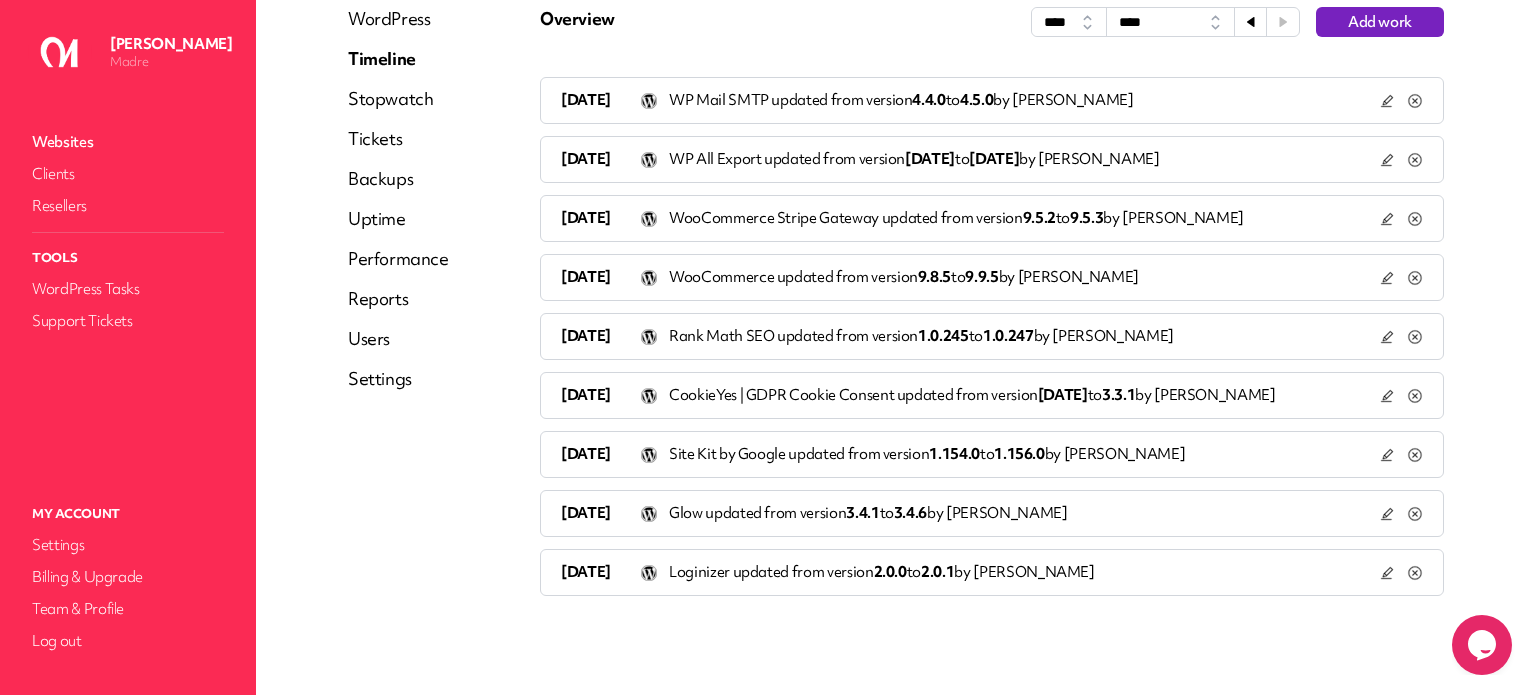 click 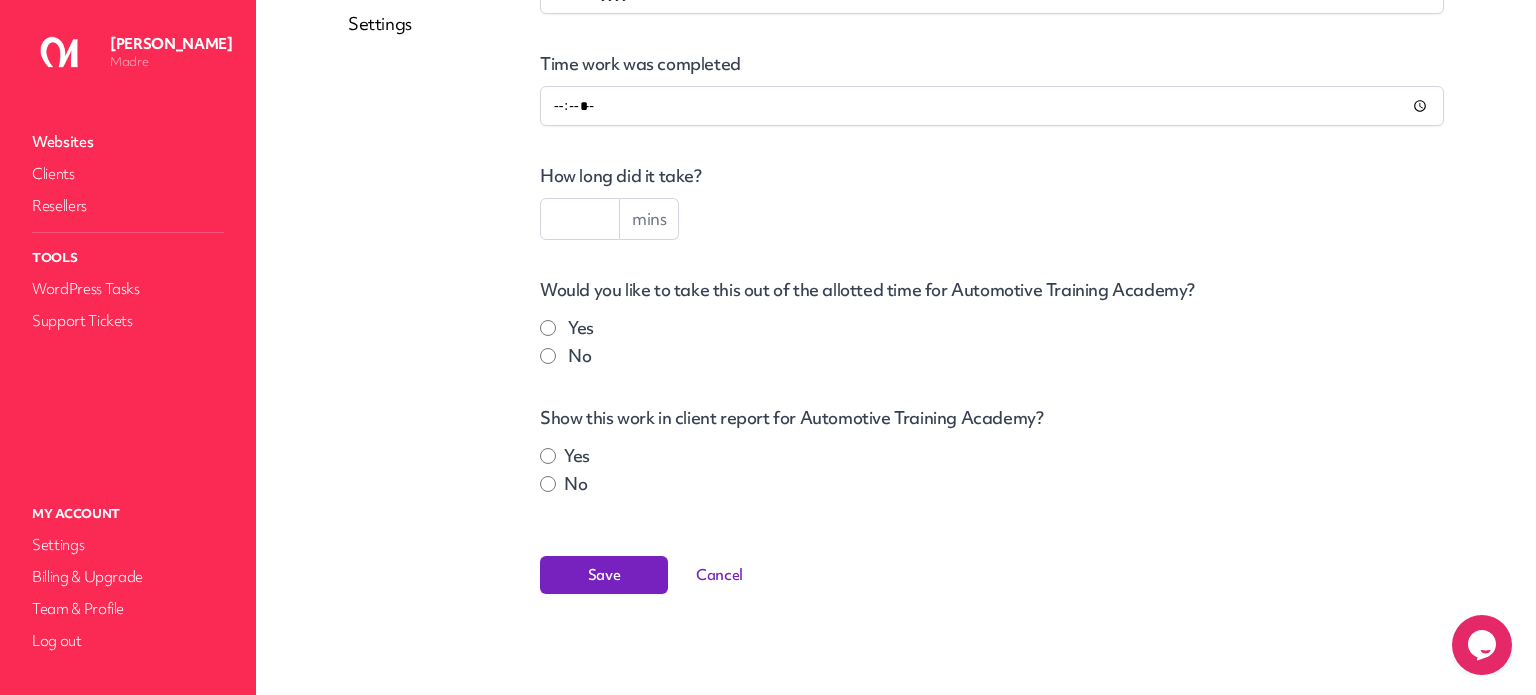click at bounding box center (580, 219) 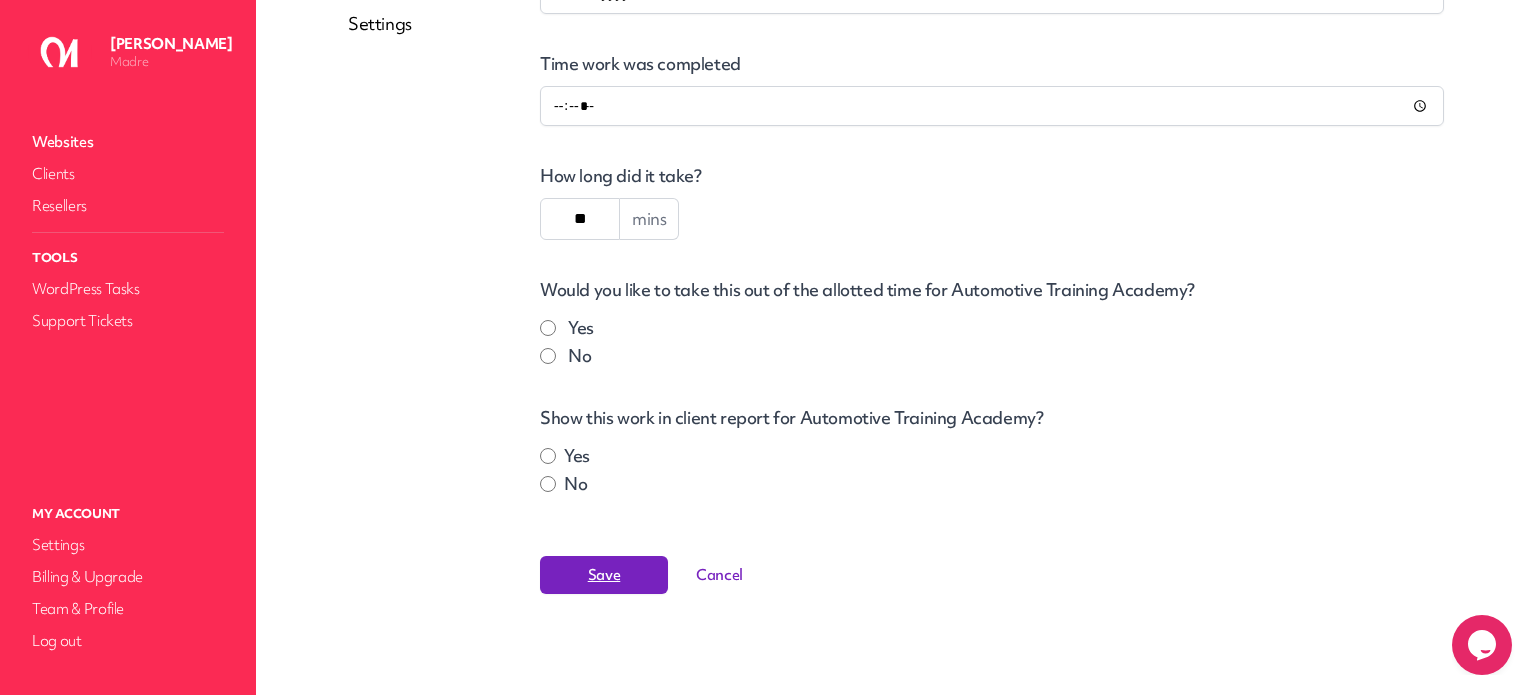 type on "**" 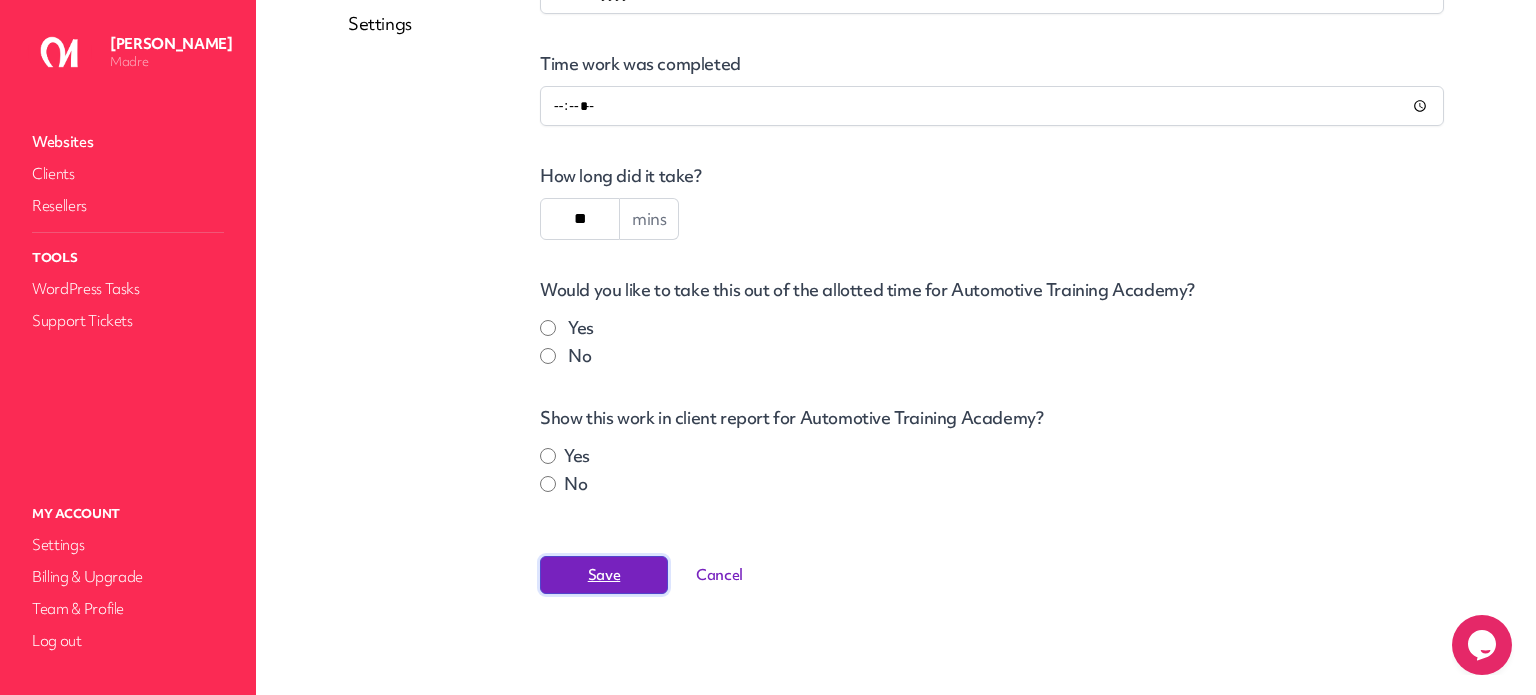 click on "Save" at bounding box center (604, 575) 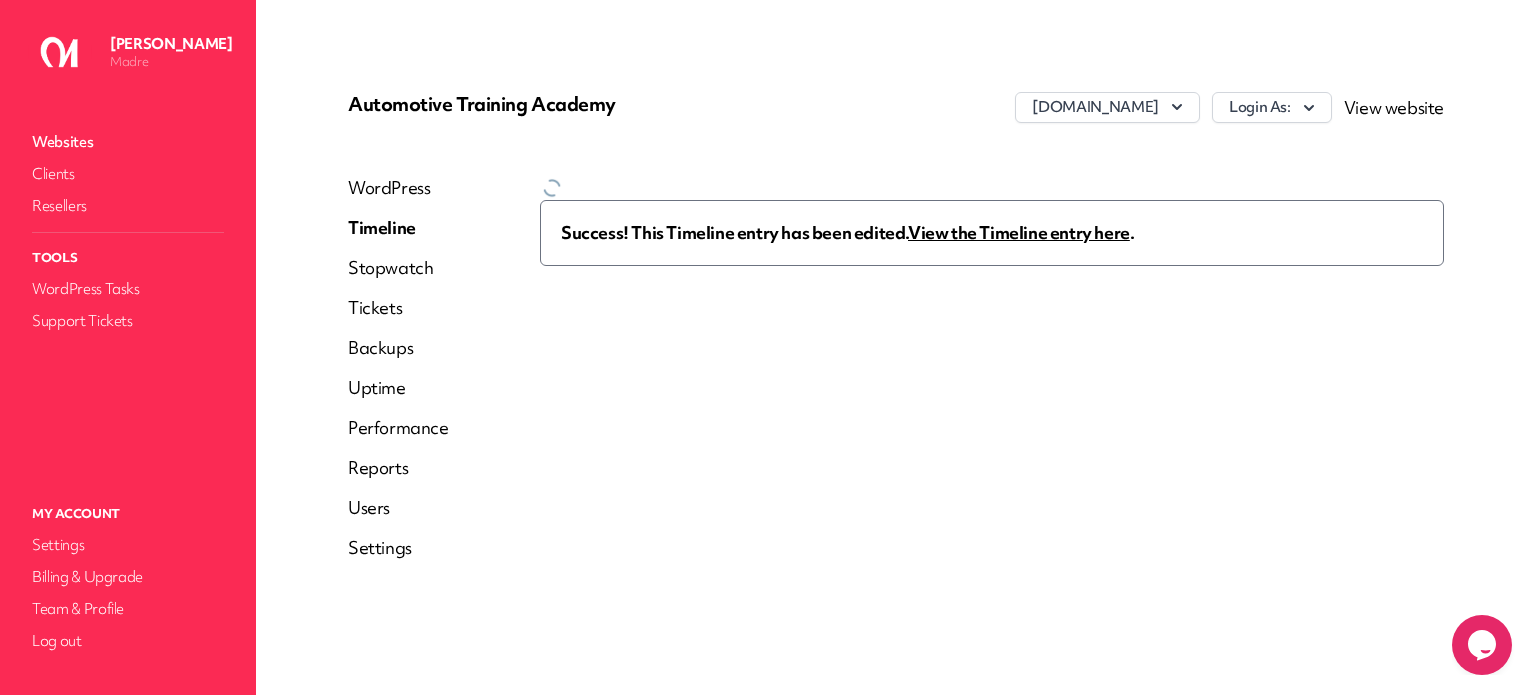 scroll, scrollTop: 0, scrollLeft: 0, axis: both 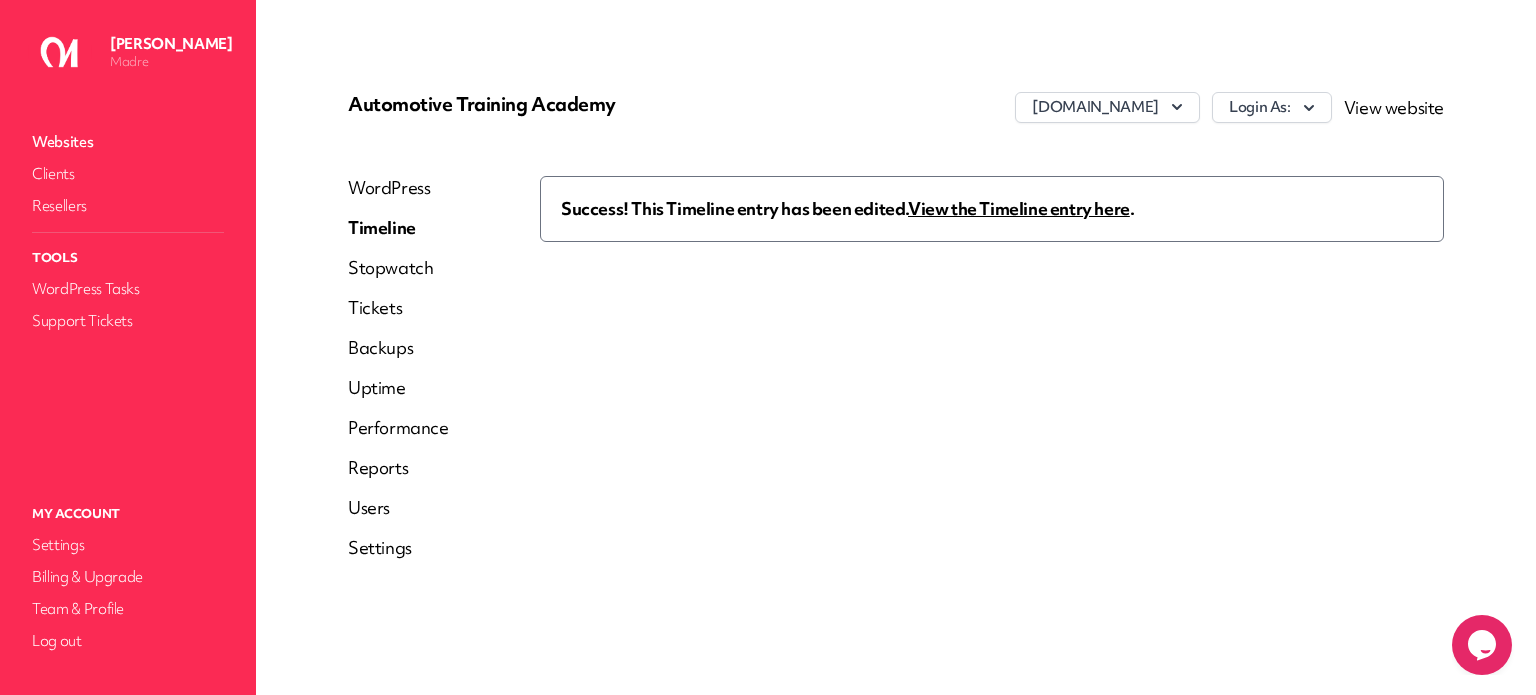 click on "View
the
Timeline entry here" at bounding box center [1019, 208] 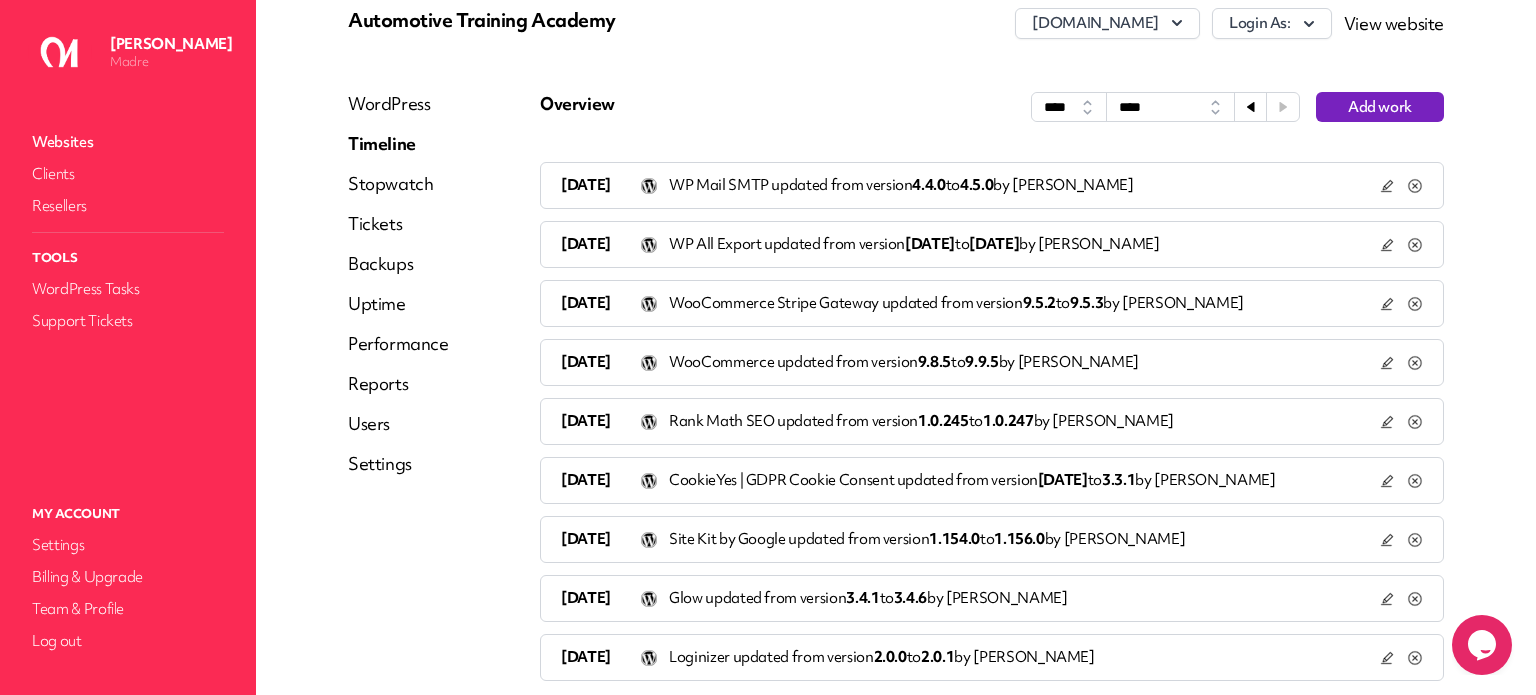 scroll, scrollTop: 169, scrollLeft: 0, axis: vertical 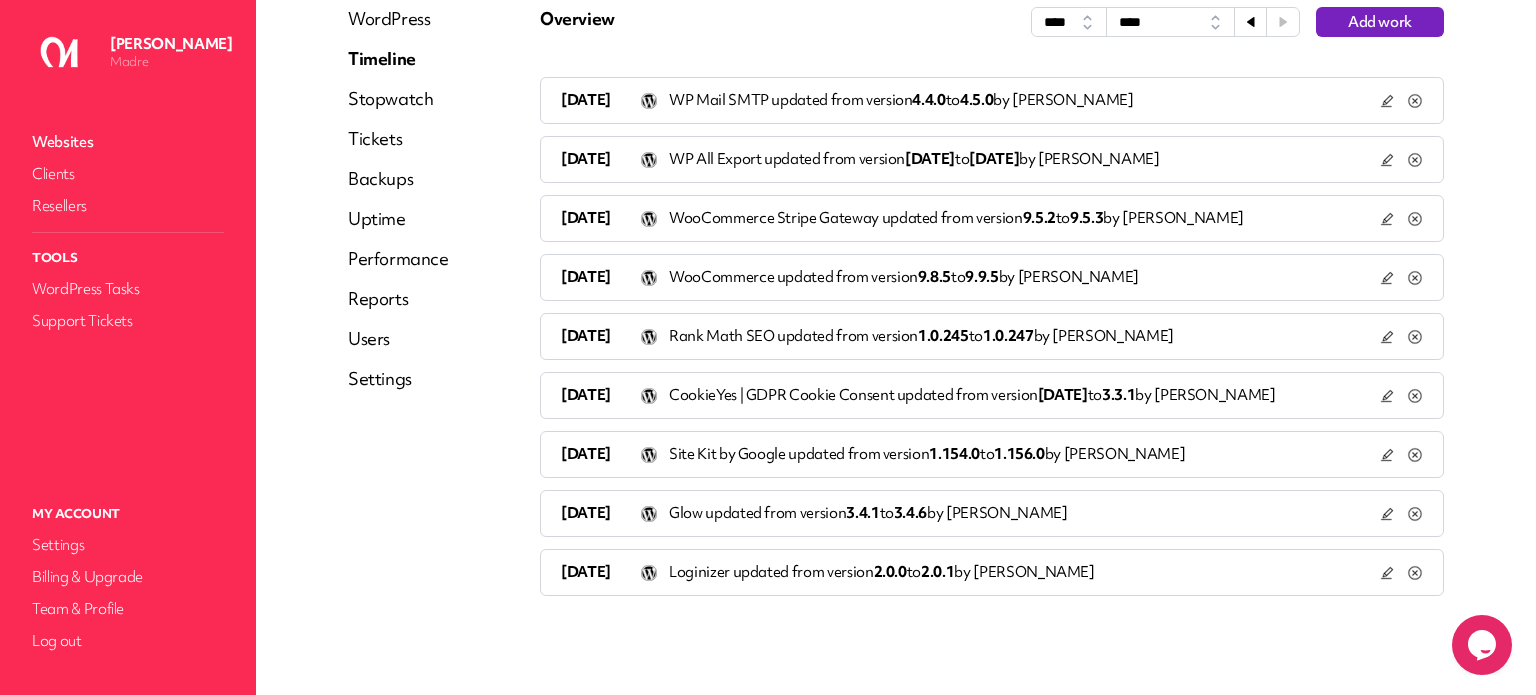 click 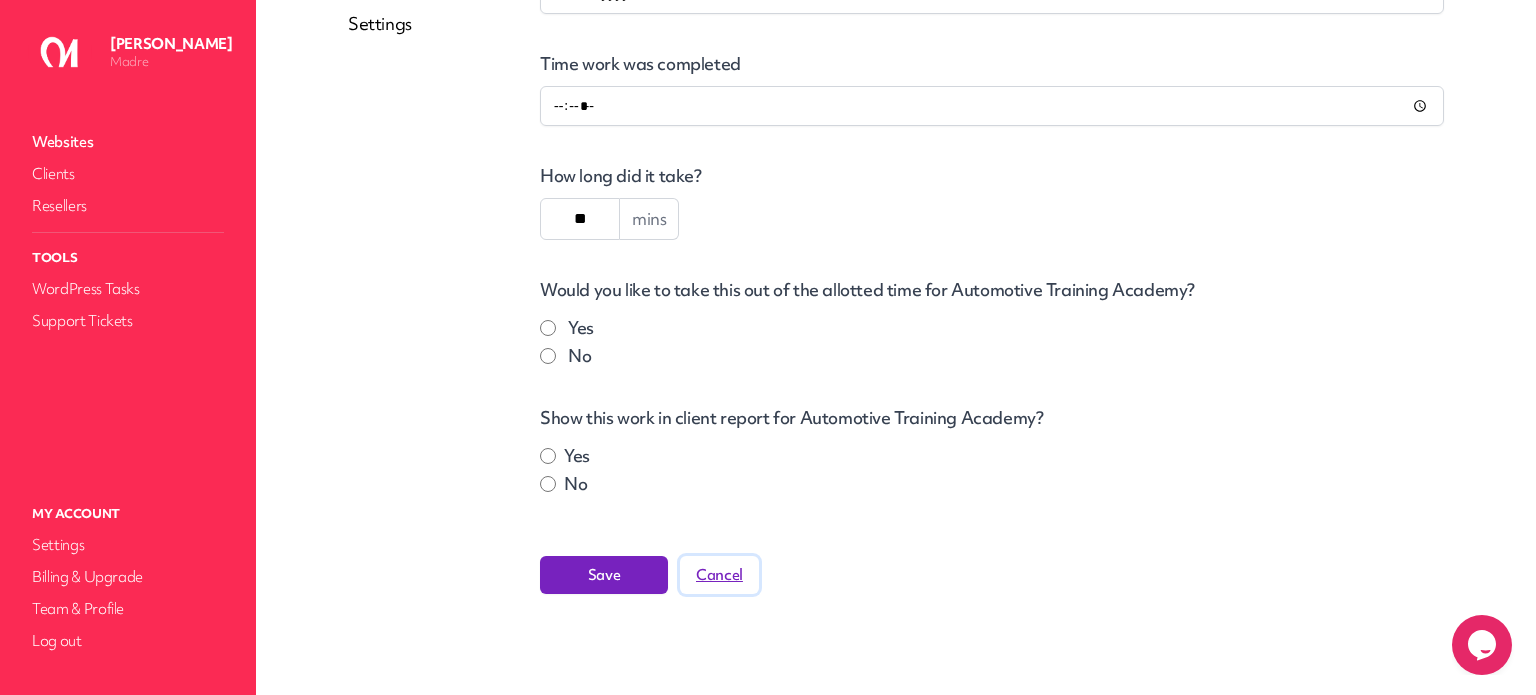 click on "Cancel" at bounding box center [719, 575] 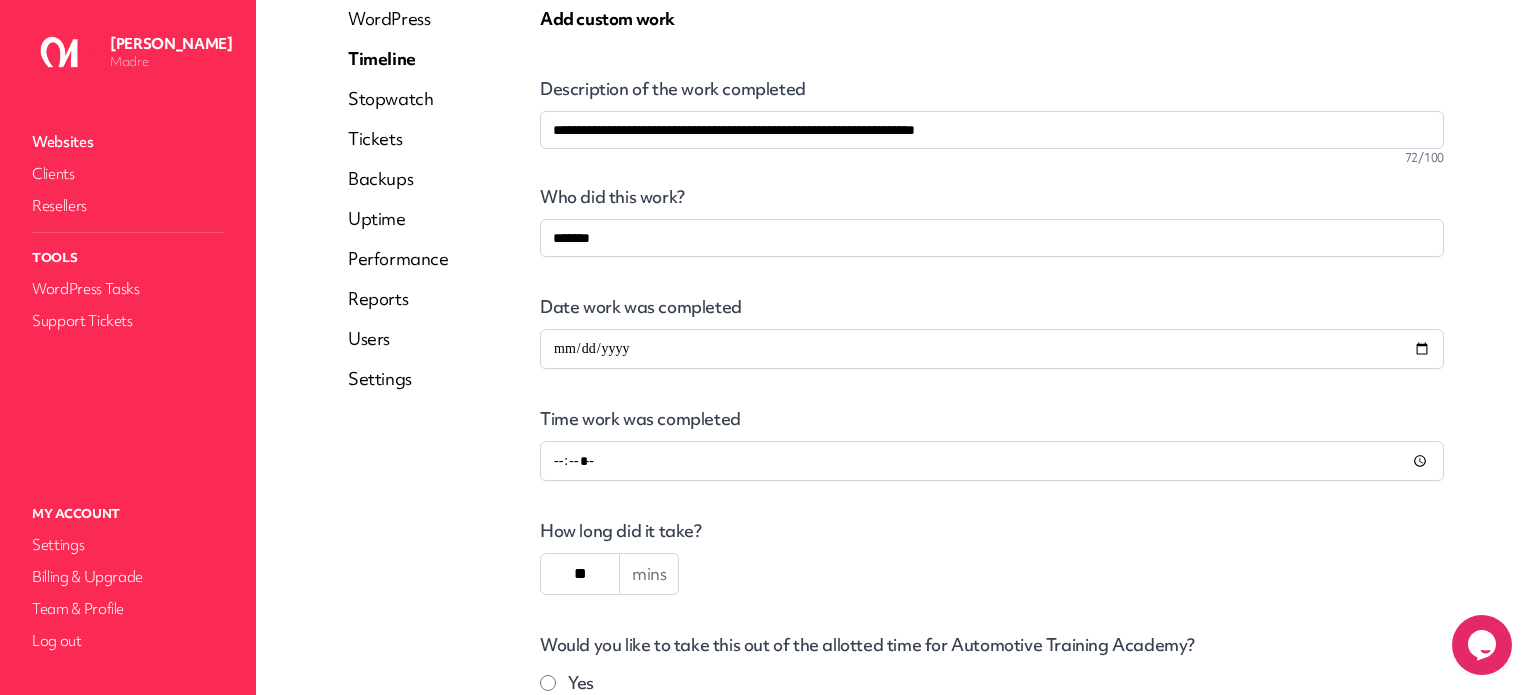 select on "****" 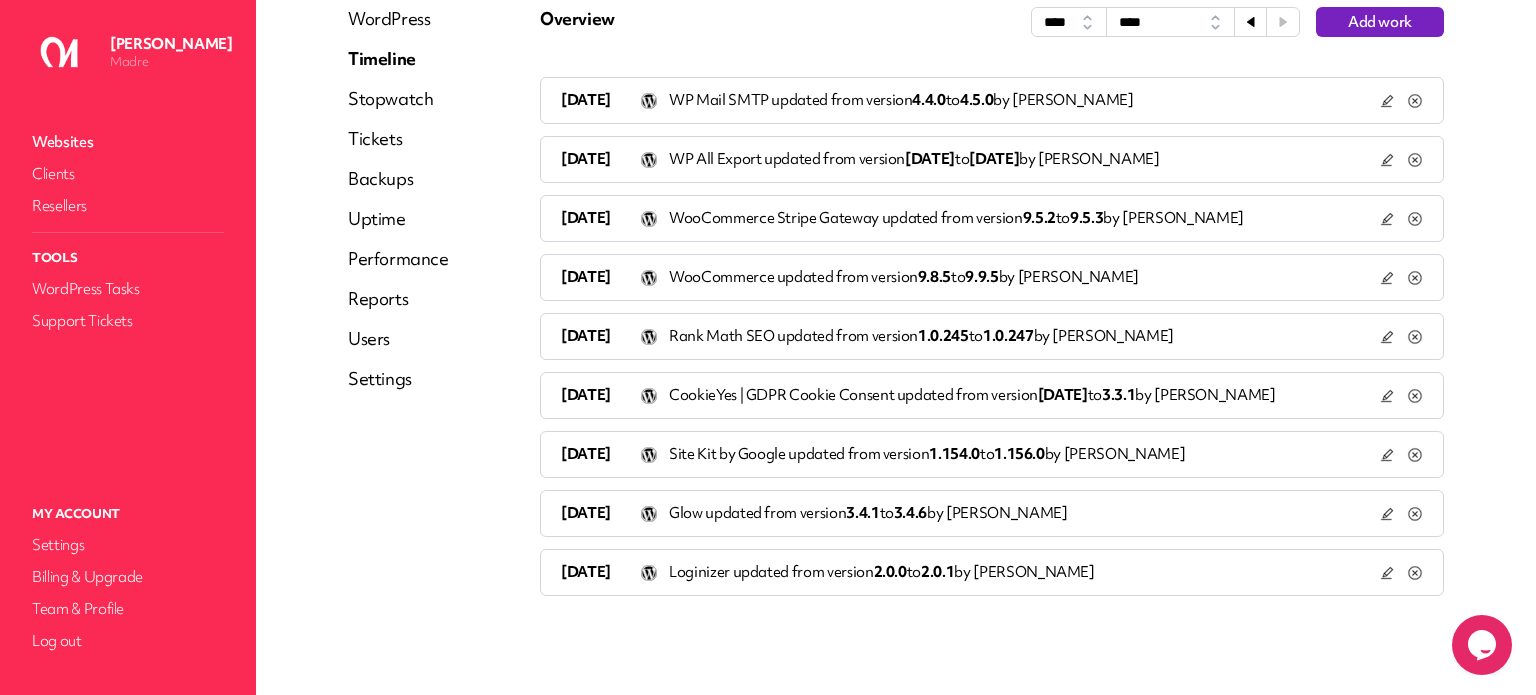 click 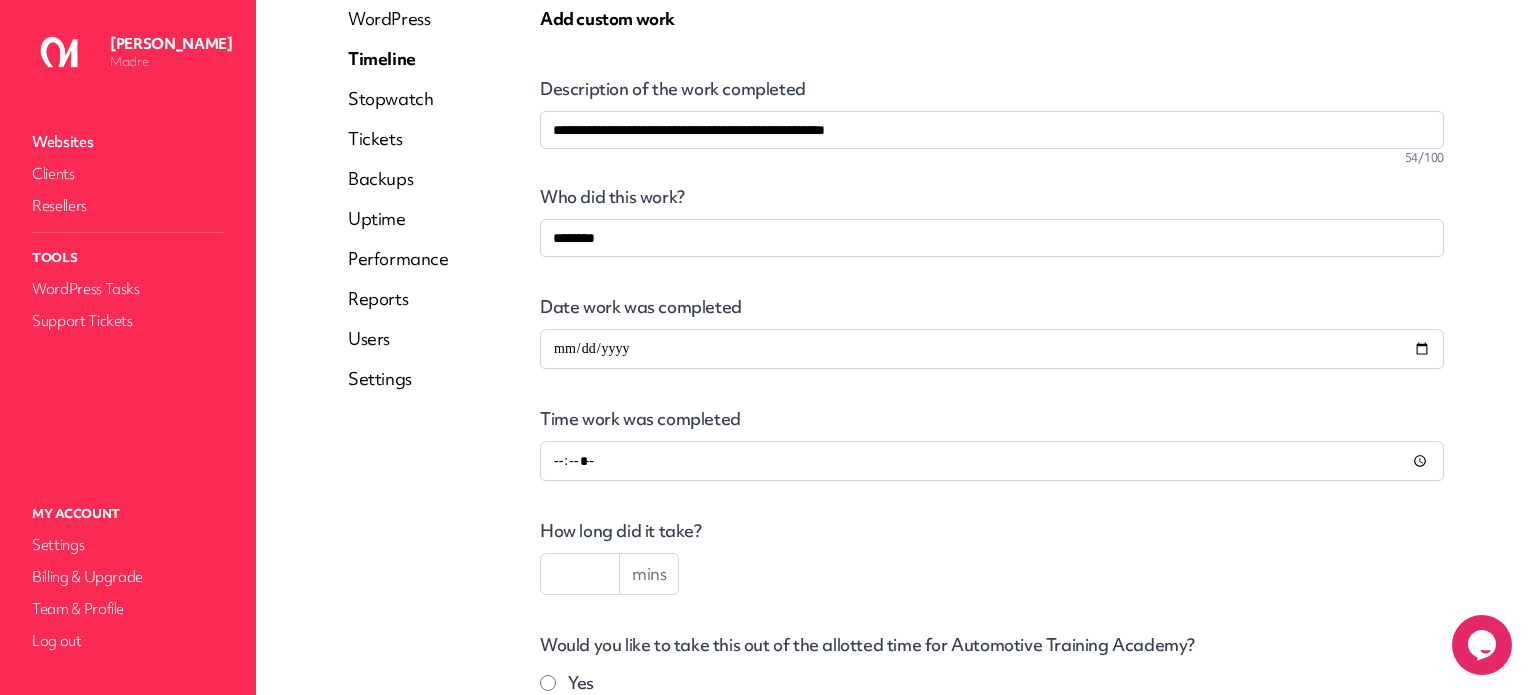scroll, scrollTop: 524, scrollLeft: 0, axis: vertical 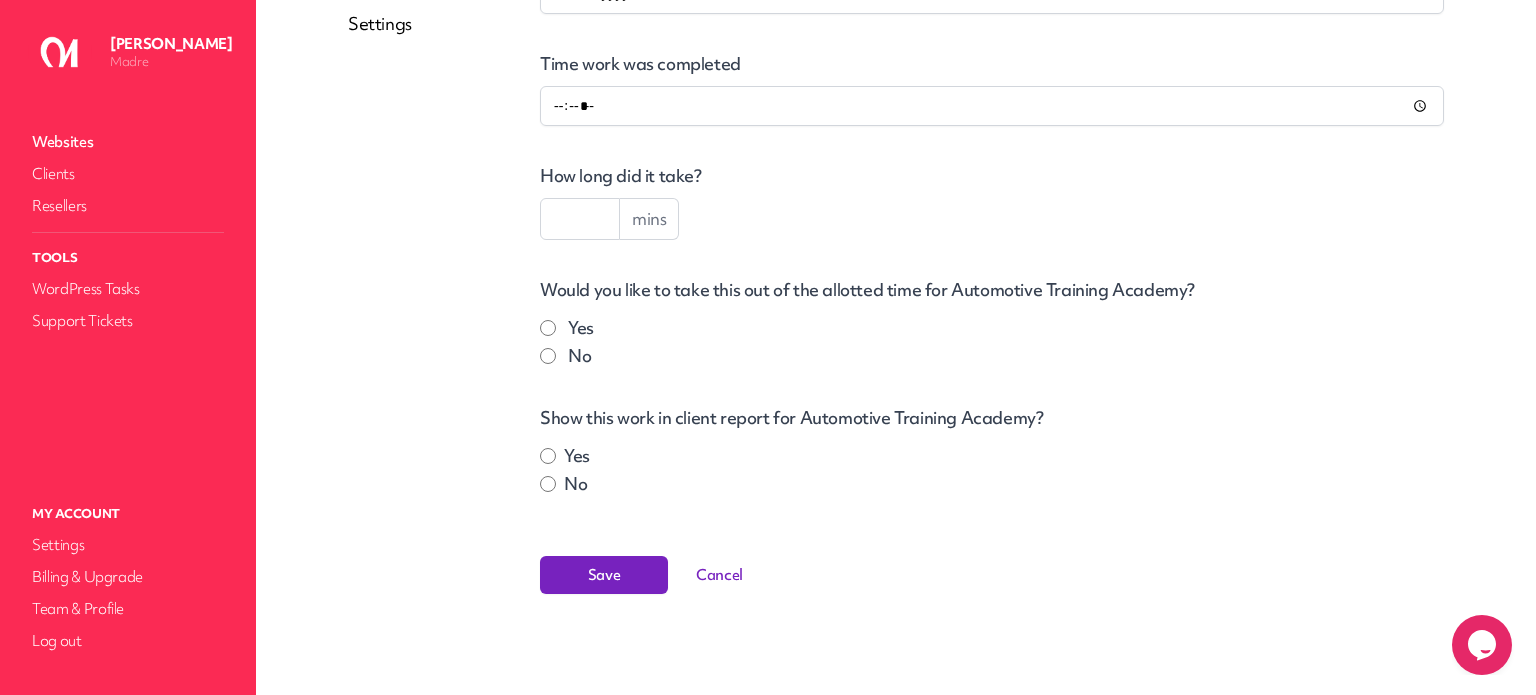 click at bounding box center (580, 219) 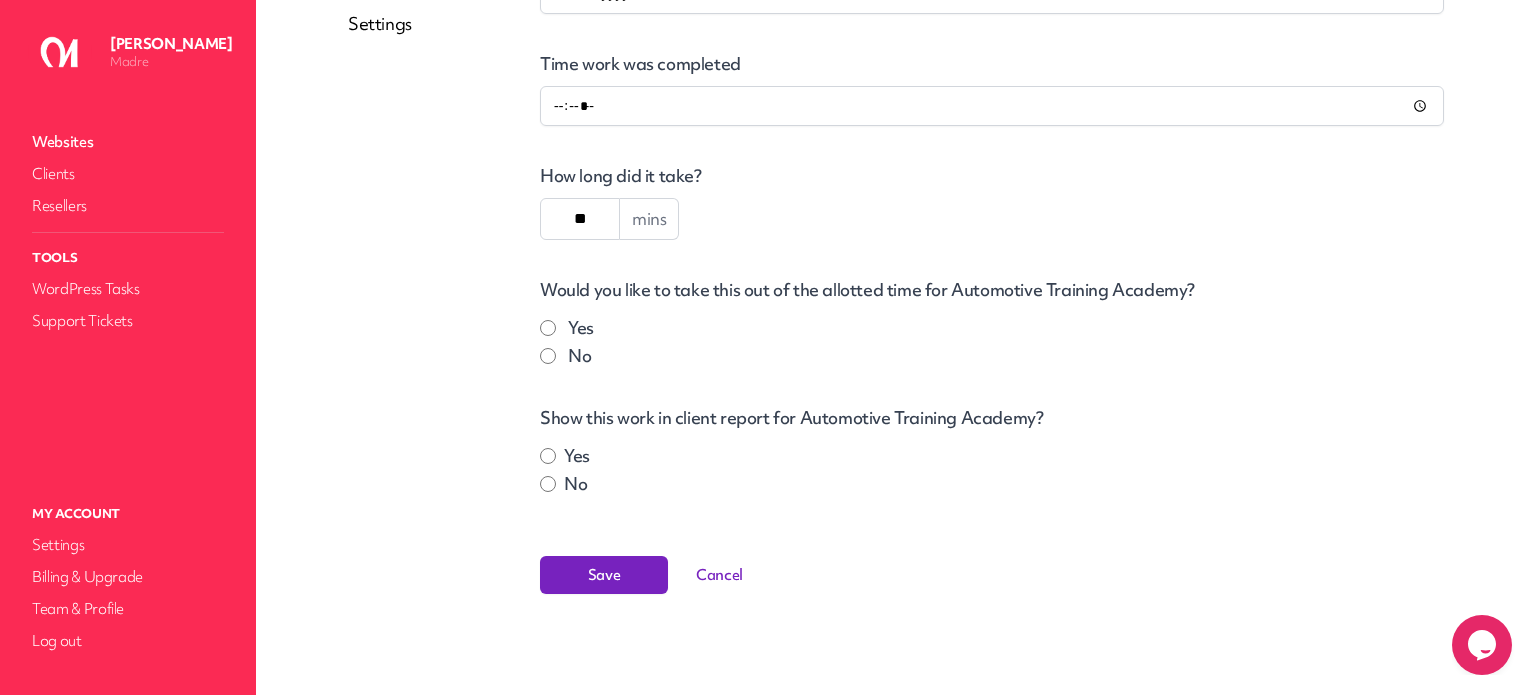 type on "**" 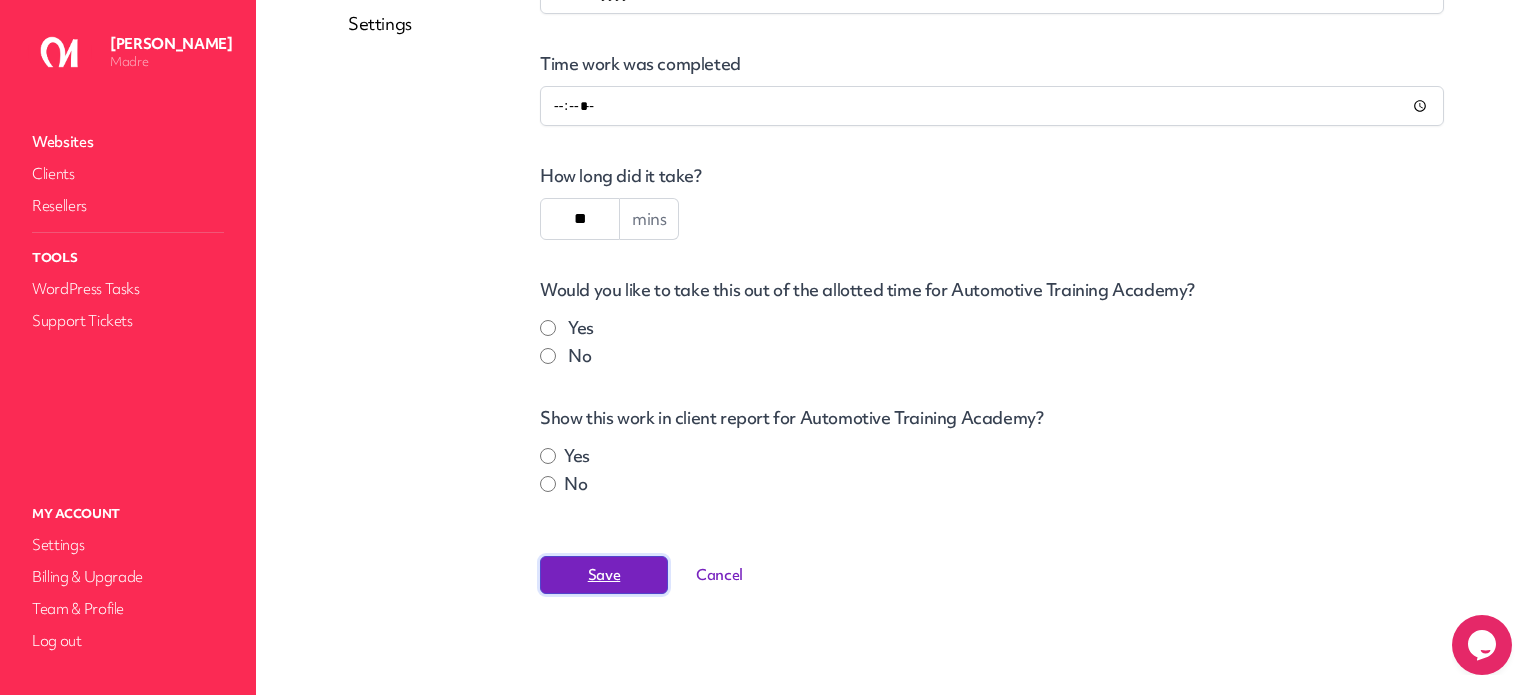 click on "Save" at bounding box center [604, 575] 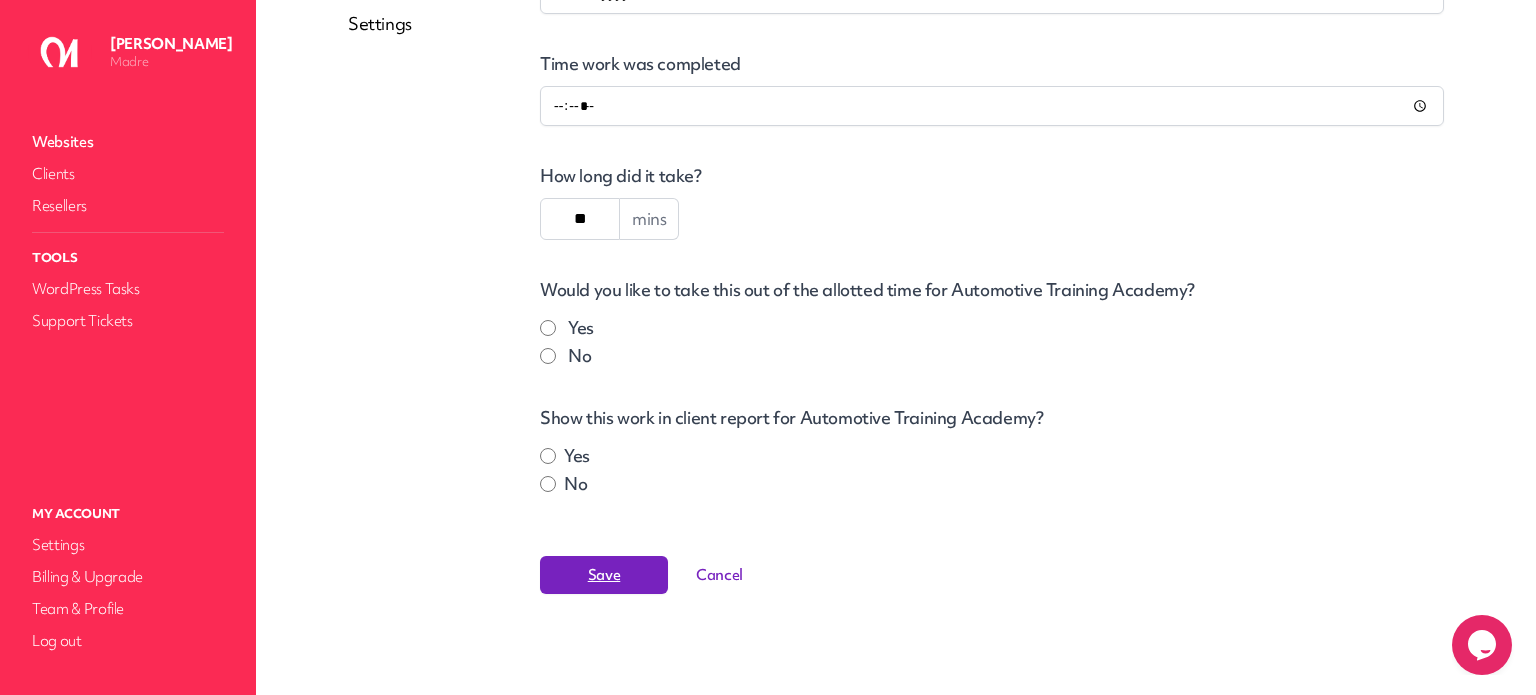 scroll, scrollTop: 0, scrollLeft: 0, axis: both 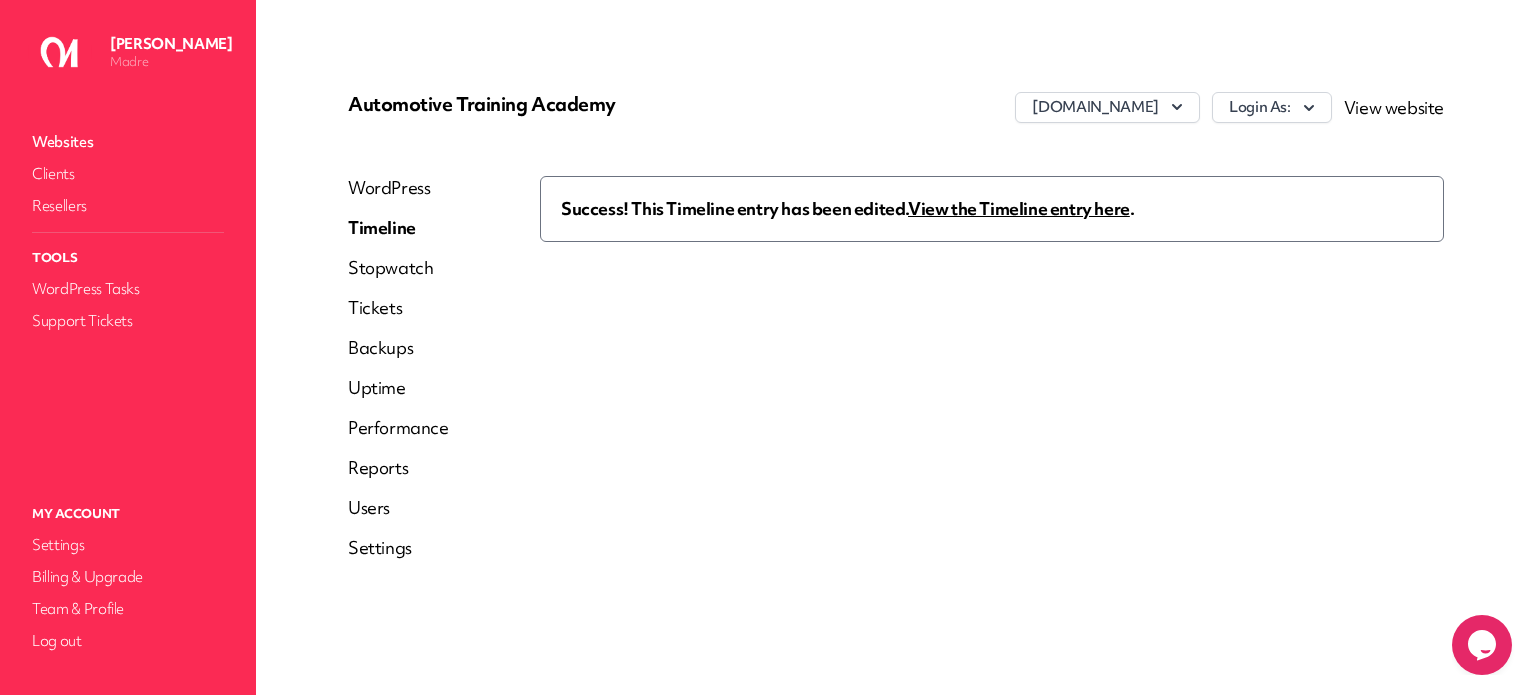 click on "View
the
Timeline entry here" at bounding box center (1019, 208) 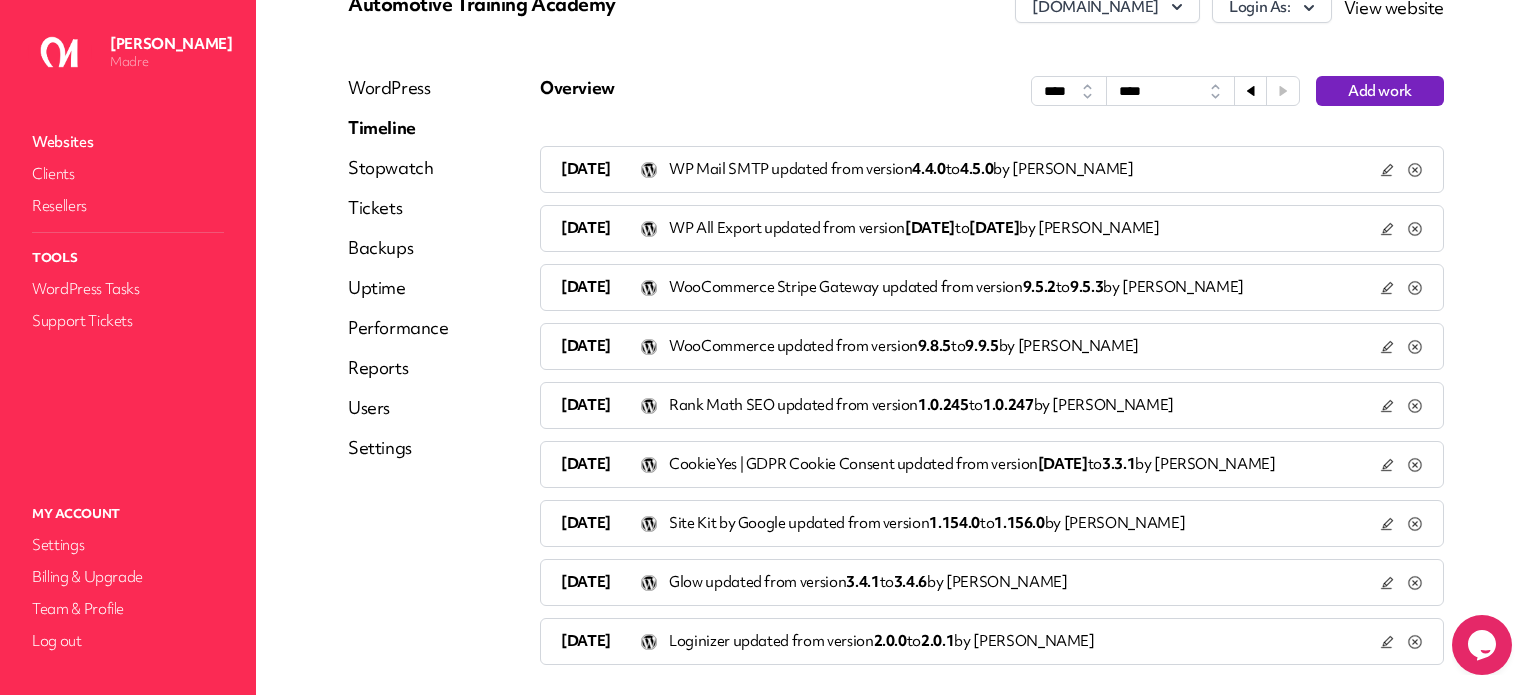 scroll, scrollTop: 169, scrollLeft: 0, axis: vertical 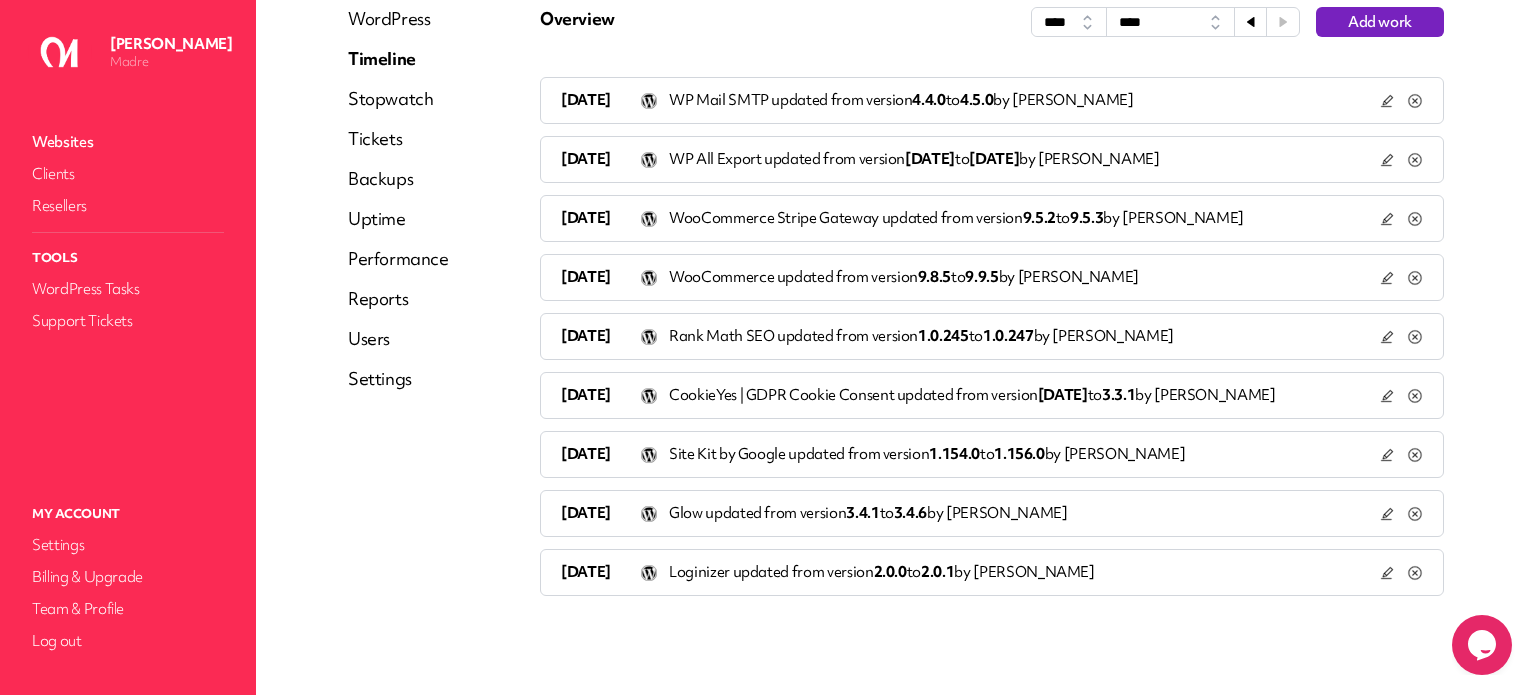 click 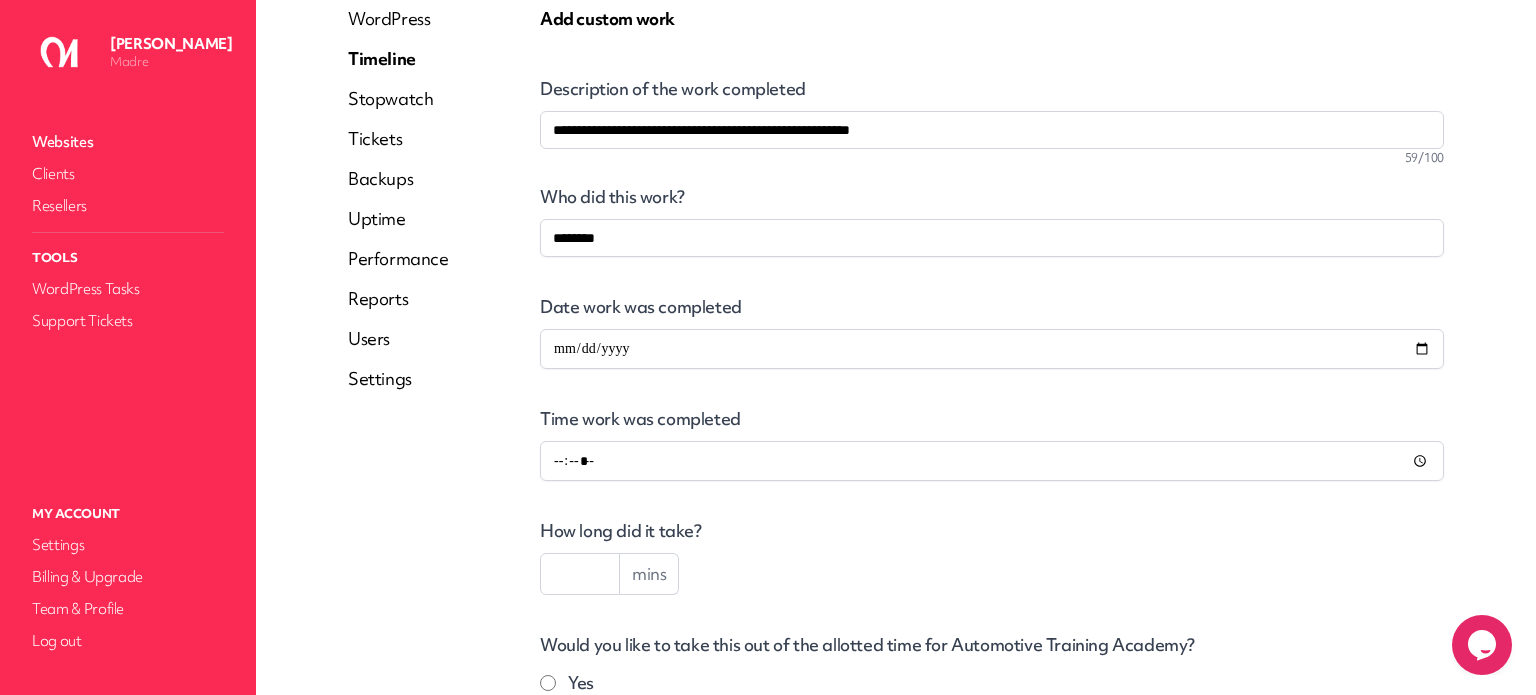 click at bounding box center (580, 574) 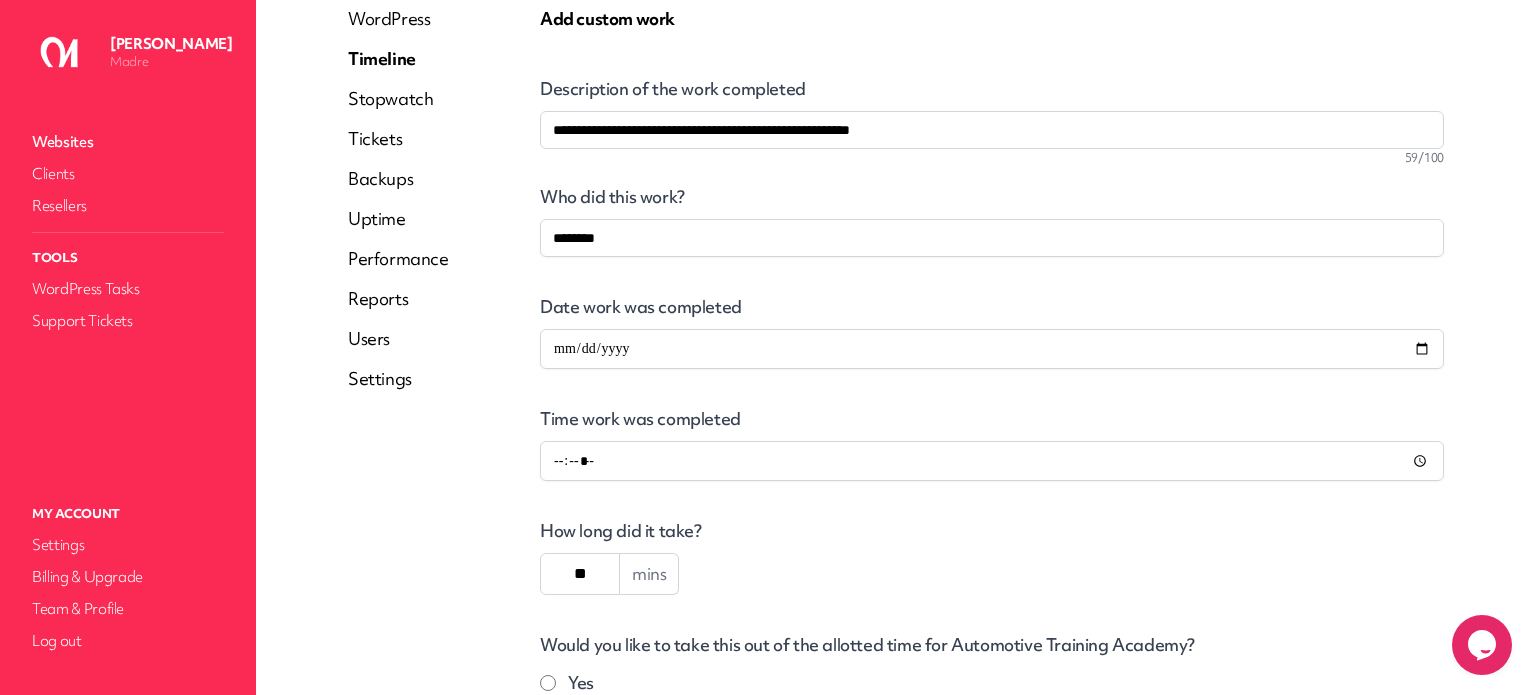 scroll, scrollTop: 469, scrollLeft: 0, axis: vertical 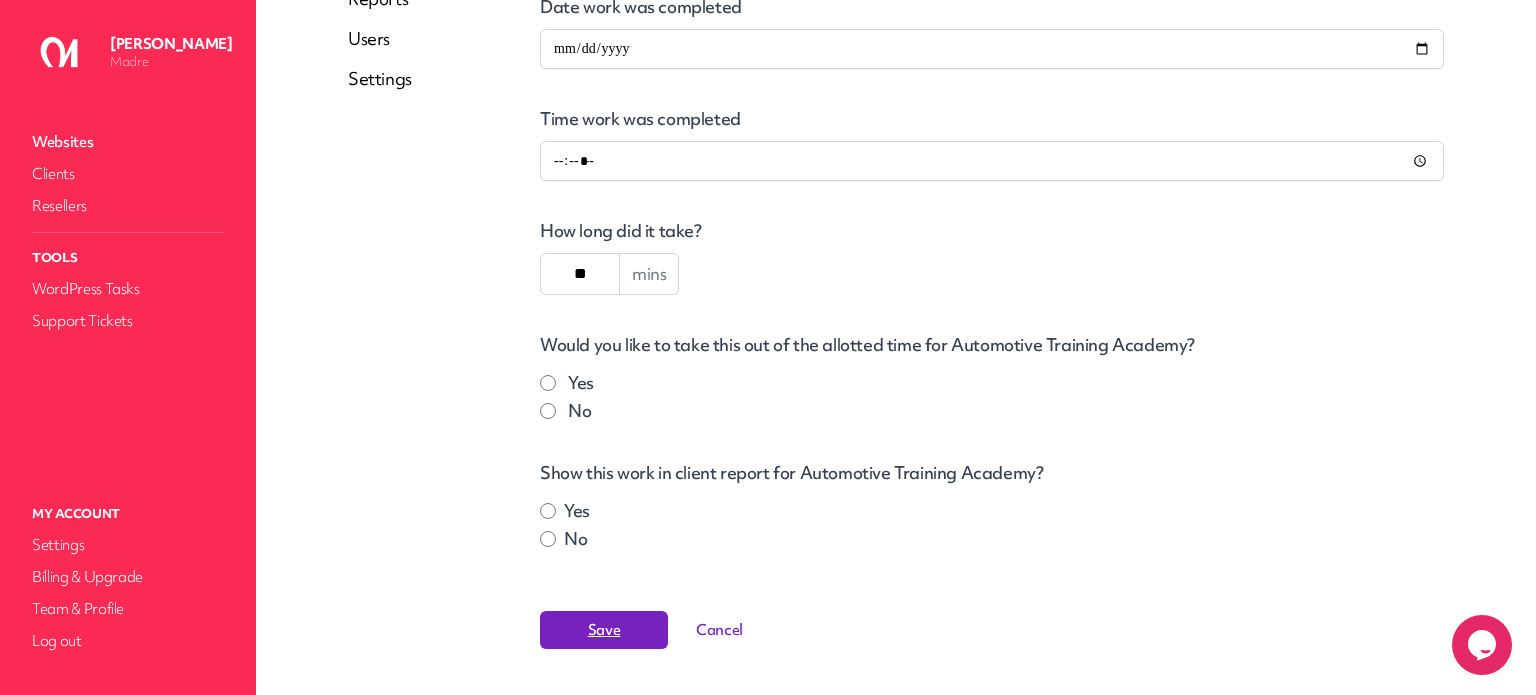 type on "**" 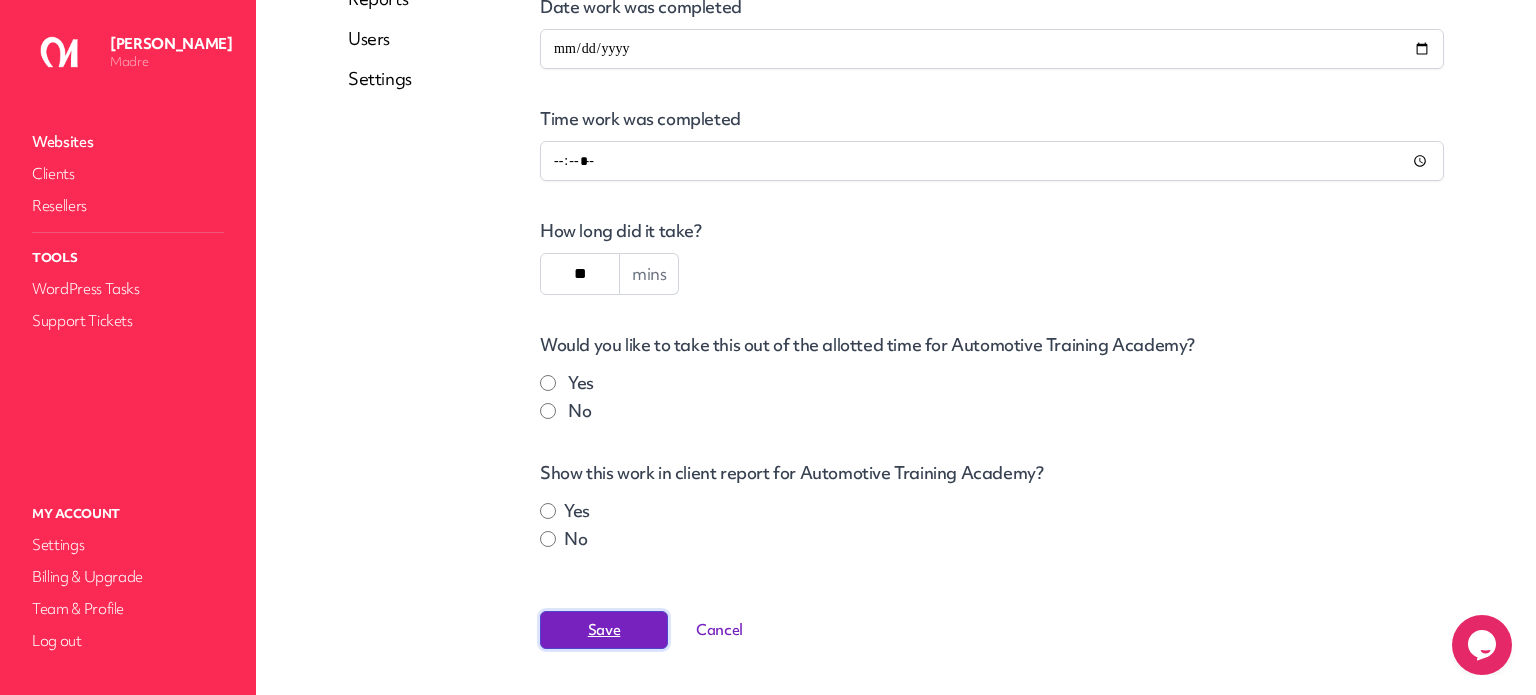 click on "Save" at bounding box center (604, 630) 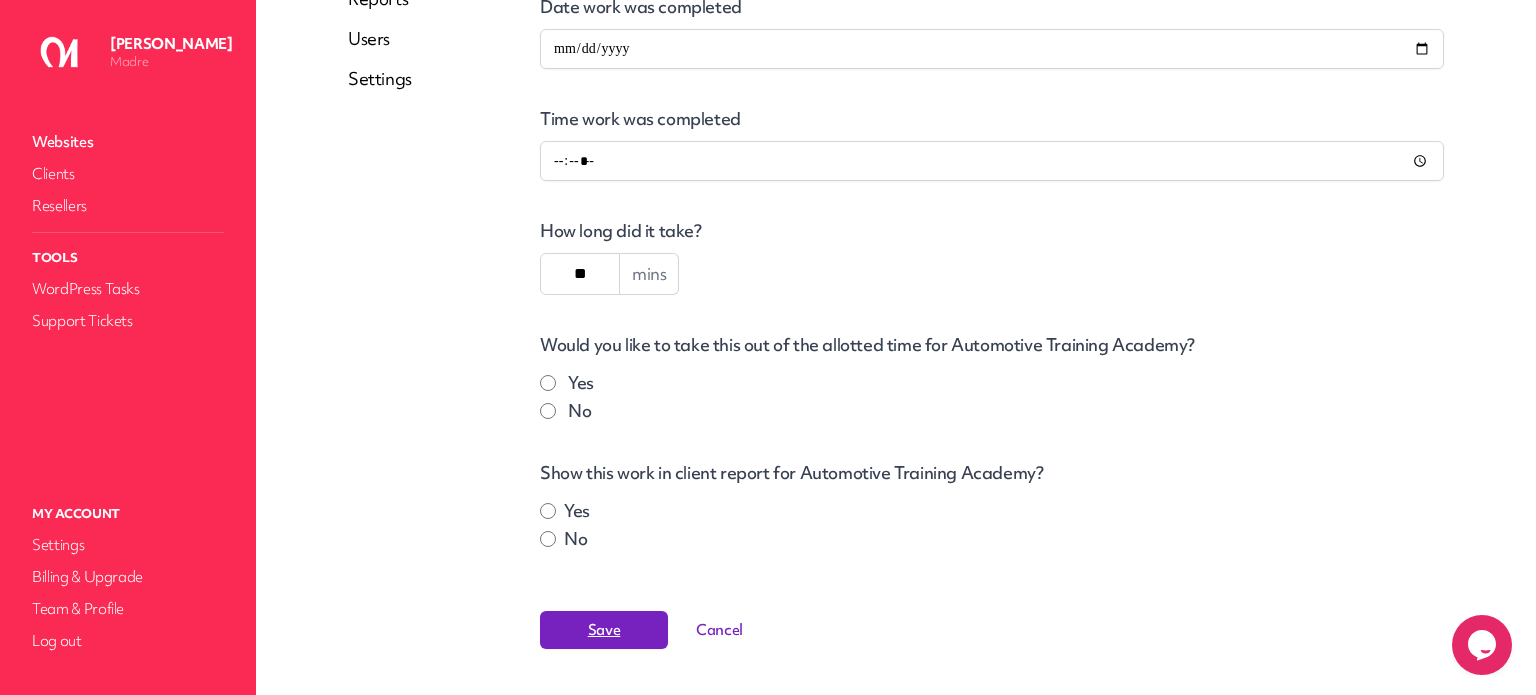 scroll, scrollTop: 0, scrollLeft: 0, axis: both 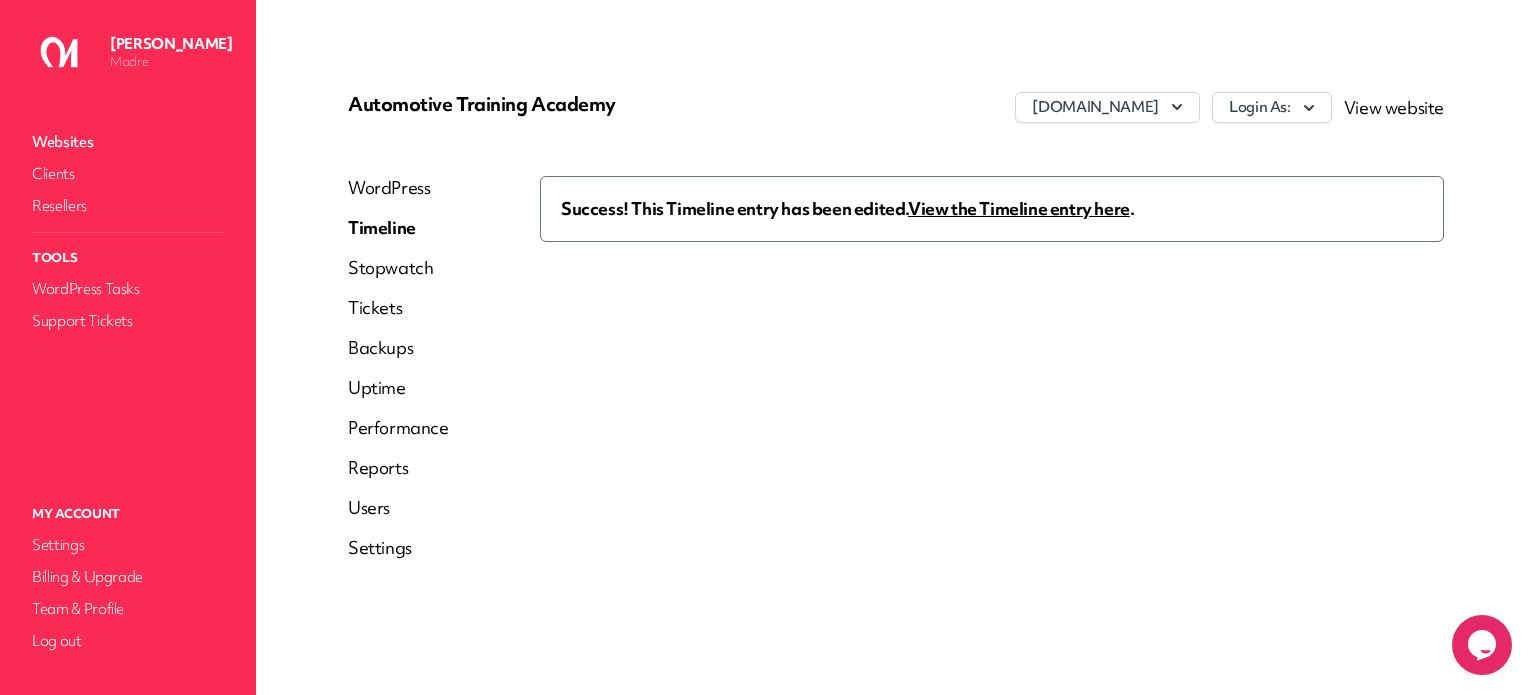 click on "Reports" at bounding box center [398, 468] 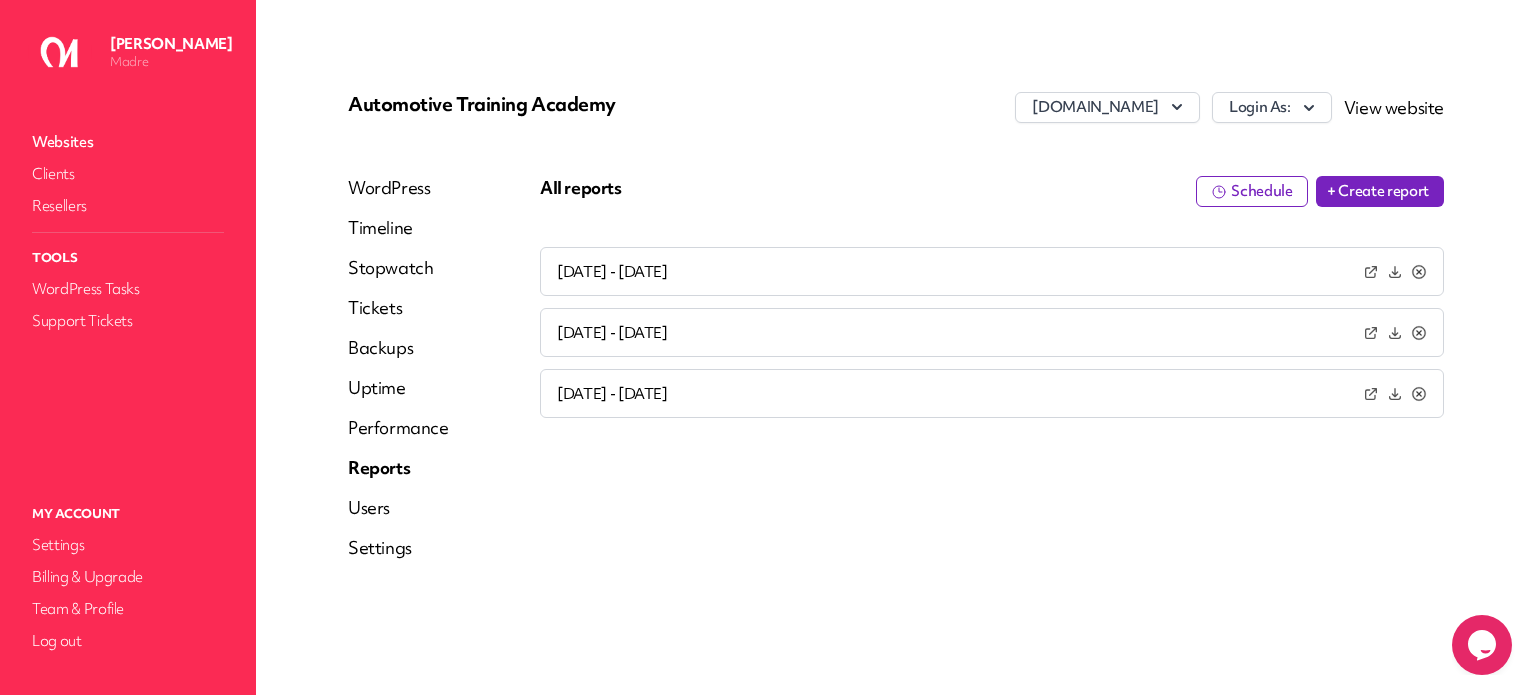 click on "+ Create report" at bounding box center (1380, 191) 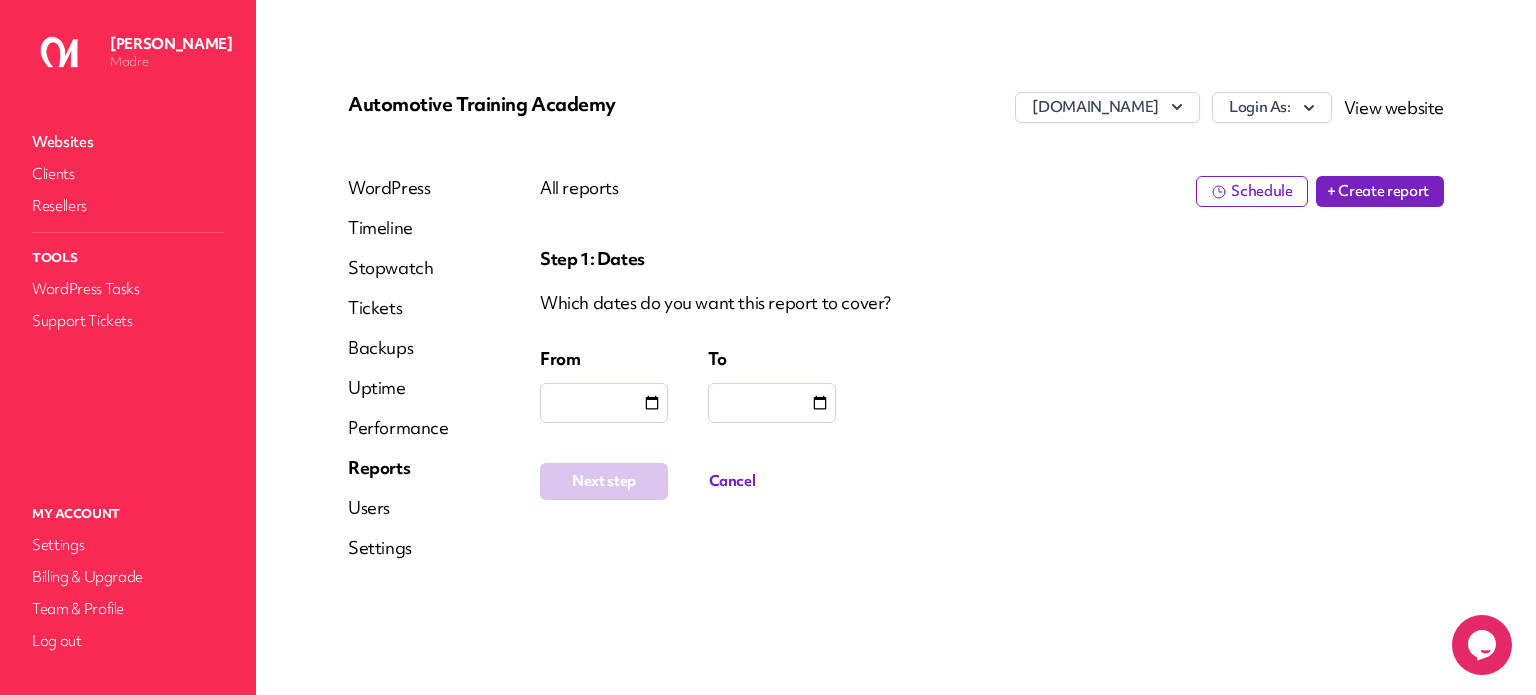 click at bounding box center [604, 403] 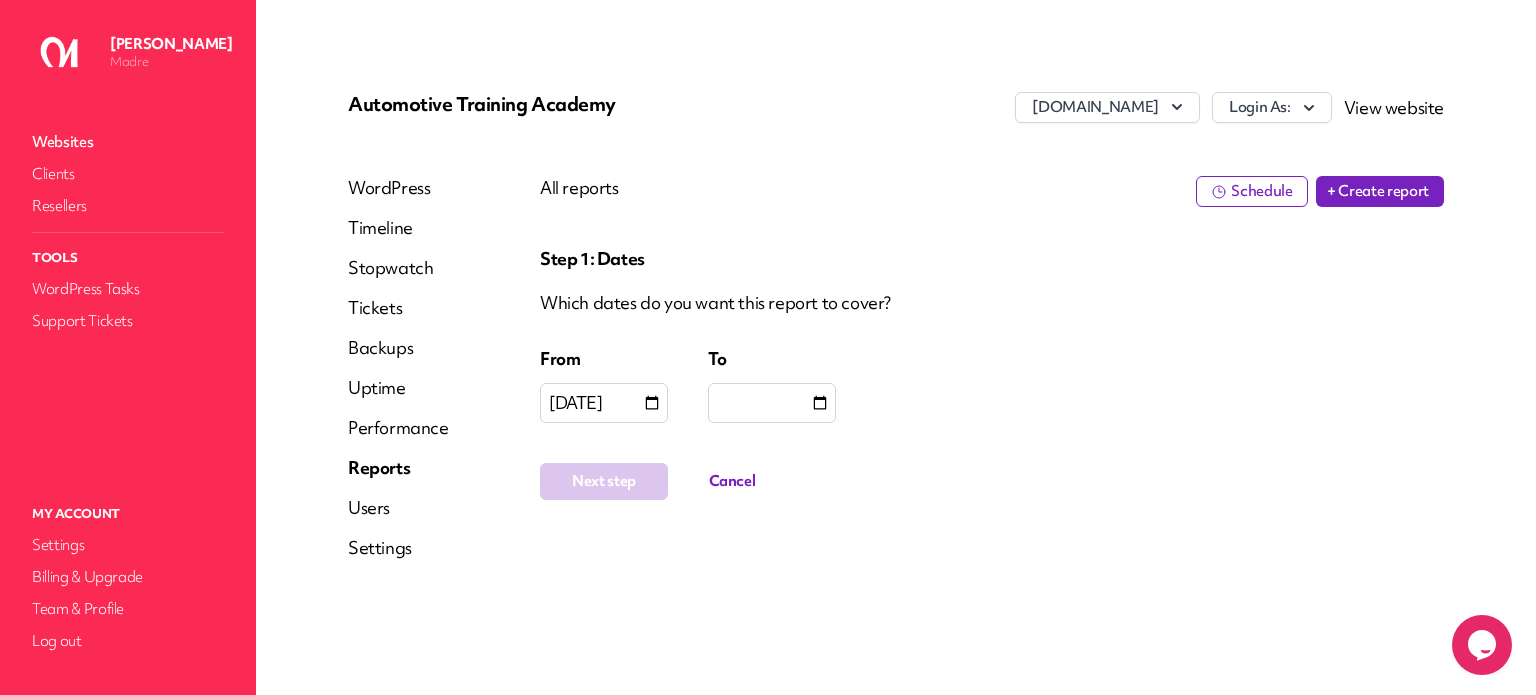 type on "**********" 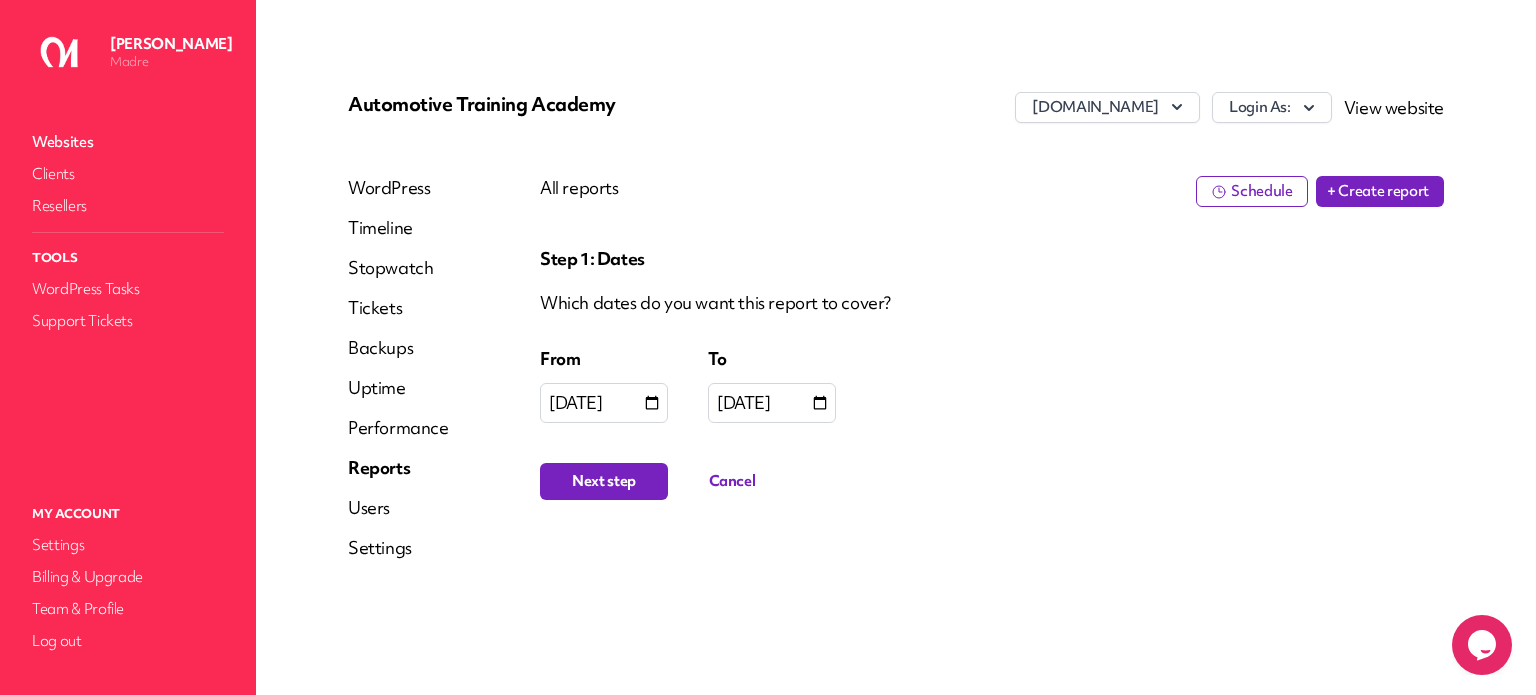 click on "Next step" at bounding box center [604, 481] 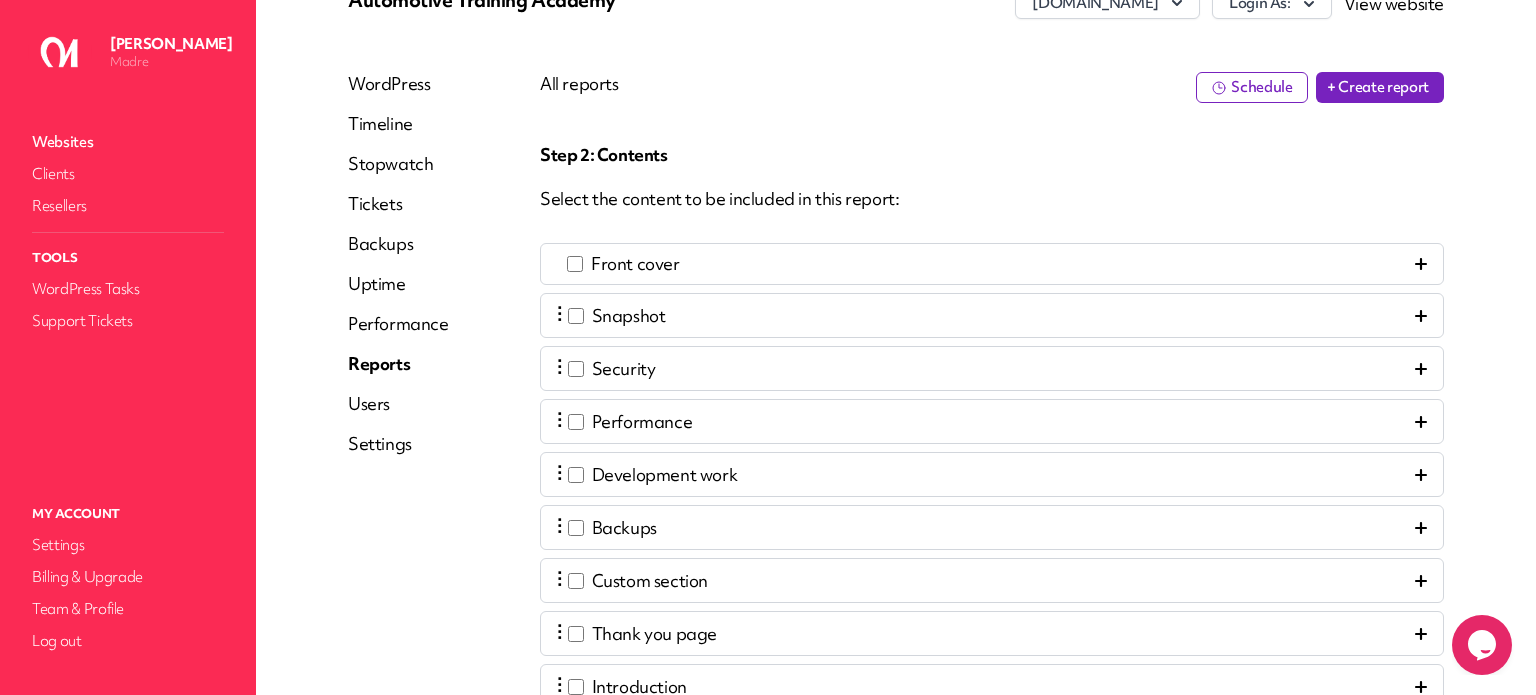 scroll, scrollTop: 388, scrollLeft: 0, axis: vertical 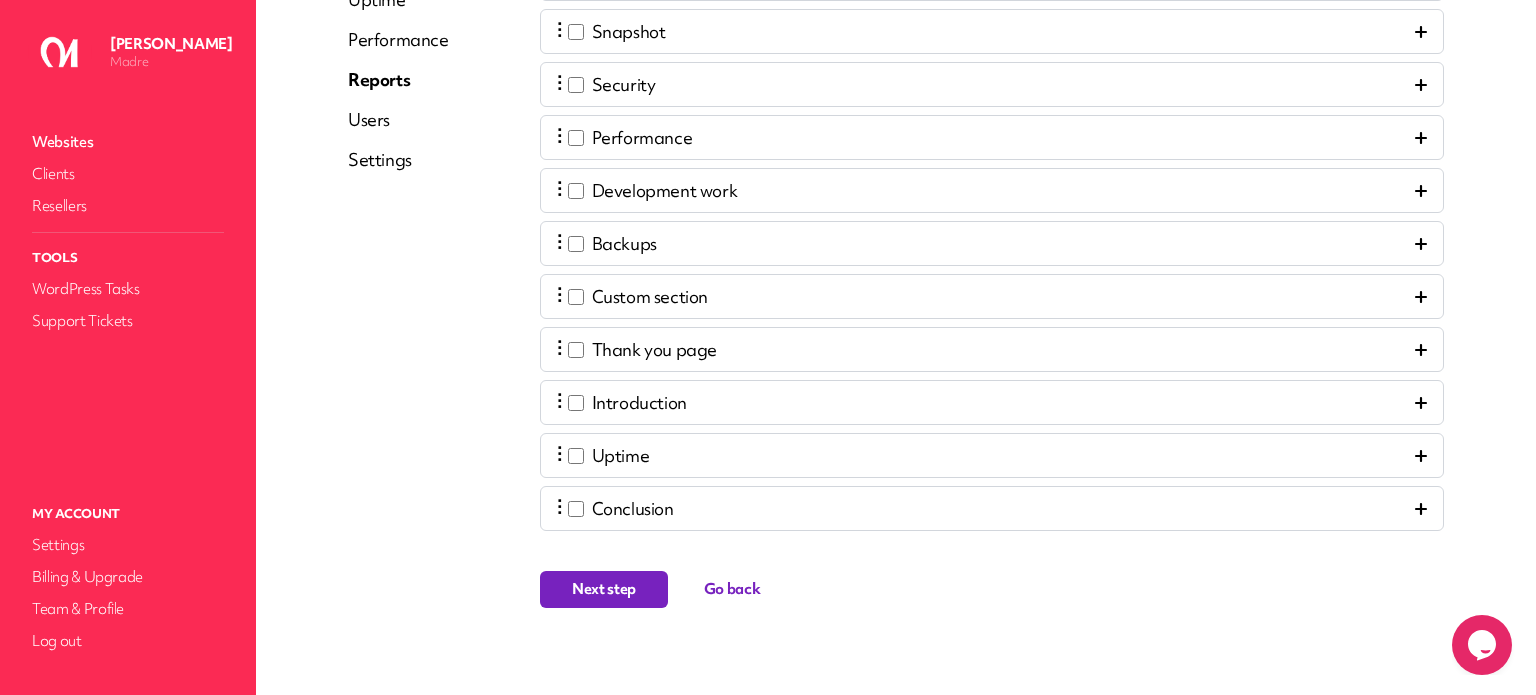 click on "Next step" at bounding box center (604, 589) 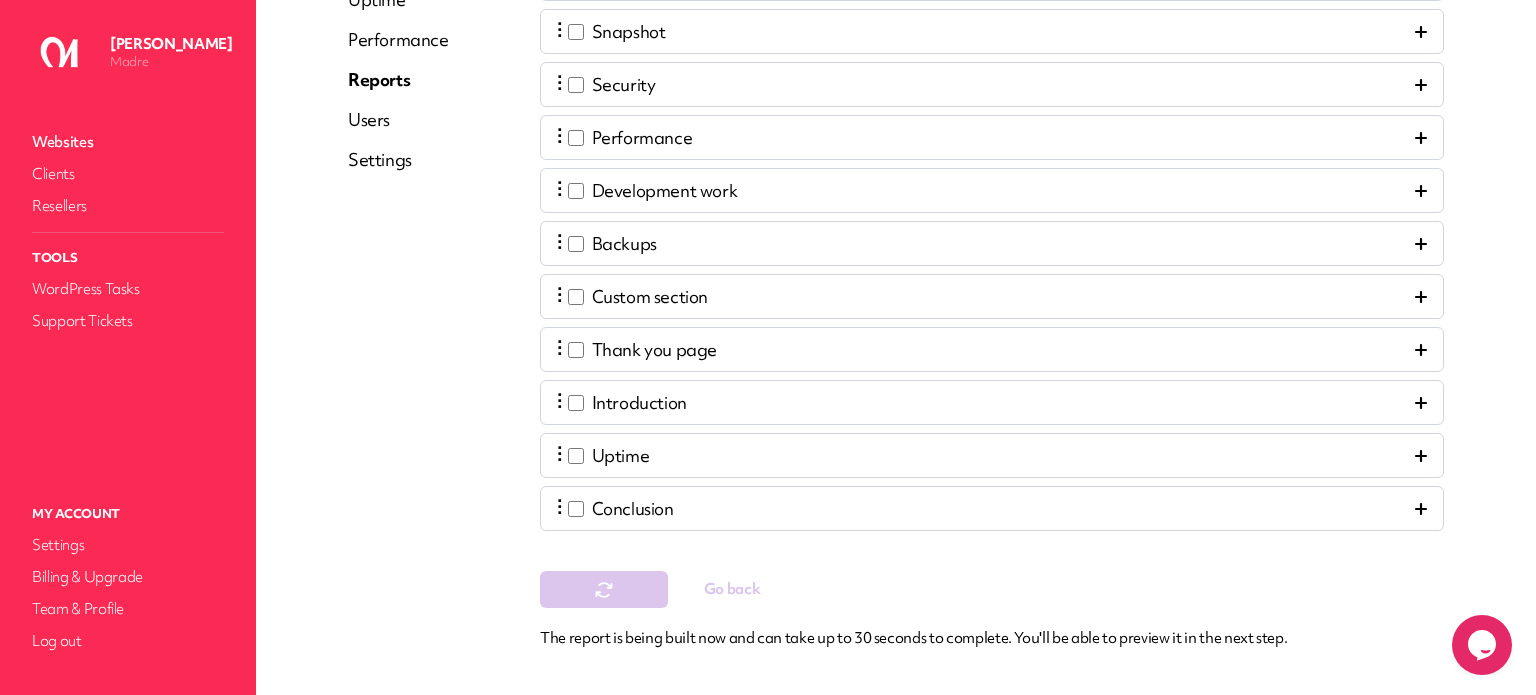 scroll, scrollTop: 0, scrollLeft: 0, axis: both 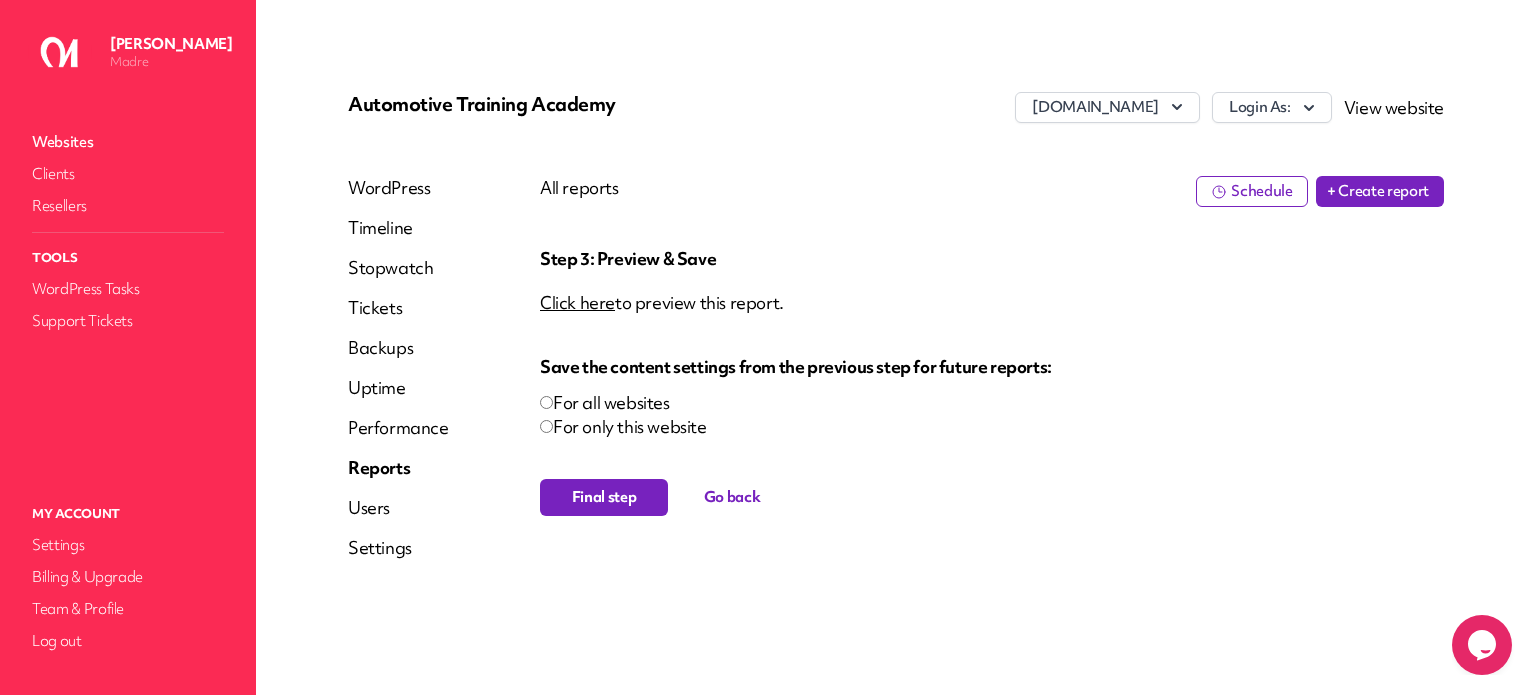 click on "Click here" at bounding box center (577, 302) 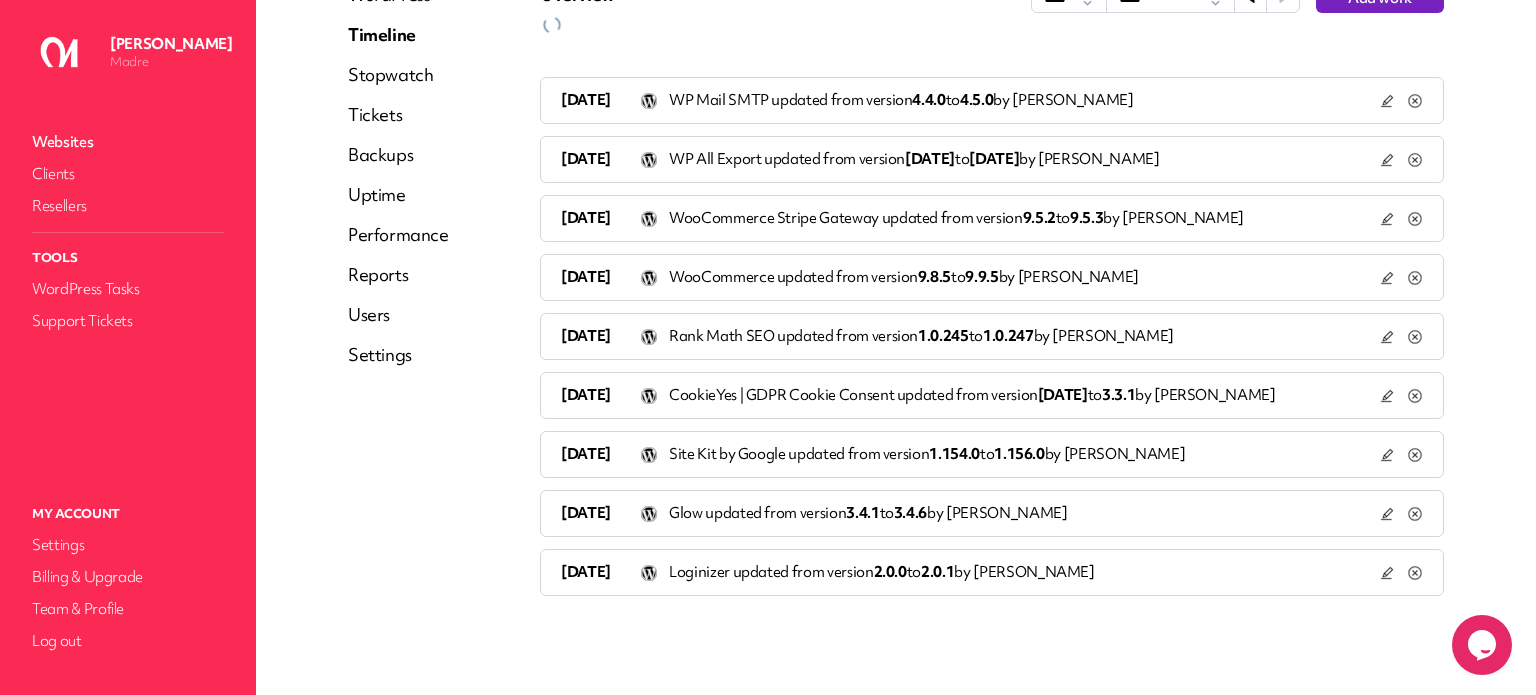 scroll, scrollTop: 169, scrollLeft: 0, axis: vertical 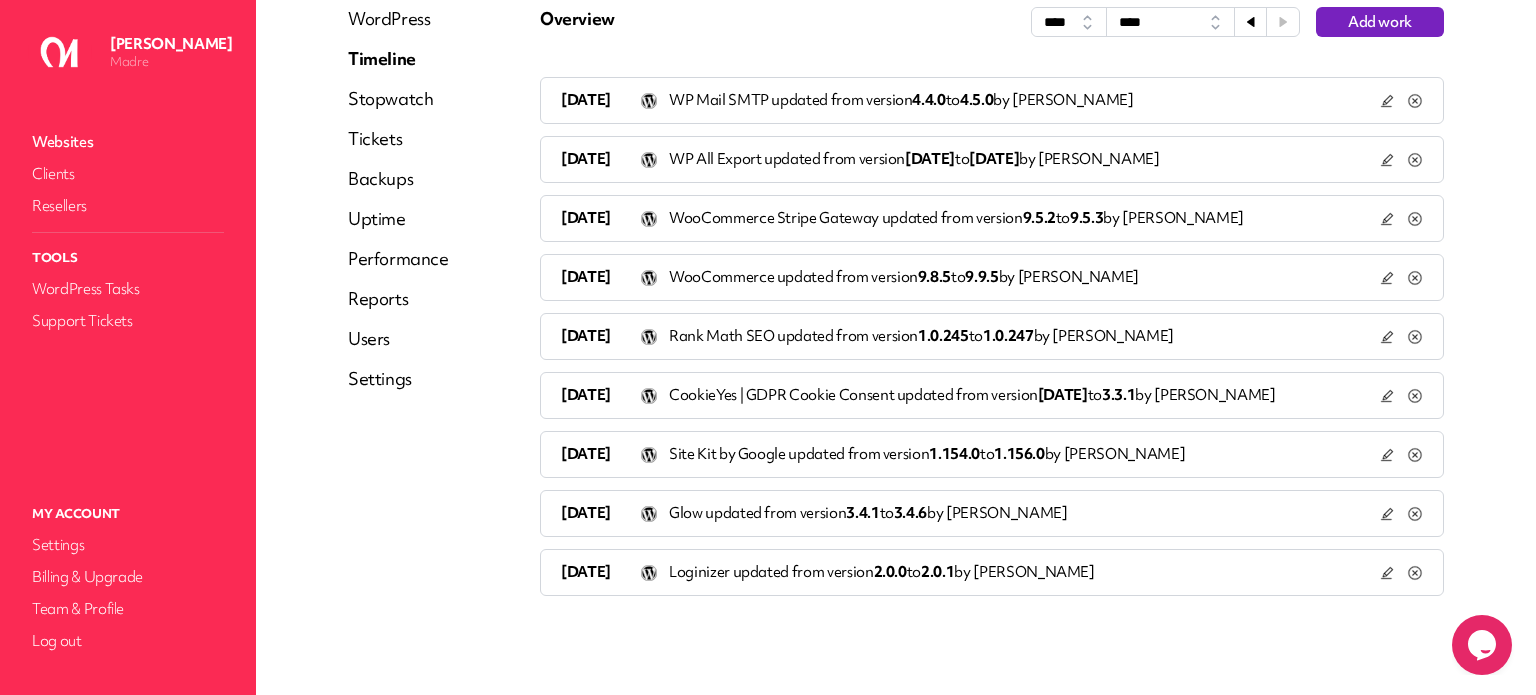 click 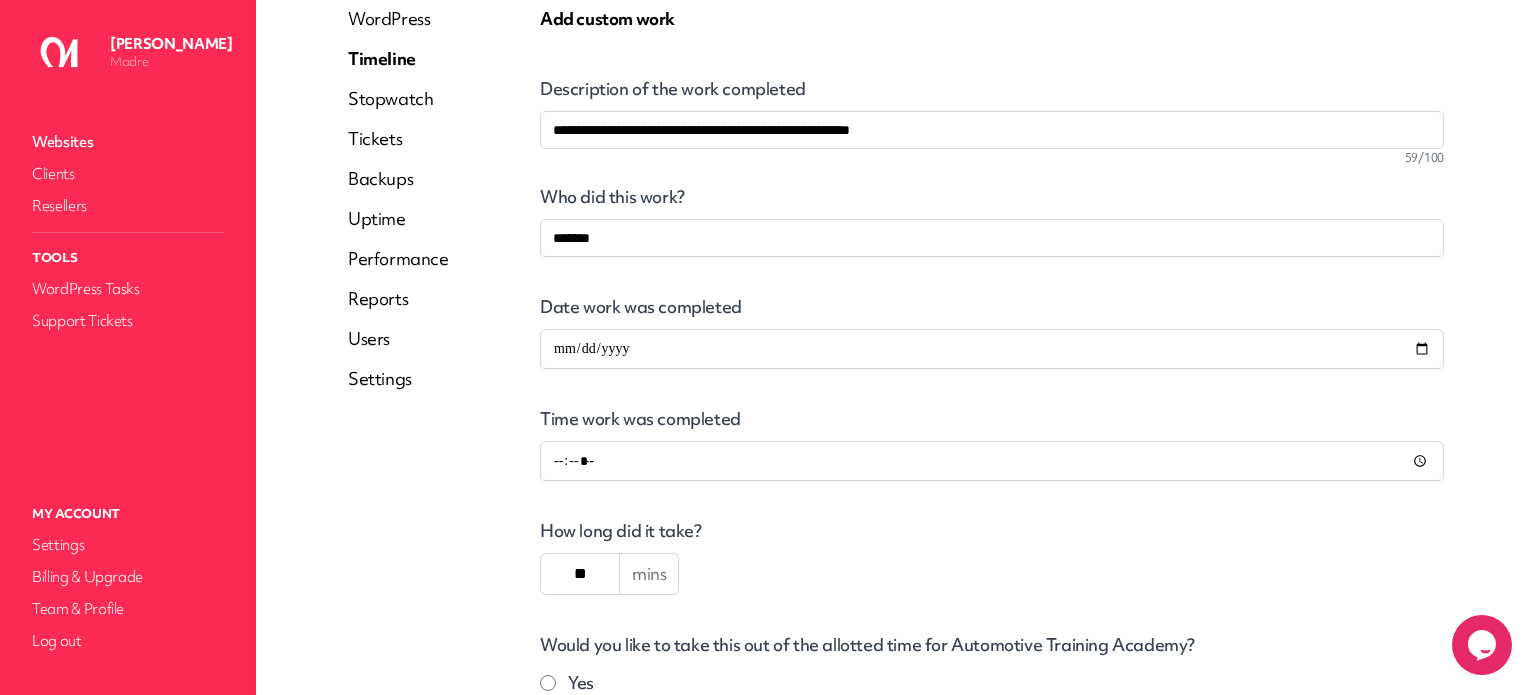 scroll, scrollTop: 524, scrollLeft: 0, axis: vertical 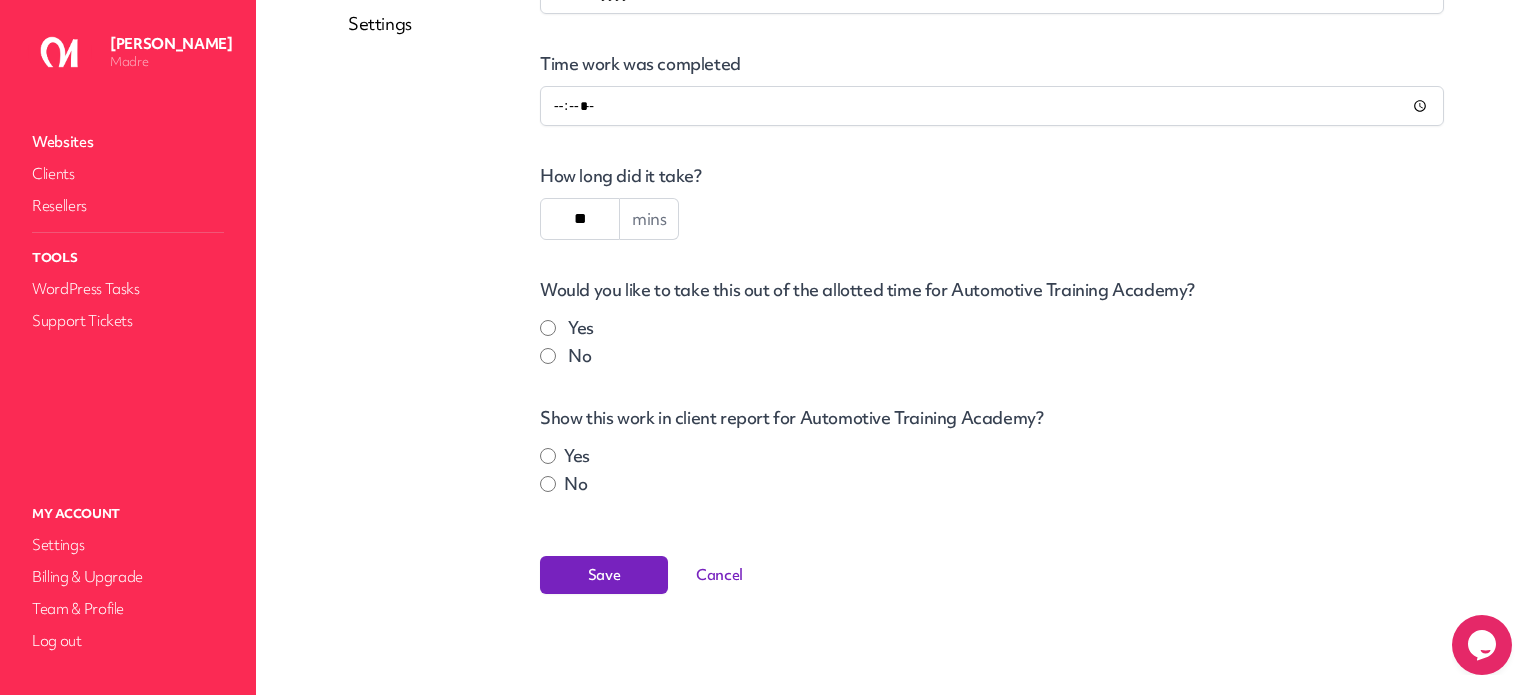 drag, startPoint x: 590, startPoint y: 215, endPoint x: 568, endPoint y: 215, distance: 22 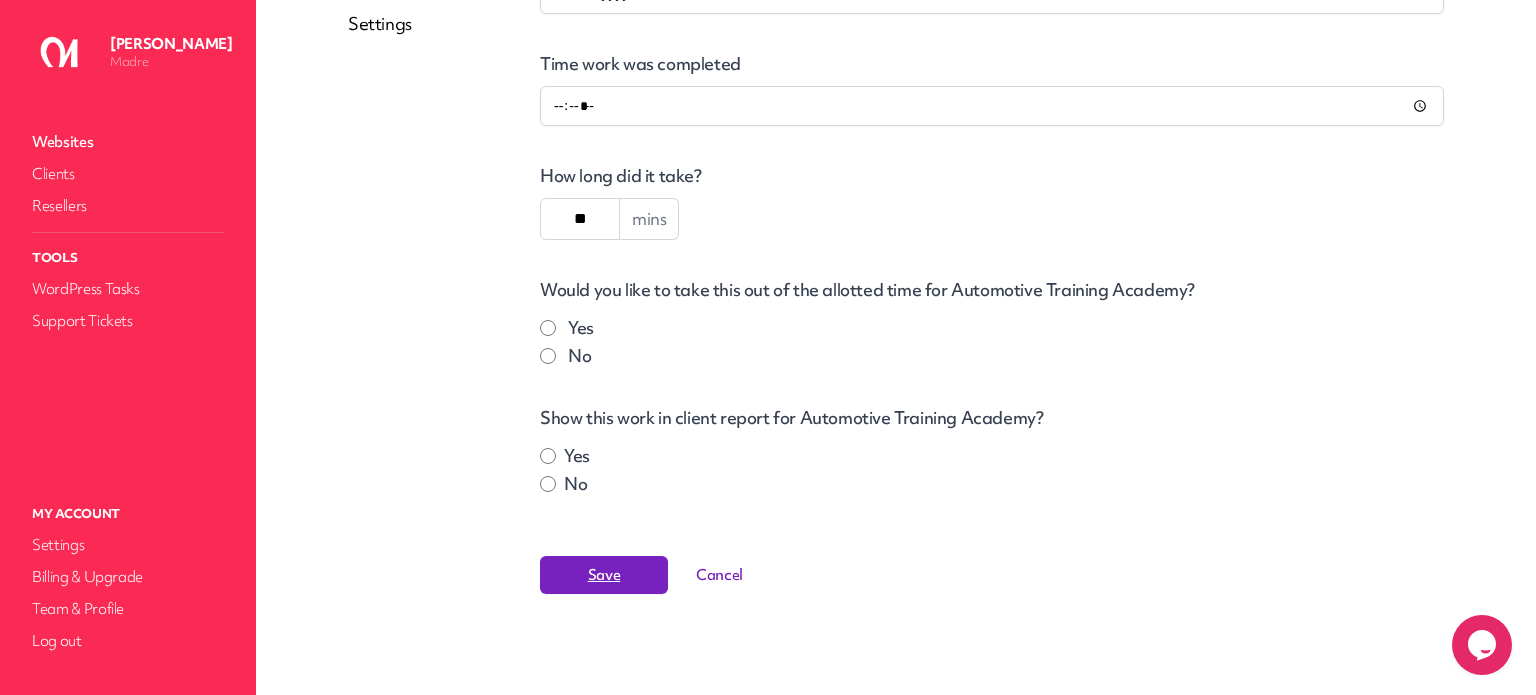 type on "**" 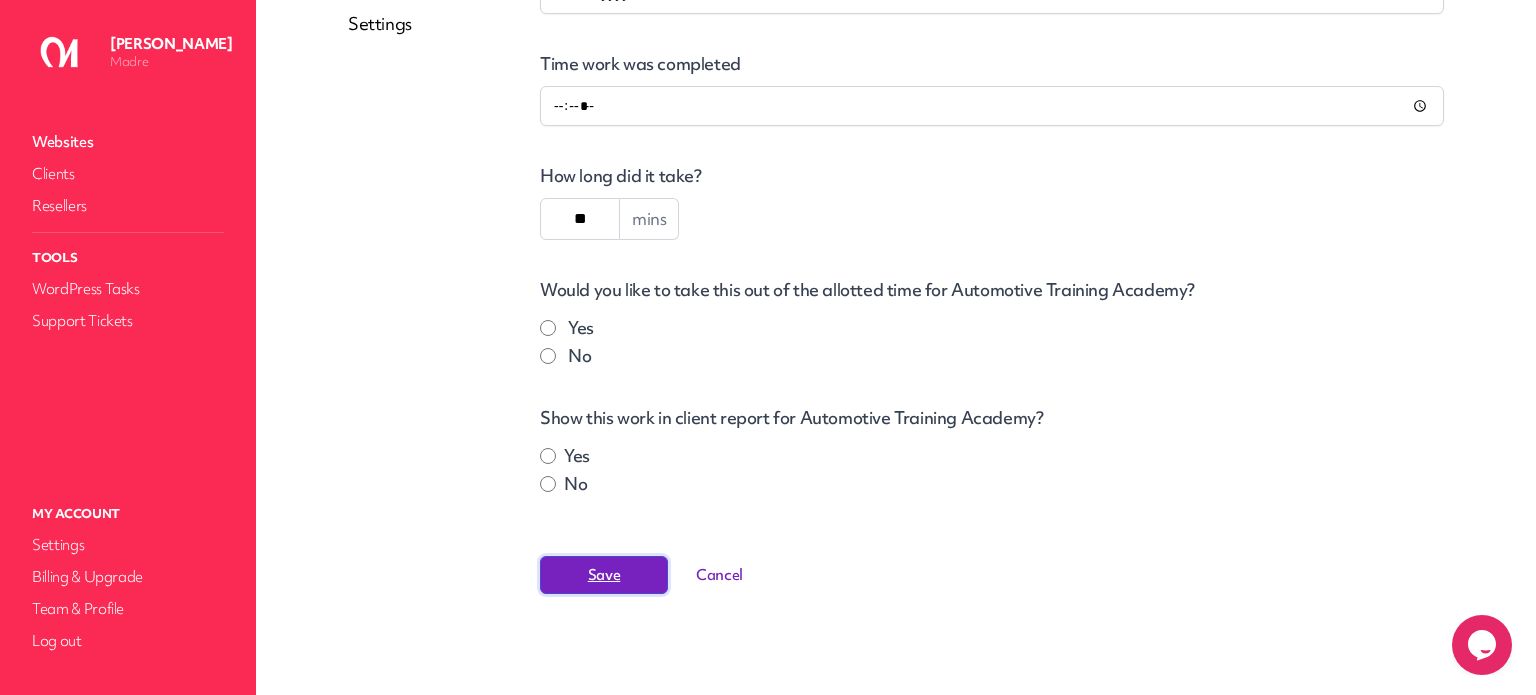 click on "Save" at bounding box center [604, 575] 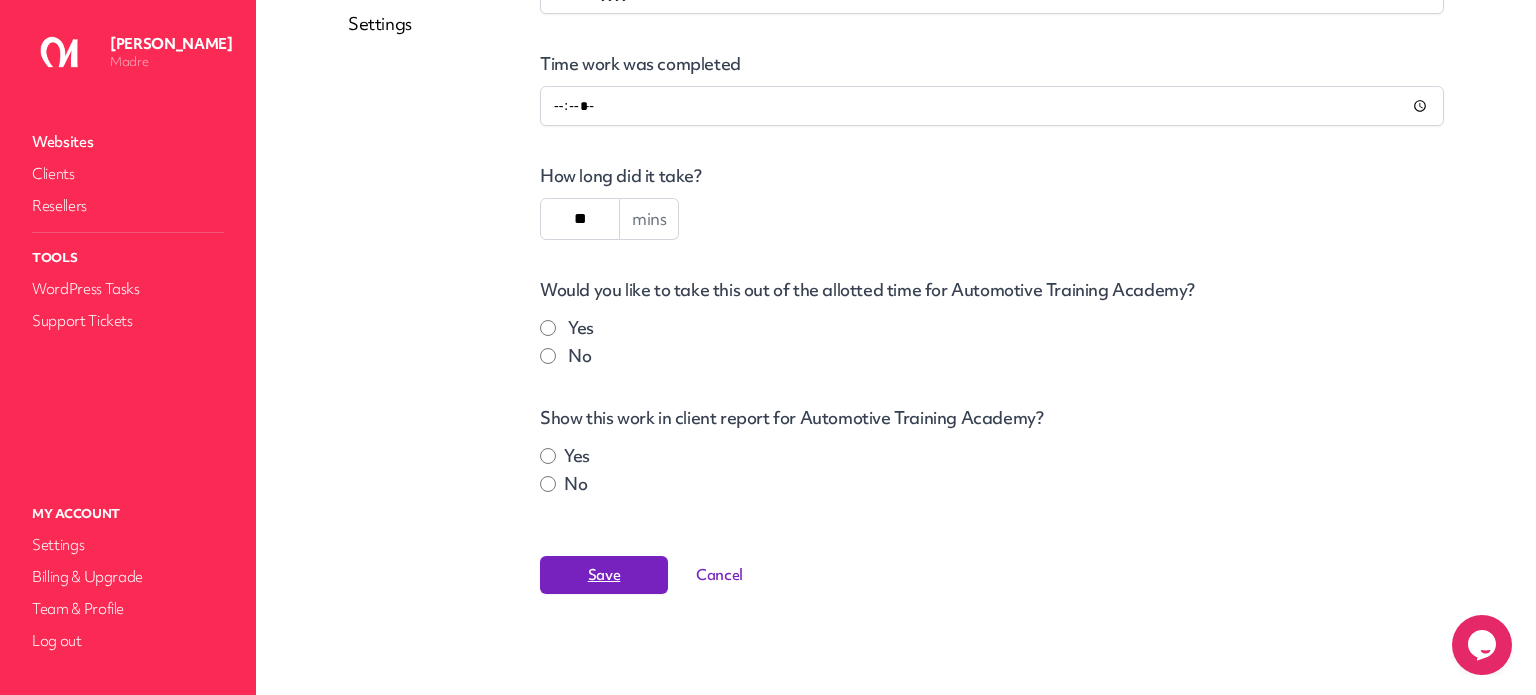 scroll, scrollTop: 0, scrollLeft: 0, axis: both 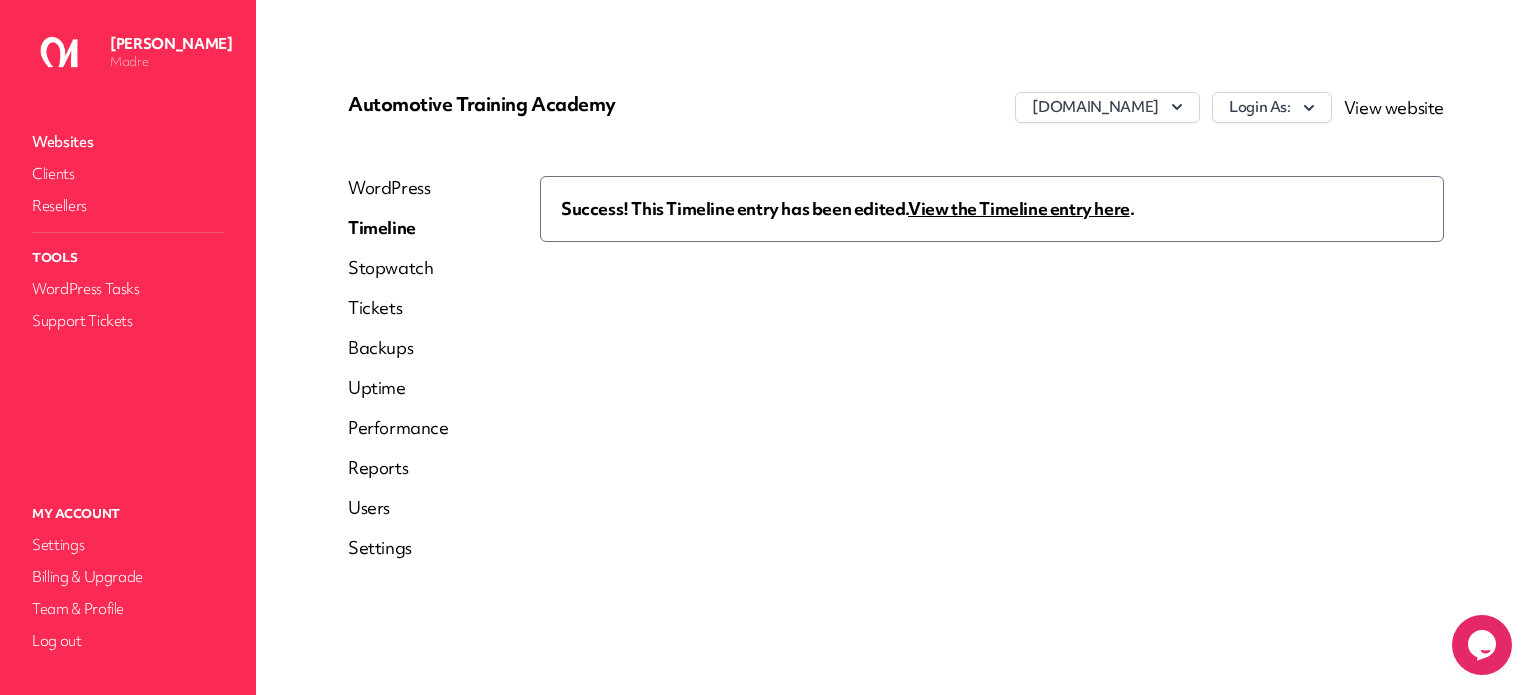 click on "Reports" at bounding box center (398, 468) 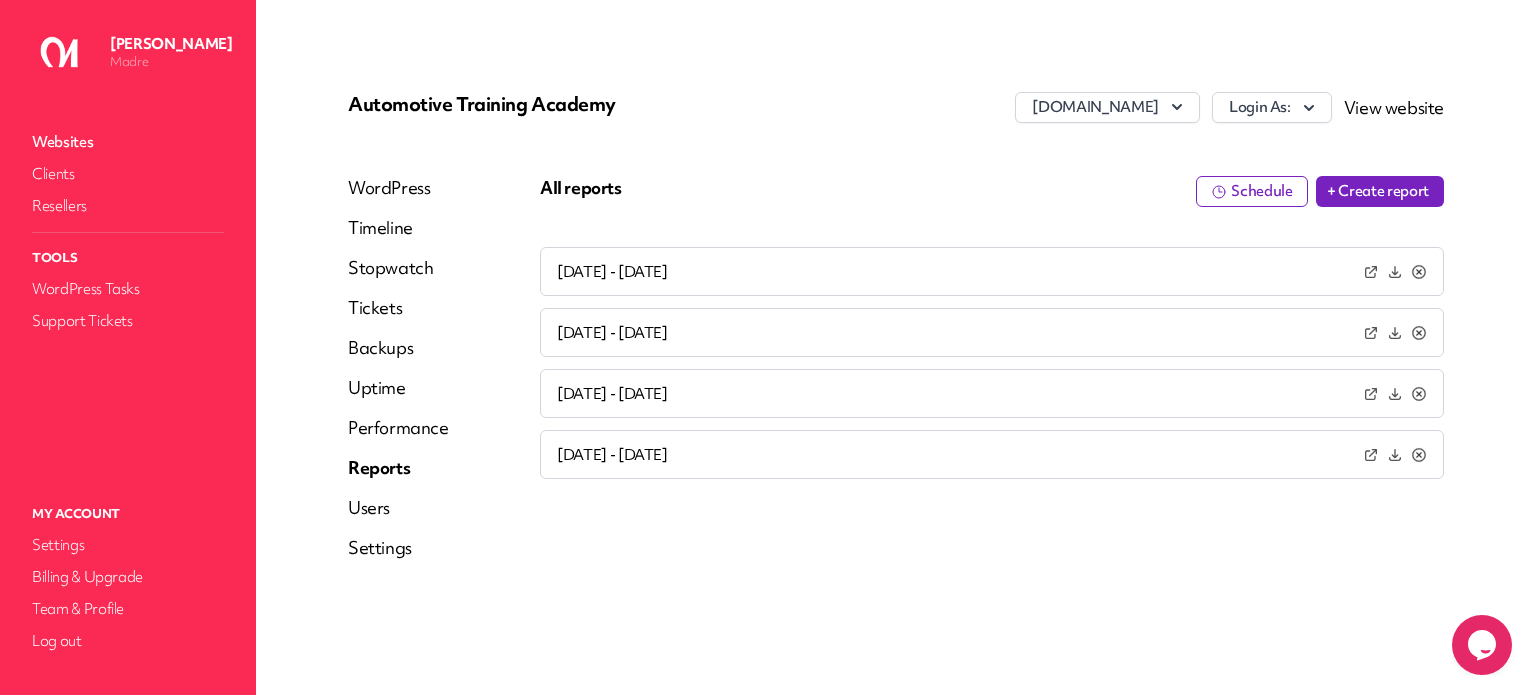 click 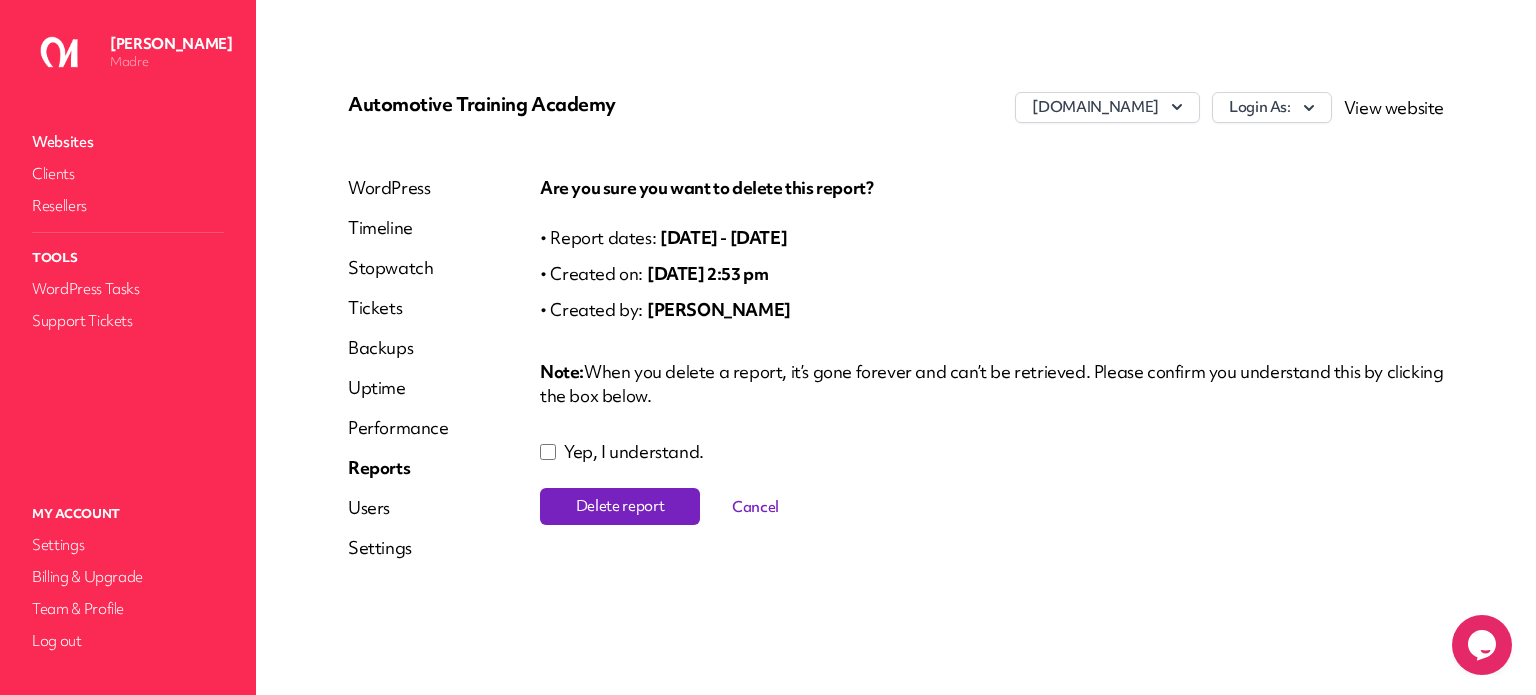 click on "Delete report" at bounding box center [620, 506] 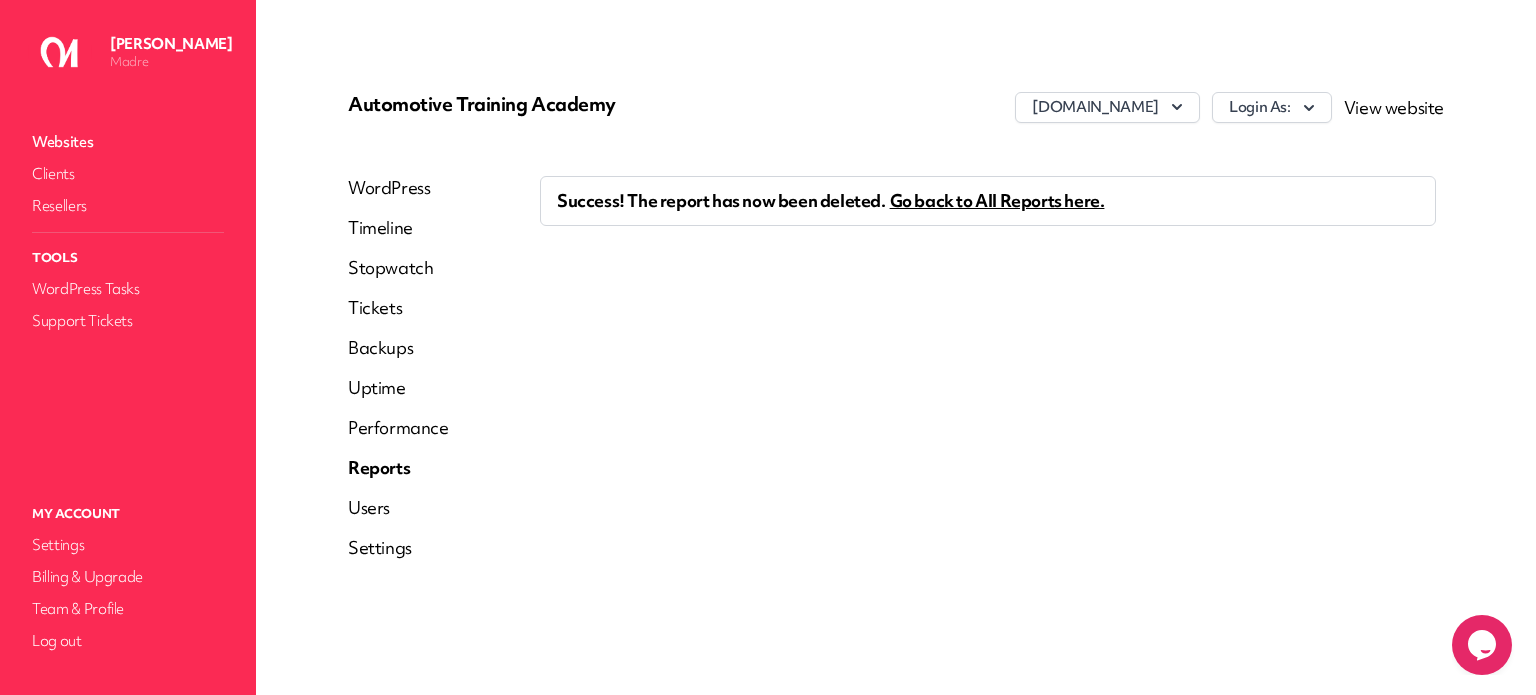 click on "Go back to All Reports here." at bounding box center (997, 201) 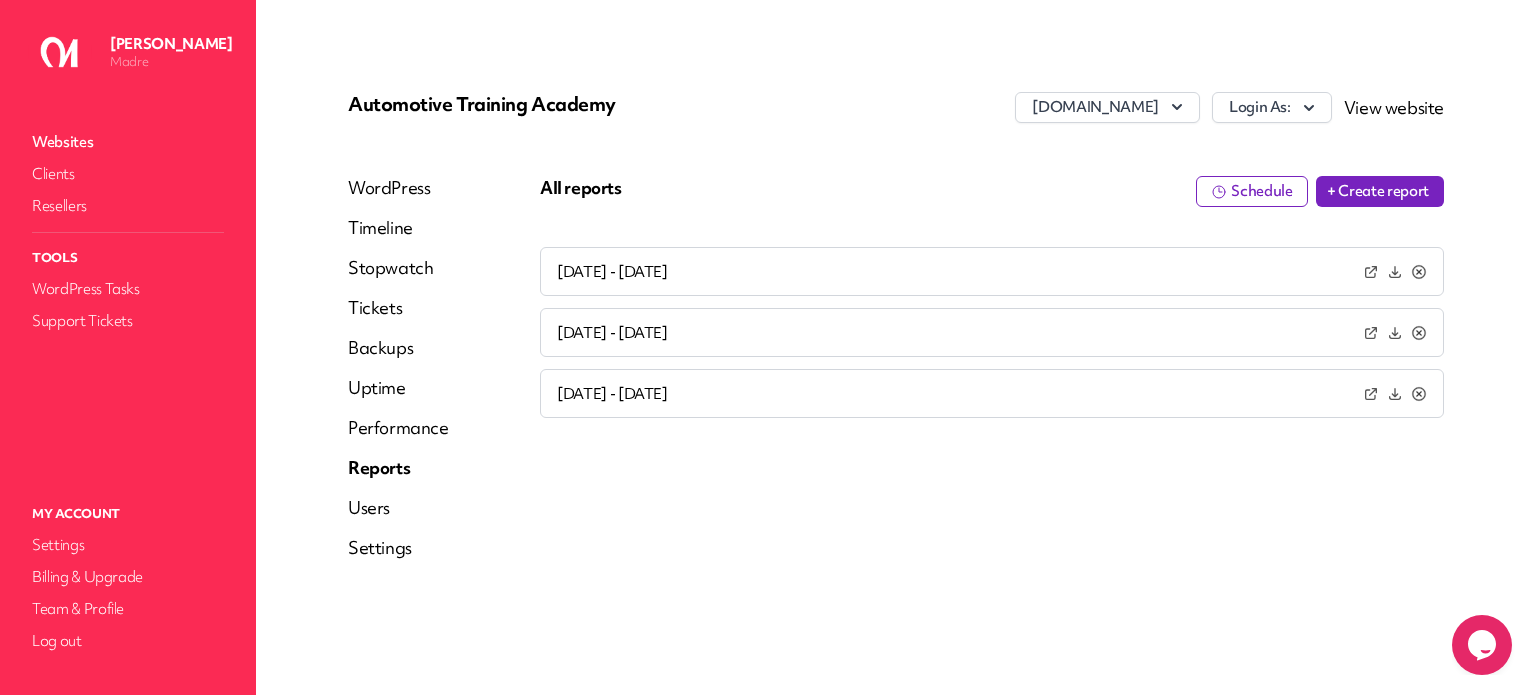 click on "+ Create report" at bounding box center (1380, 191) 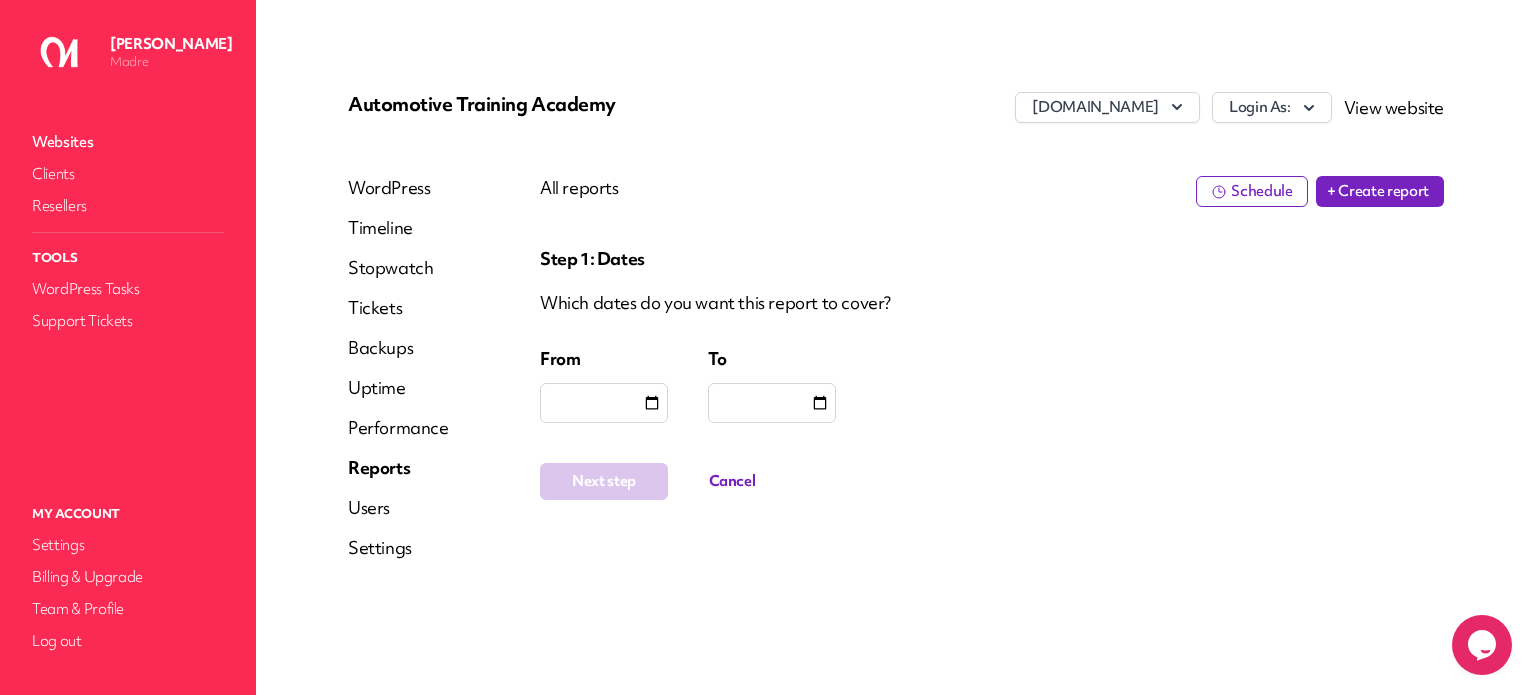 click at bounding box center [604, 403] 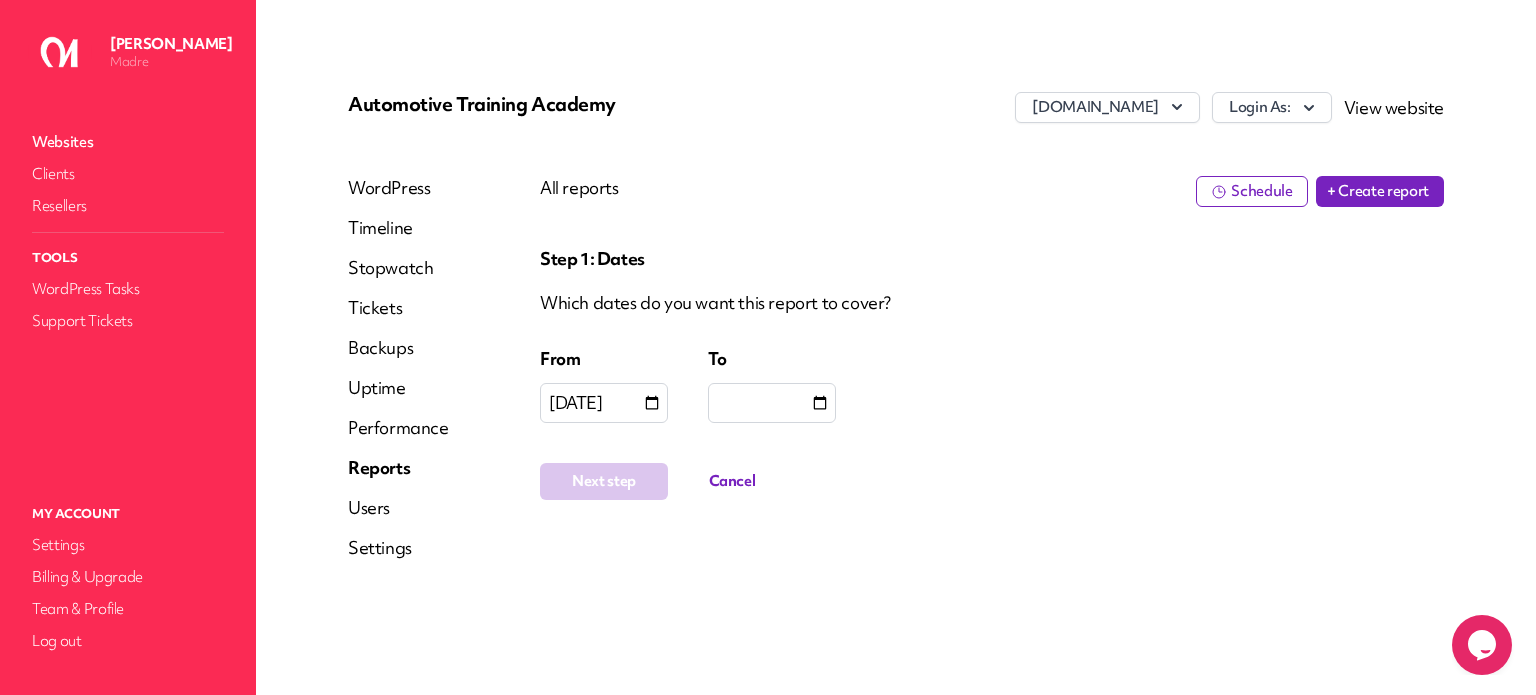 type on "**********" 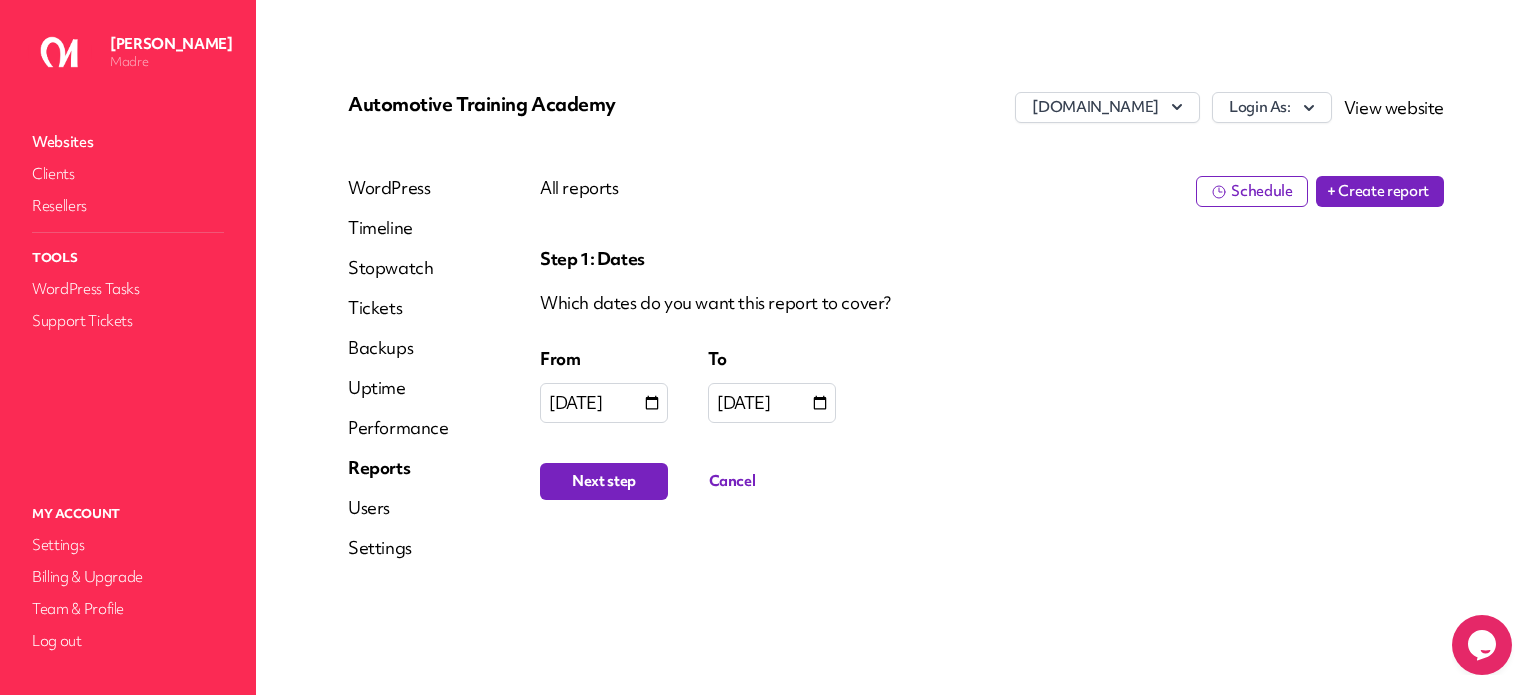 click on "Next step" at bounding box center [604, 481] 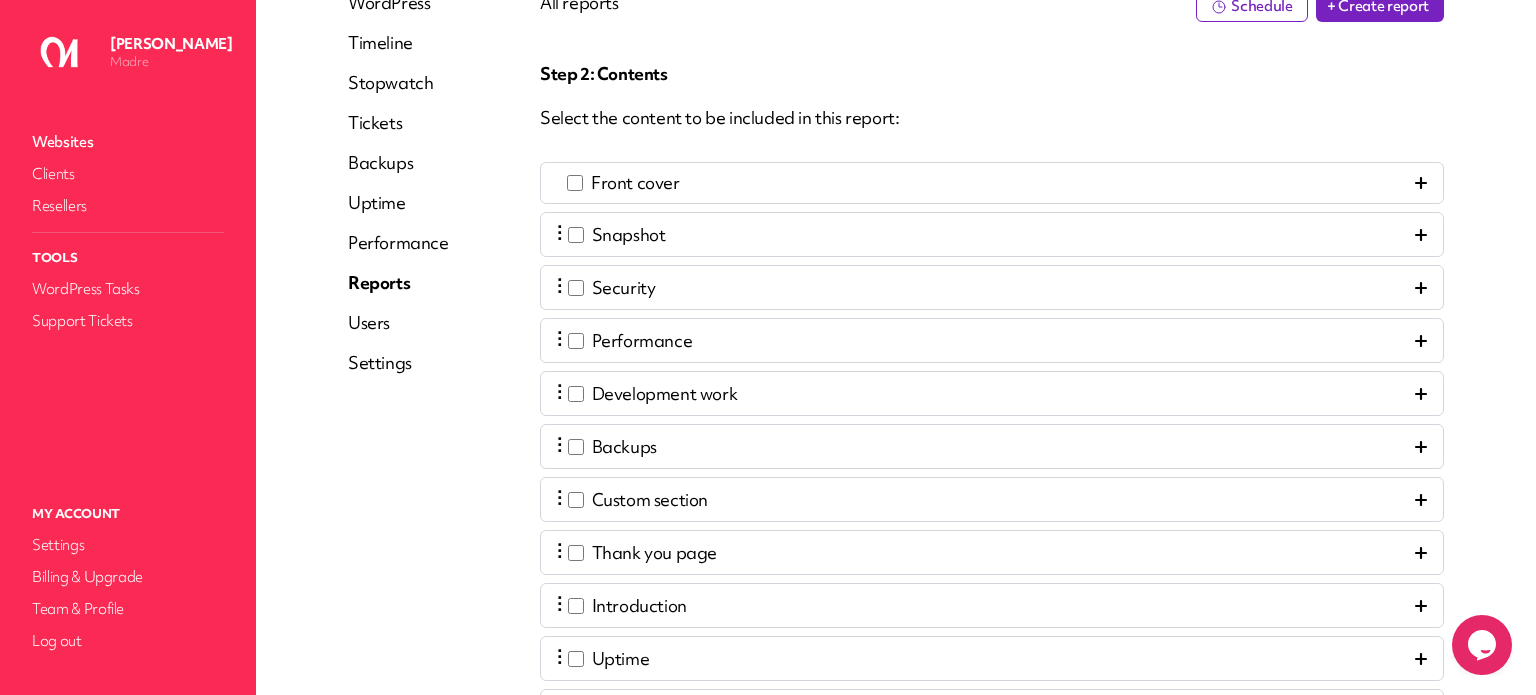 scroll, scrollTop: 388, scrollLeft: 0, axis: vertical 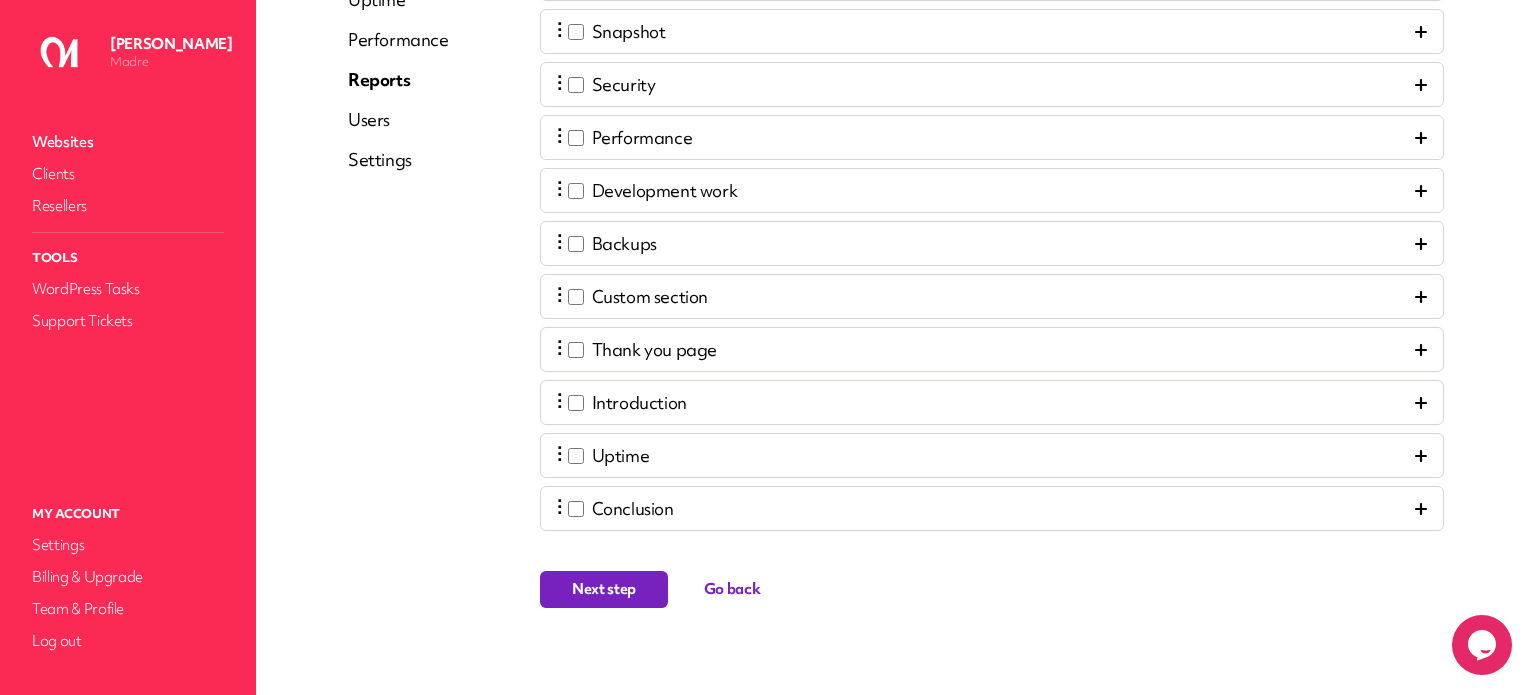 click on "Next step" at bounding box center [604, 589] 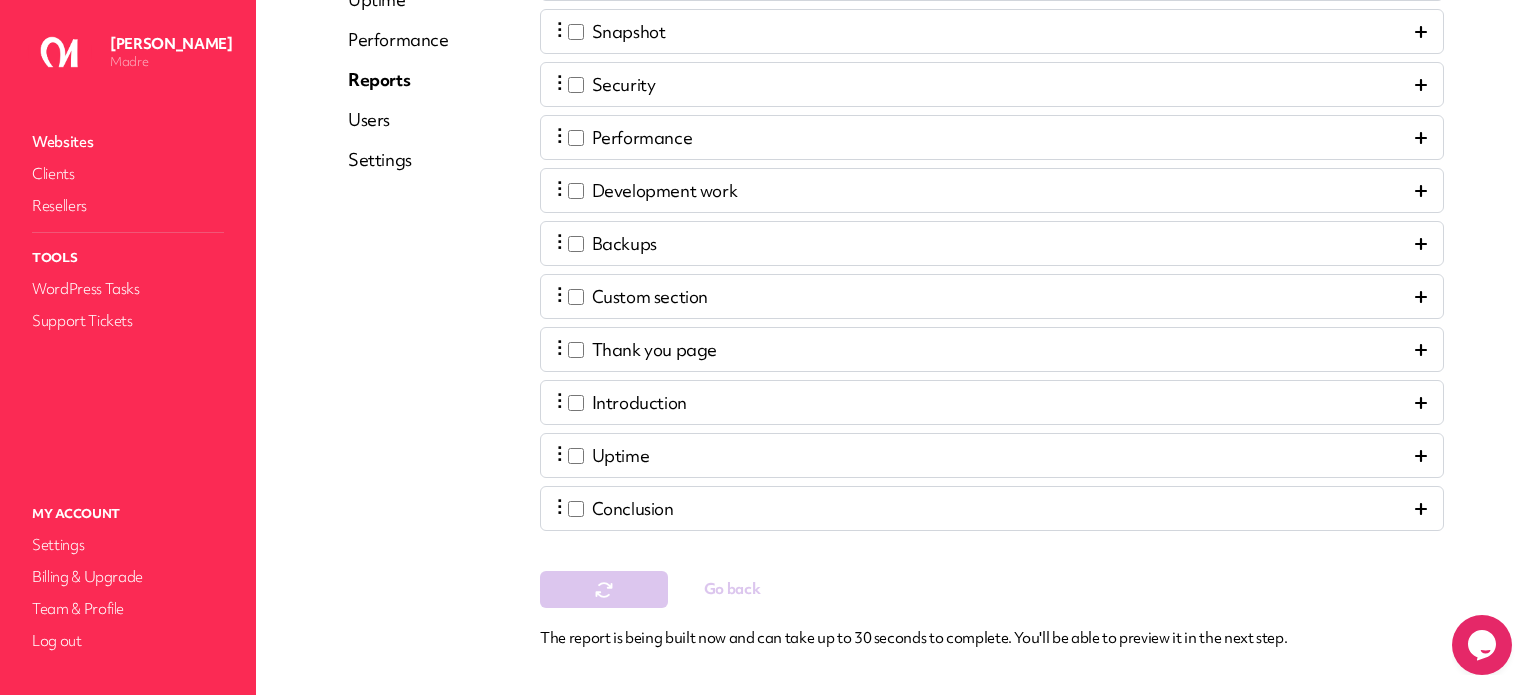 scroll, scrollTop: 0, scrollLeft: 0, axis: both 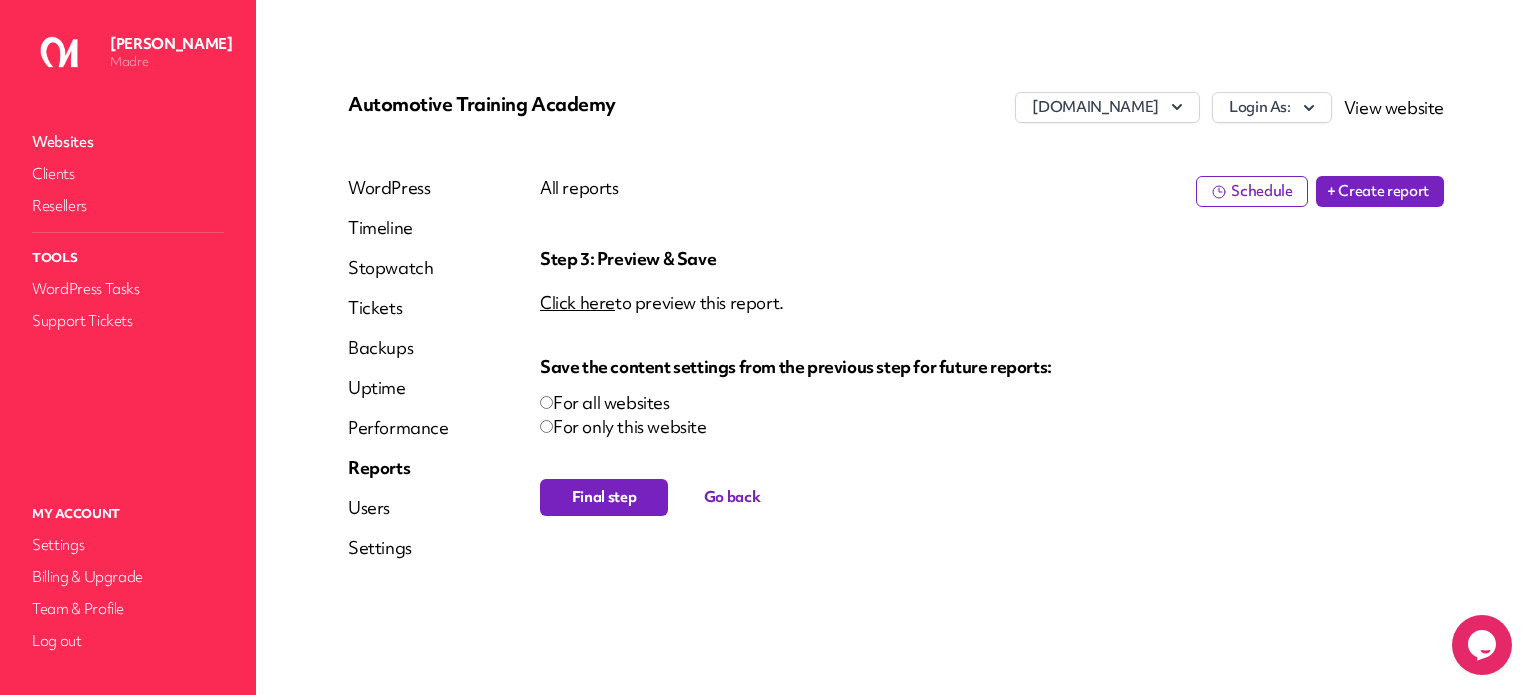 click on "Click here" at bounding box center (577, 302) 